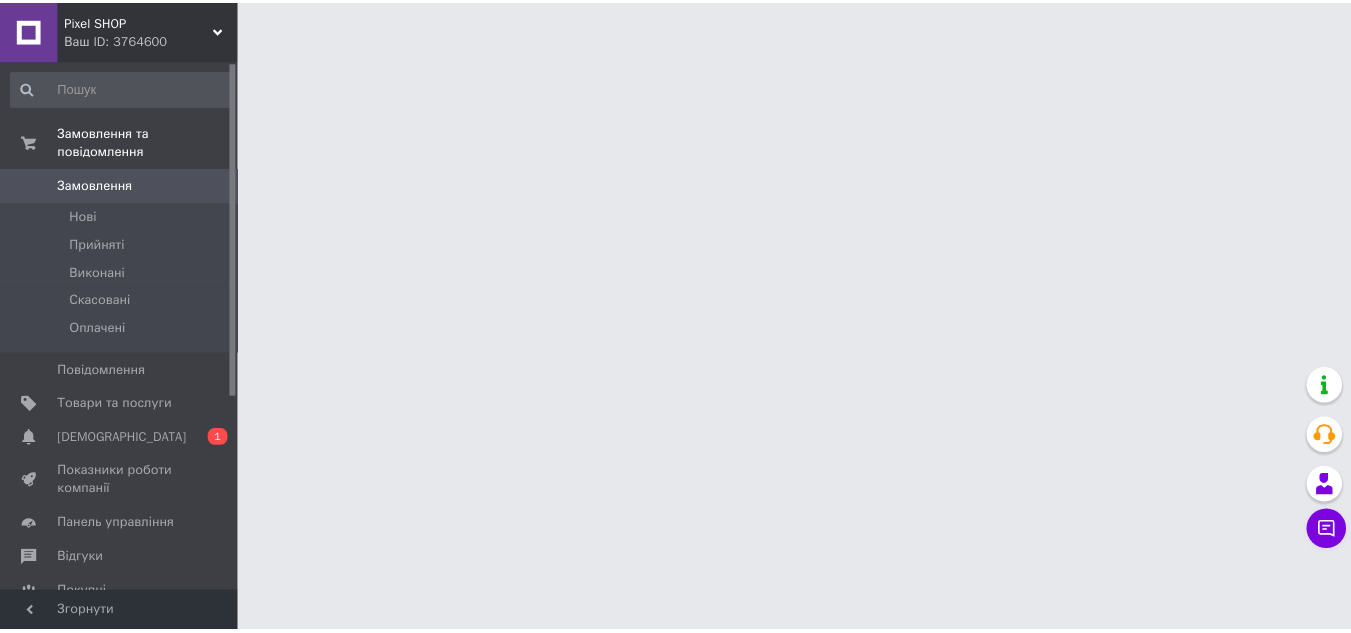 scroll, scrollTop: 0, scrollLeft: 0, axis: both 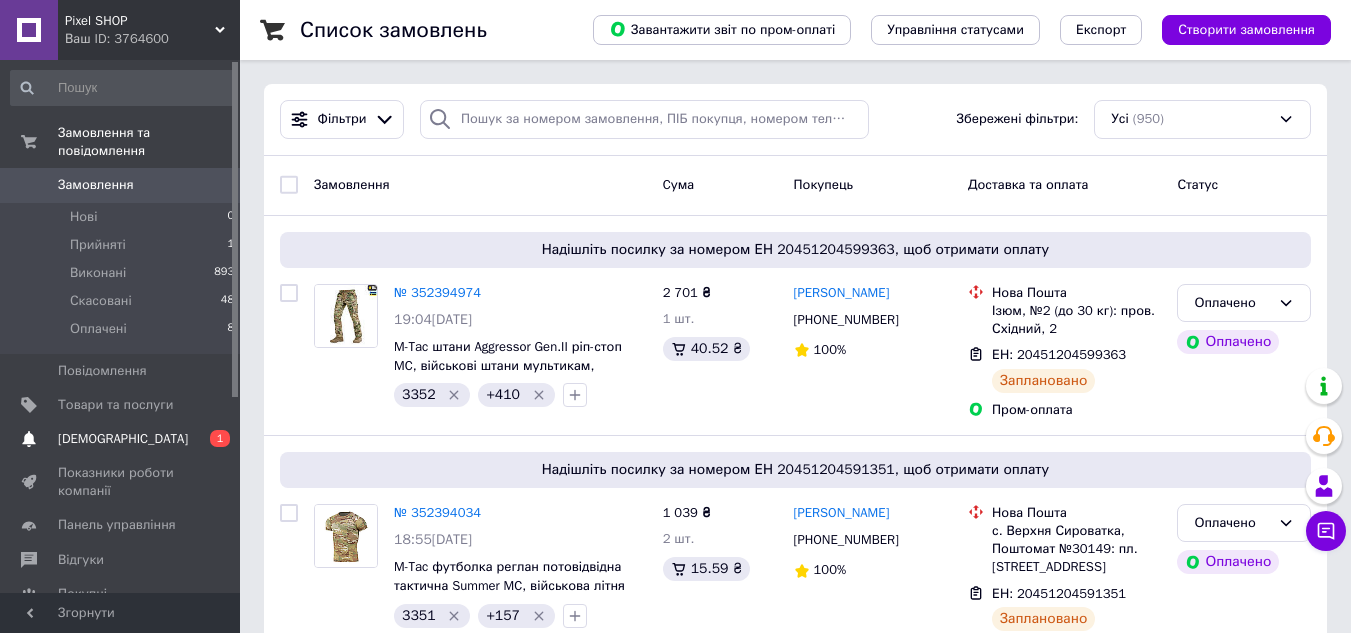 click on "[DEMOGRAPHIC_DATA]" at bounding box center (123, 439) 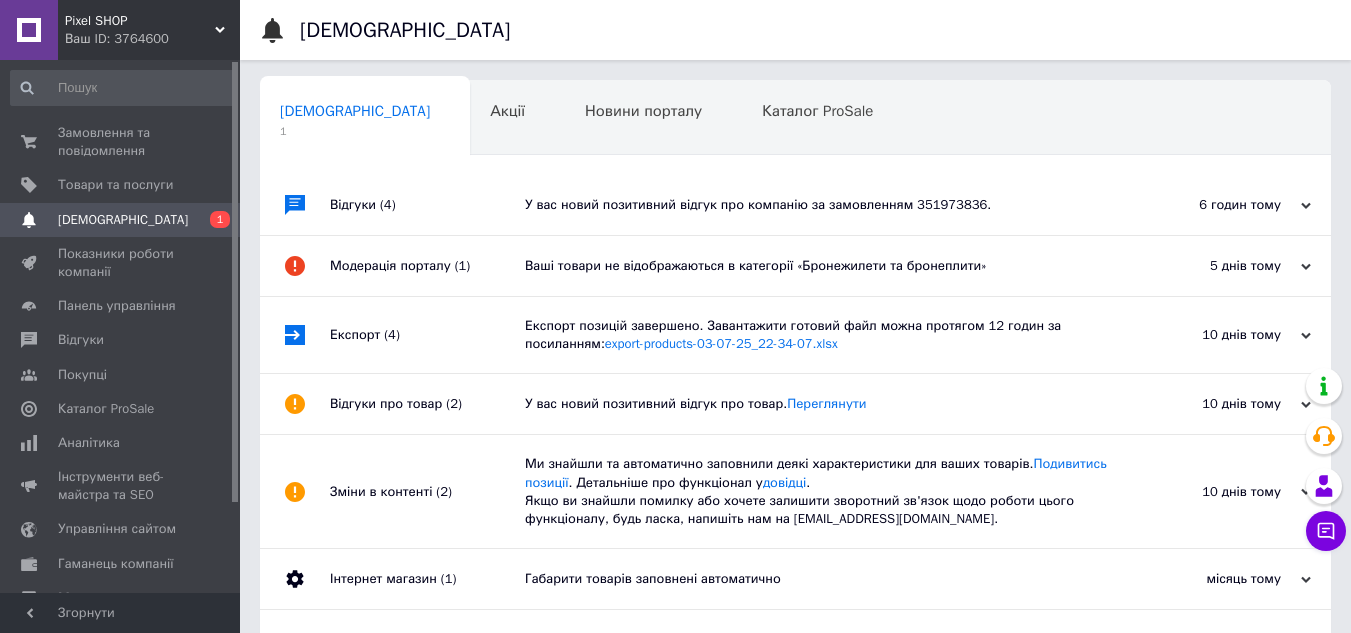 click on "У вас новий позитивний відгук про компанію за замовленням 351973836." at bounding box center (818, 205) 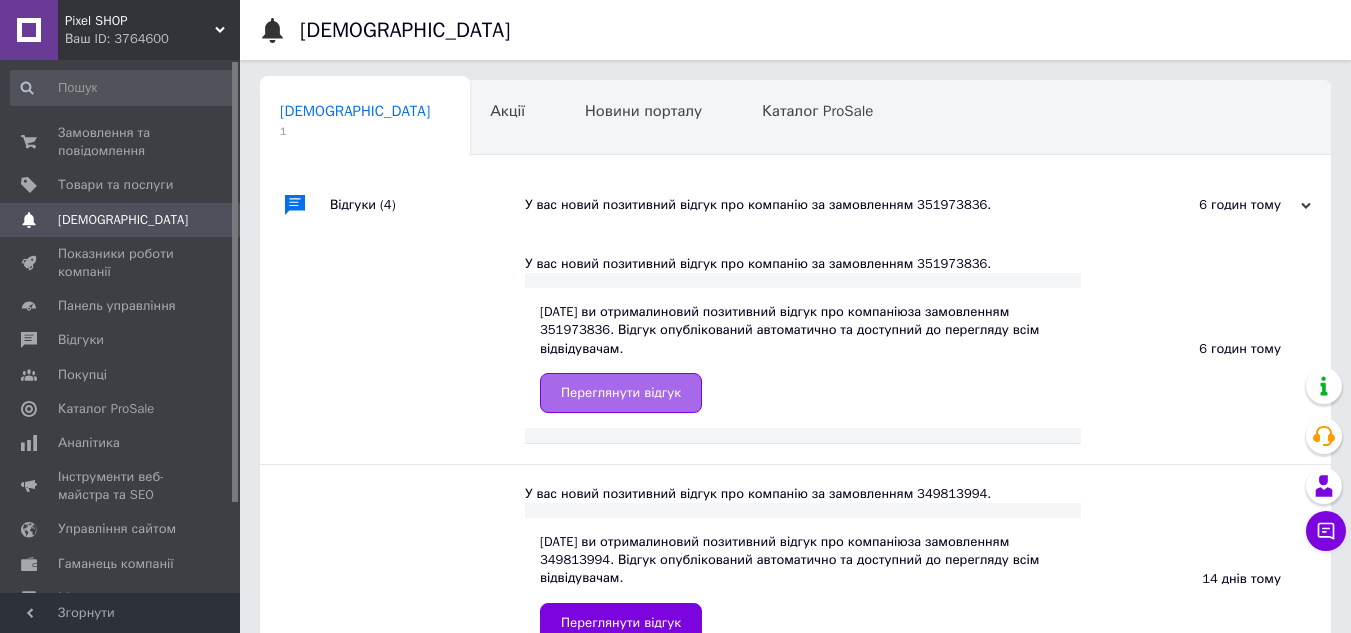 click on "Переглянути відгук" at bounding box center [621, 393] 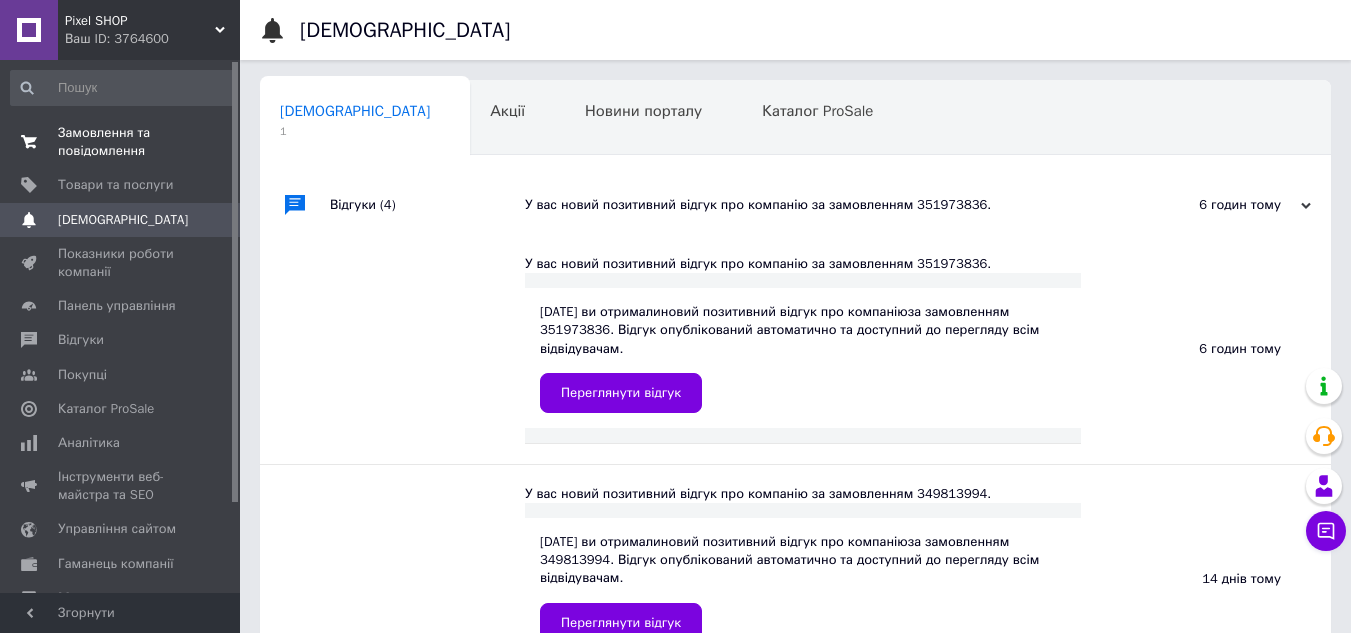 click on "Замовлення та повідомлення" at bounding box center [121, 142] 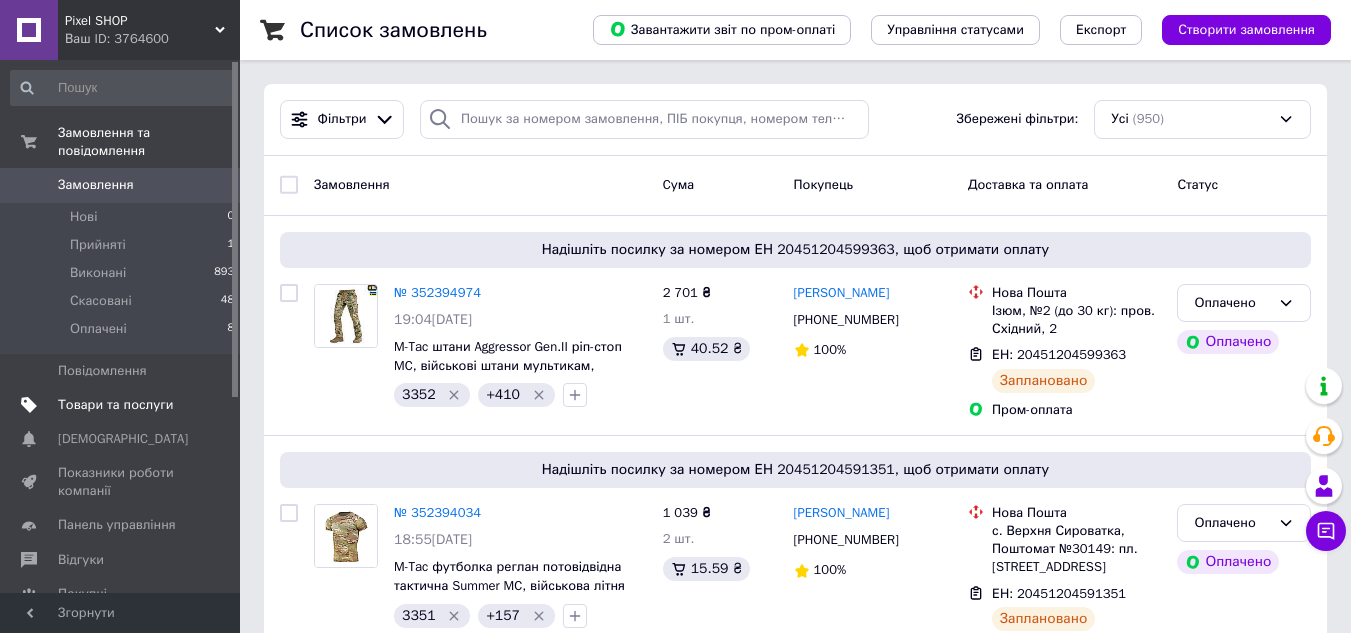 click on "Товари та послуги" at bounding box center [115, 405] 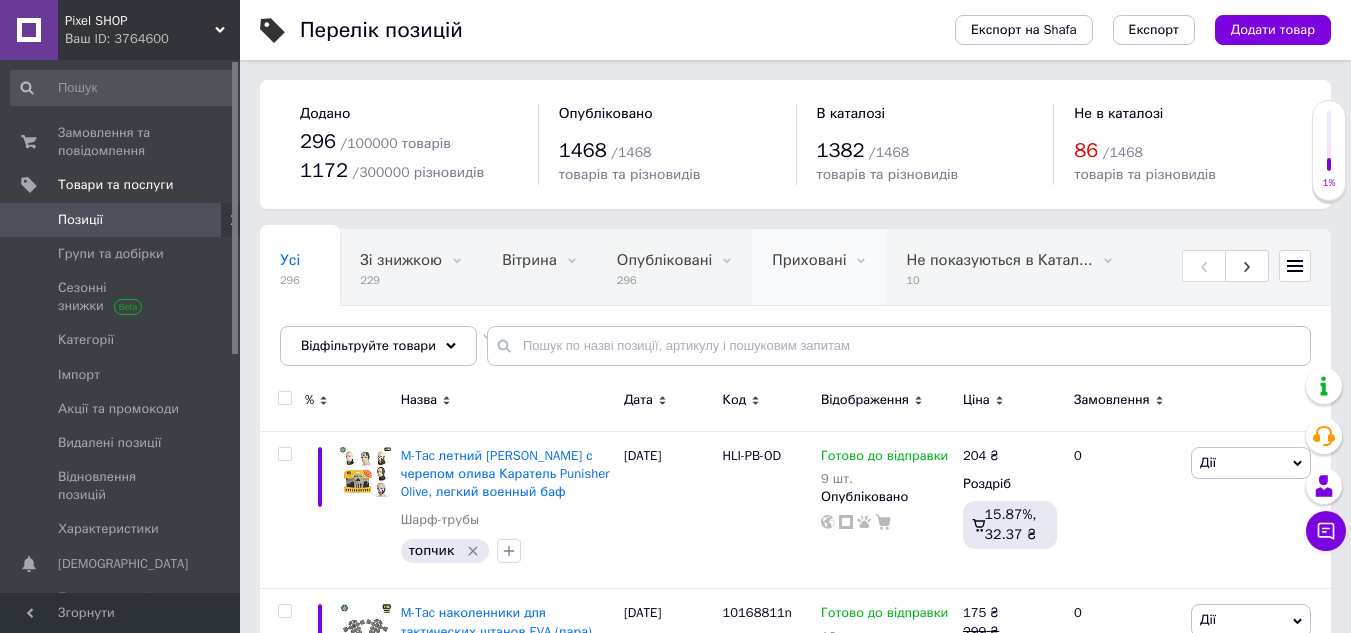 scroll, scrollTop: 0, scrollLeft: 197, axis: horizontal 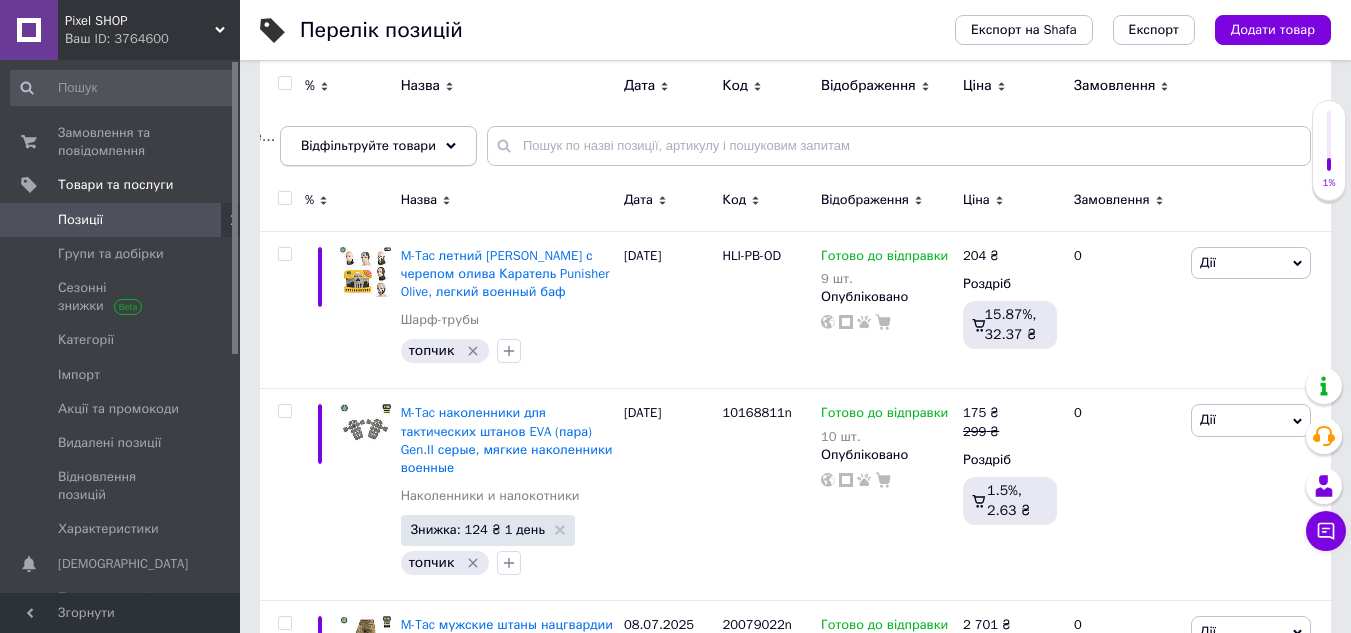 click on "Відфільтруйте товари" at bounding box center [378, 146] 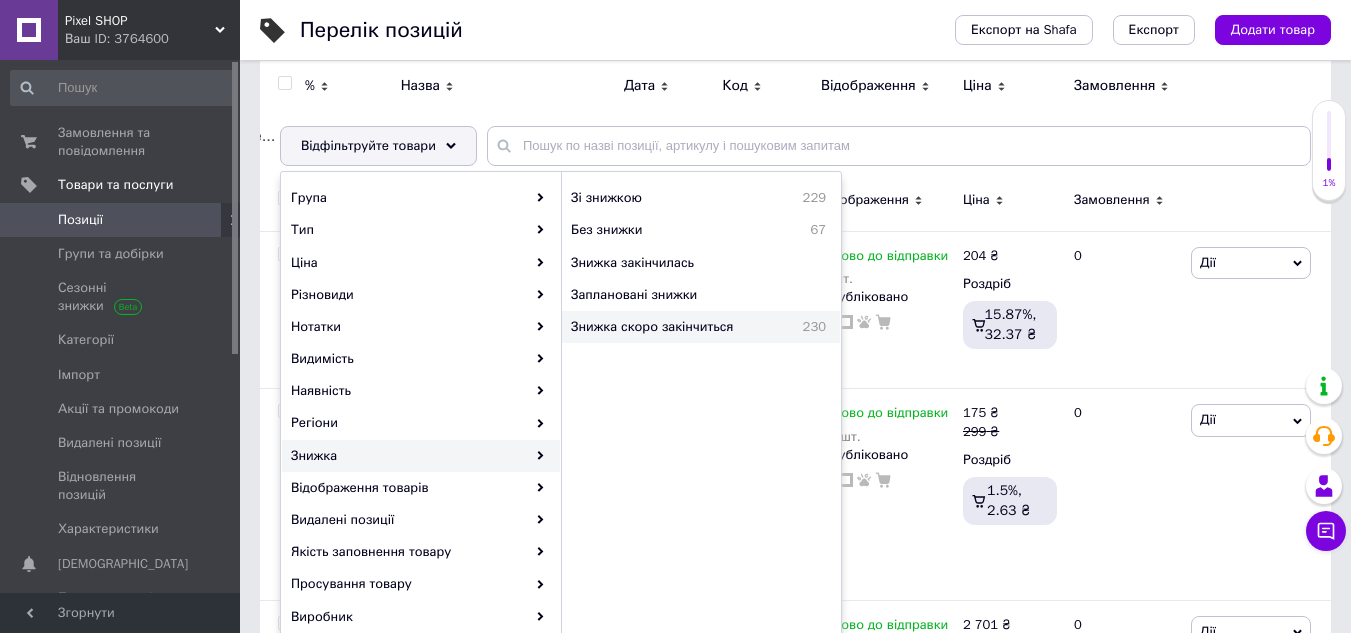 click on "Знижка скоро закінчиться" at bounding box center [676, 327] 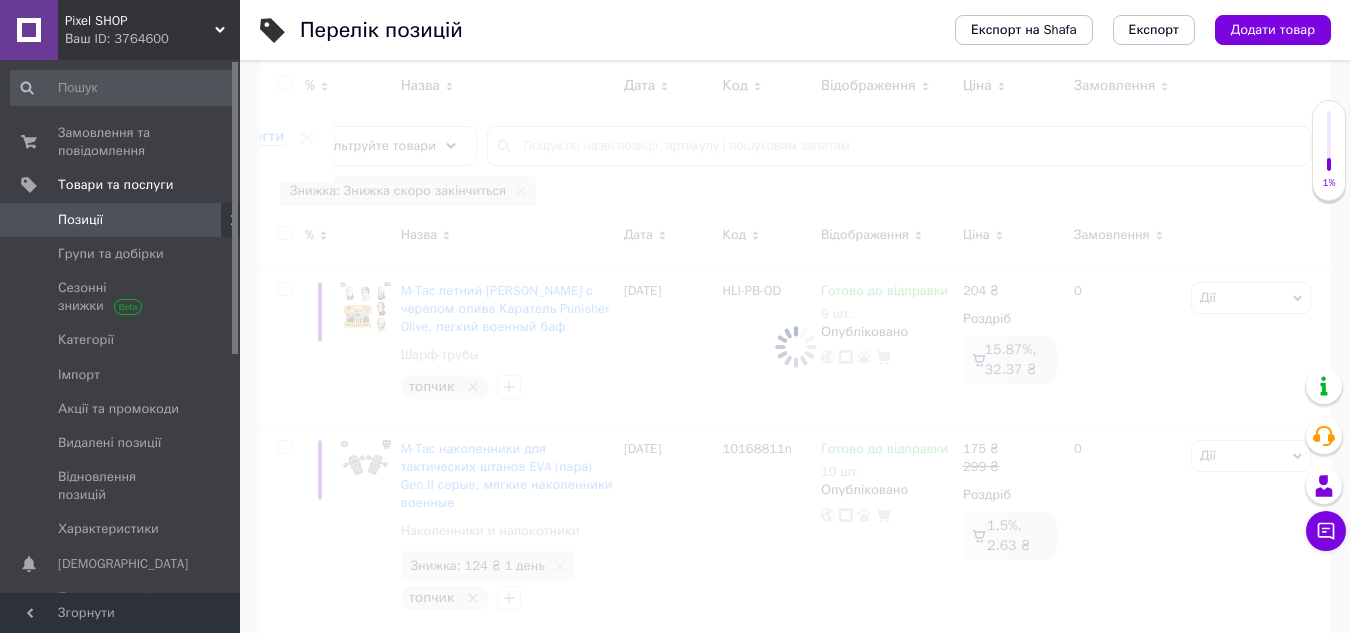 scroll, scrollTop: 0, scrollLeft: 459, axis: horizontal 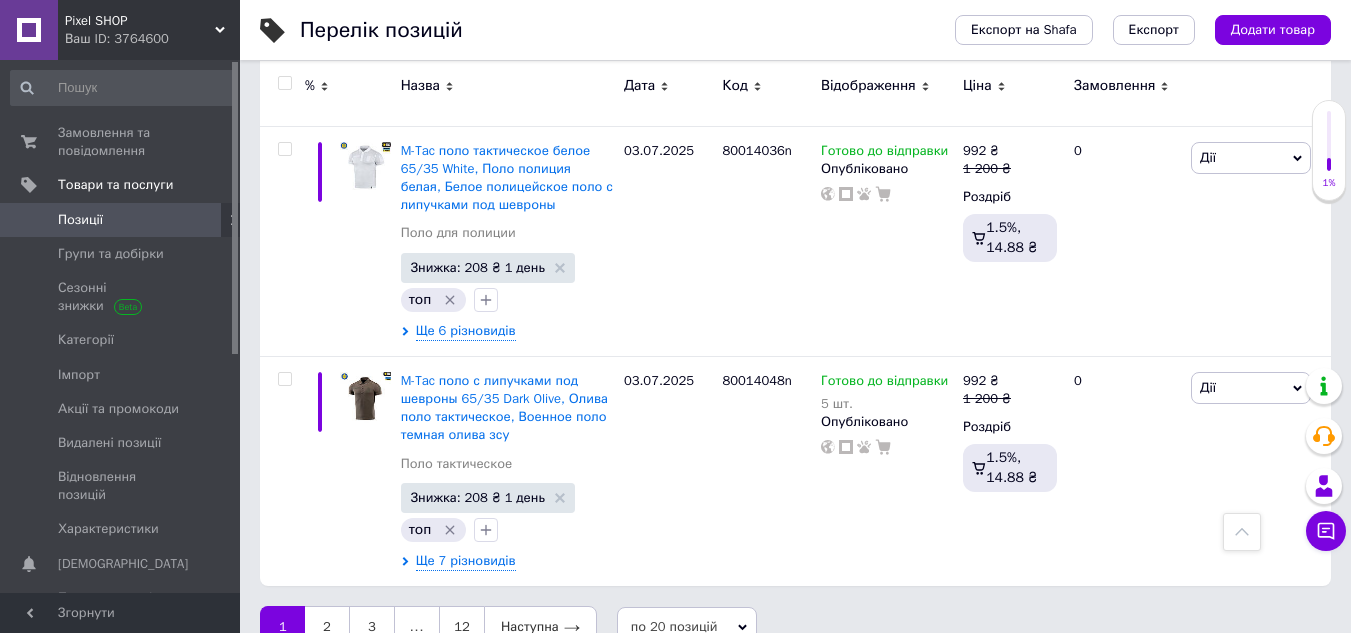 click on "по 20 позицій" at bounding box center [687, 627] 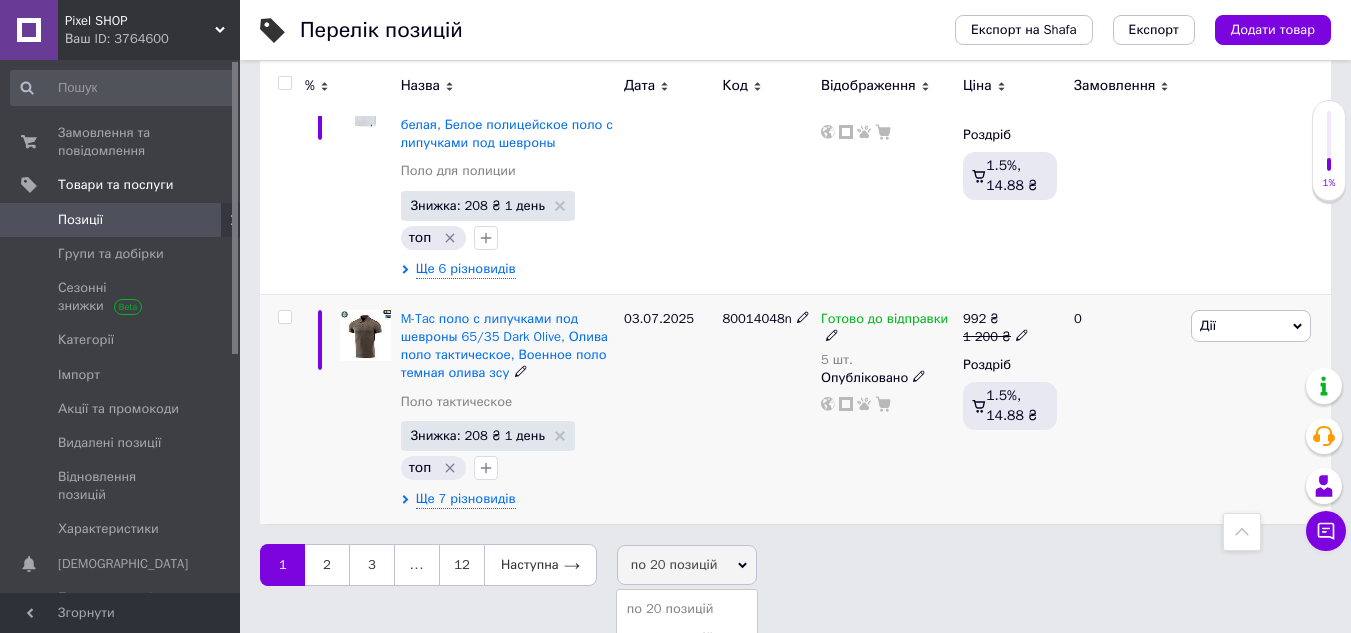 scroll, scrollTop: 4385, scrollLeft: 0, axis: vertical 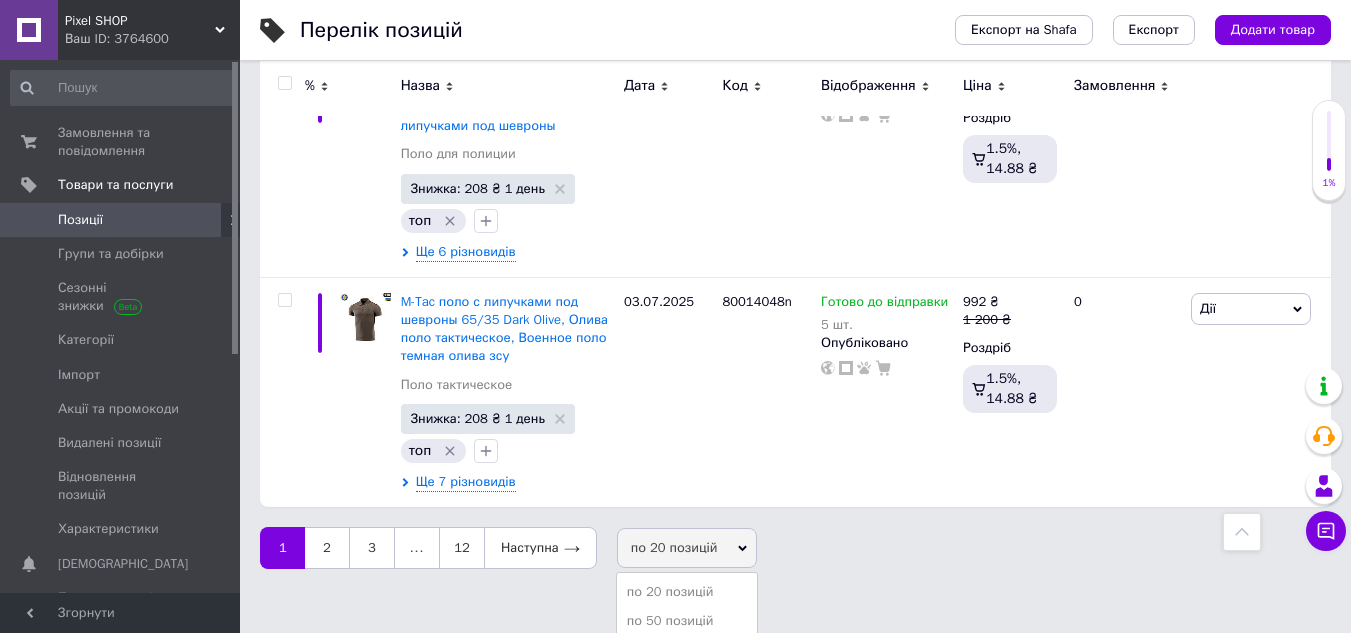 click on "по 100 позицій" at bounding box center [687, 649] 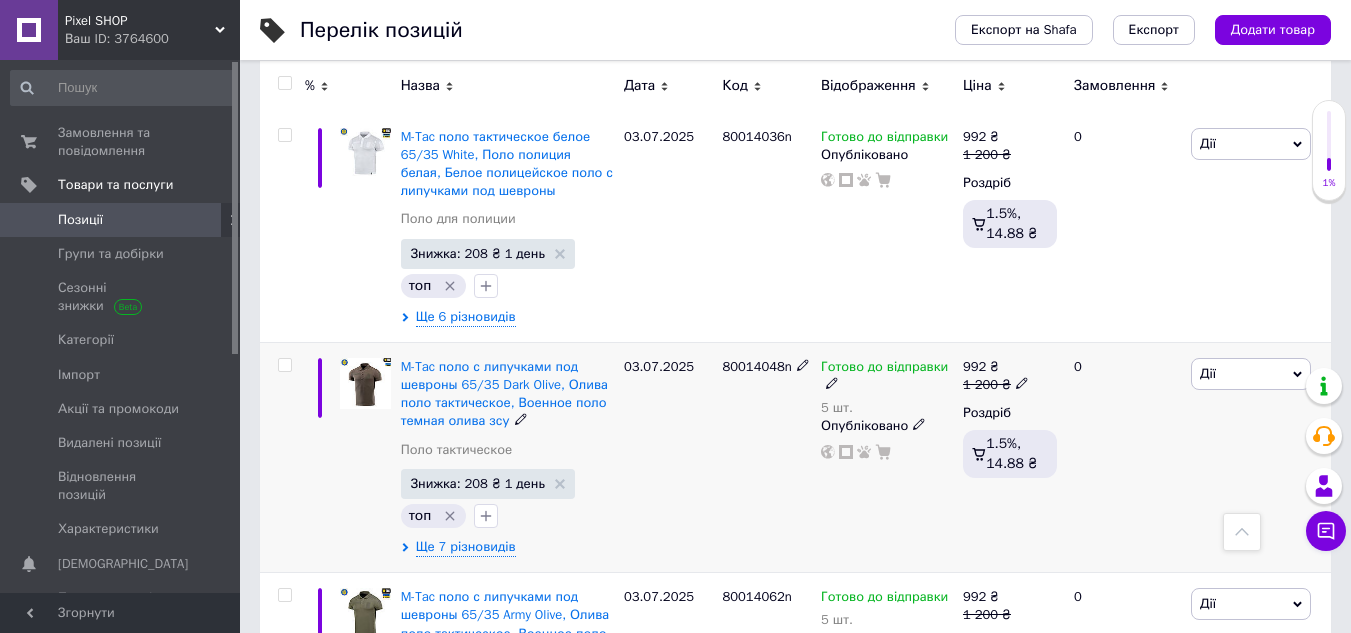 scroll, scrollTop: 4285, scrollLeft: 0, axis: vertical 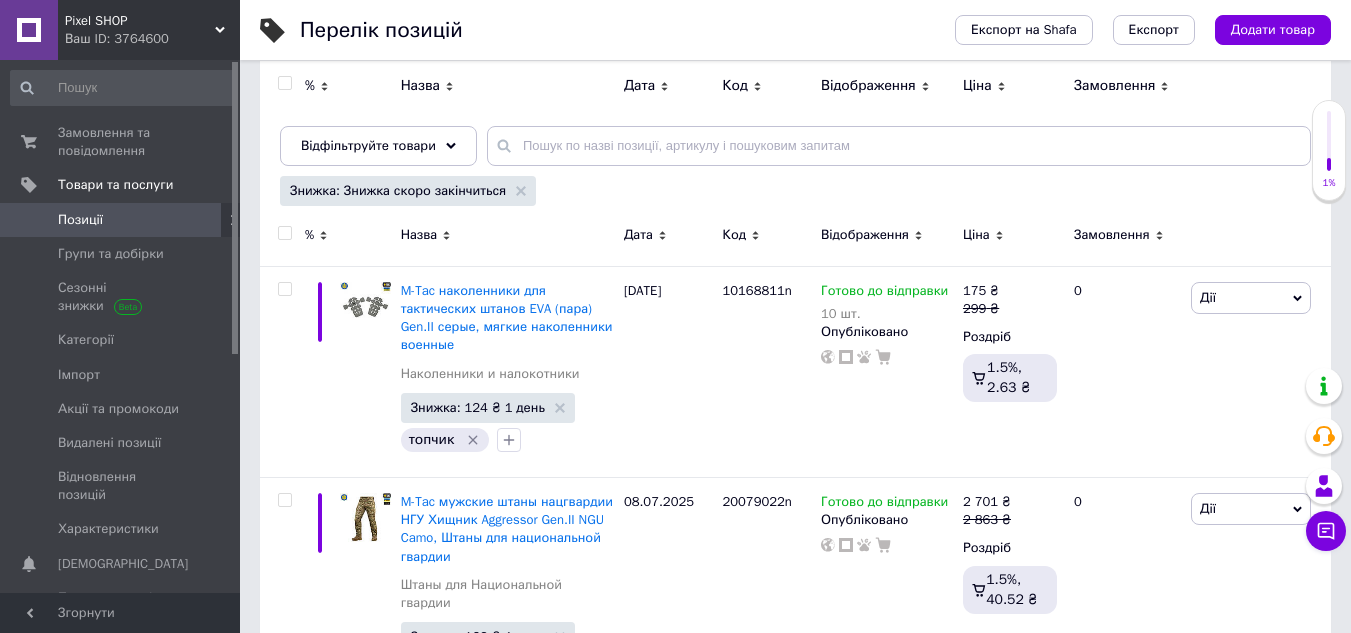 click at bounding box center (282, 238) 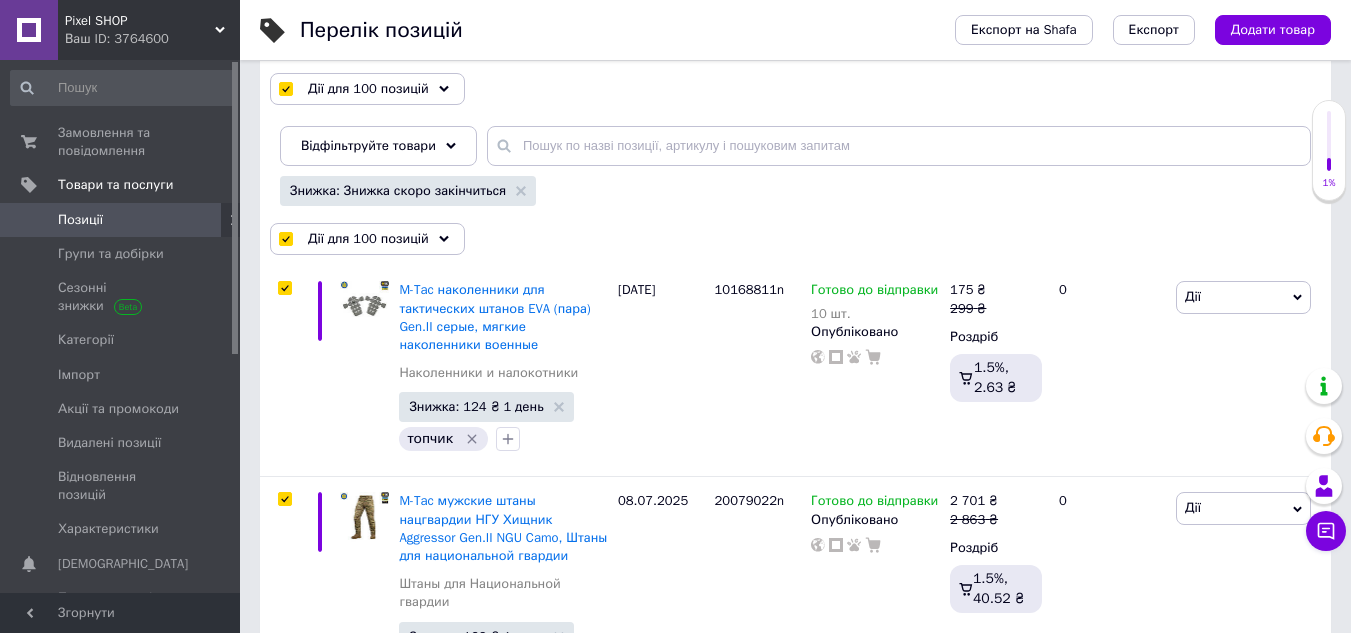 checkbox on "true" 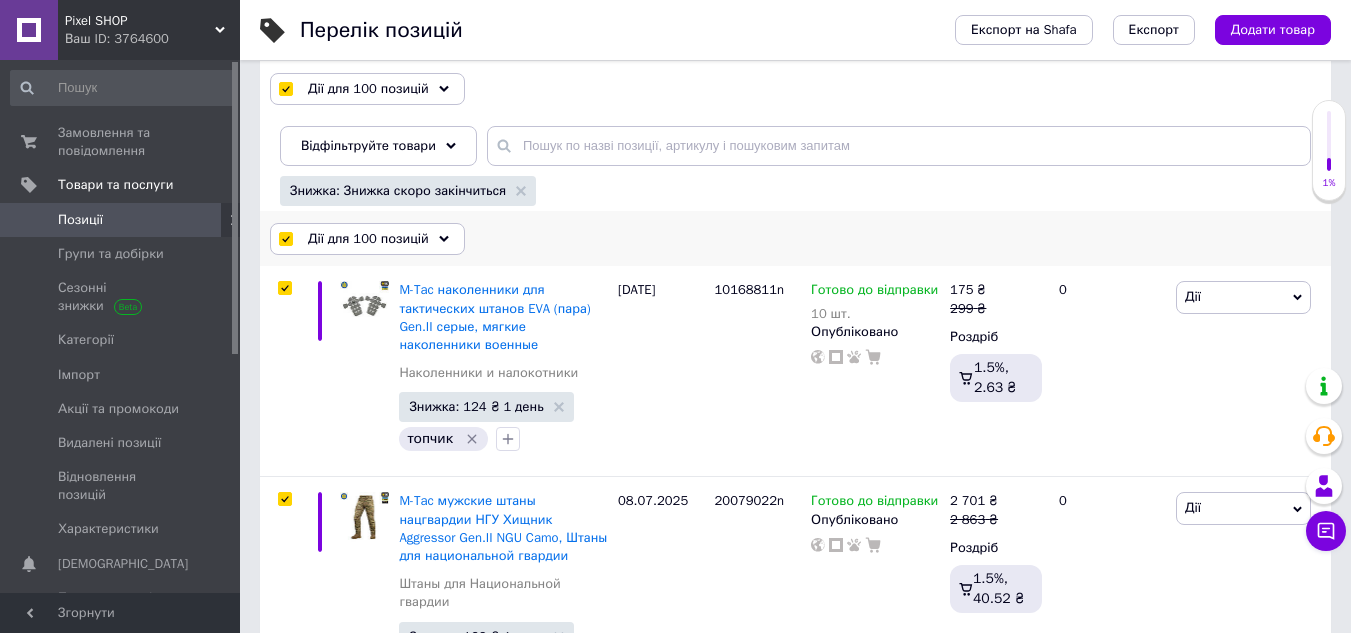 click on "Дії для 100 позицій" at bounding box center [368, 239] 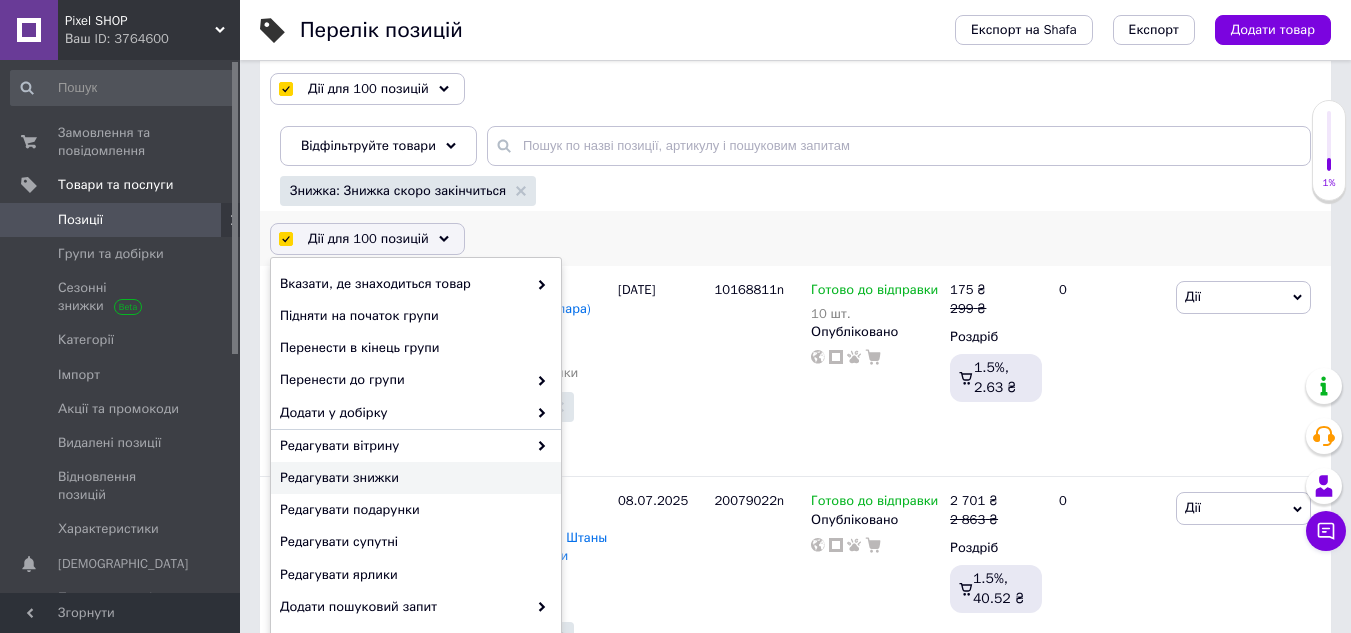 click on "Редагувати знижки" at bounding box center [413, 478] 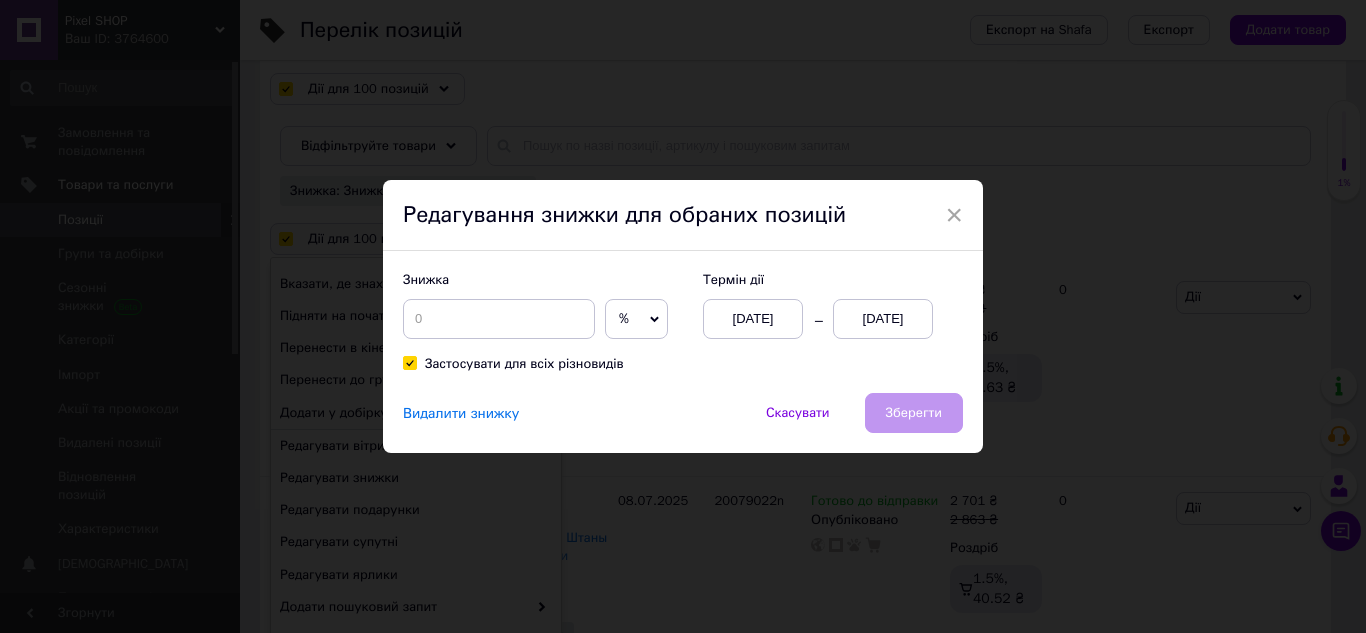 click on "[DATE]" at bounding box center [883, 319] 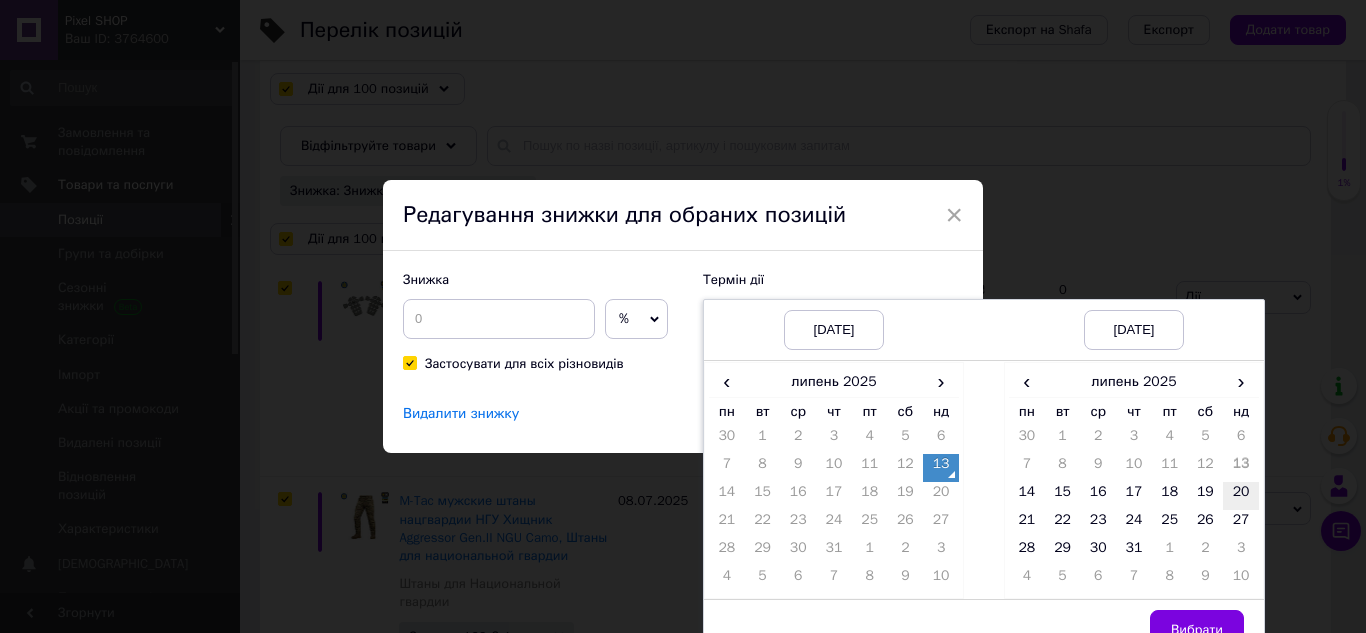 click on "20" at bounding box center [1241, 496] 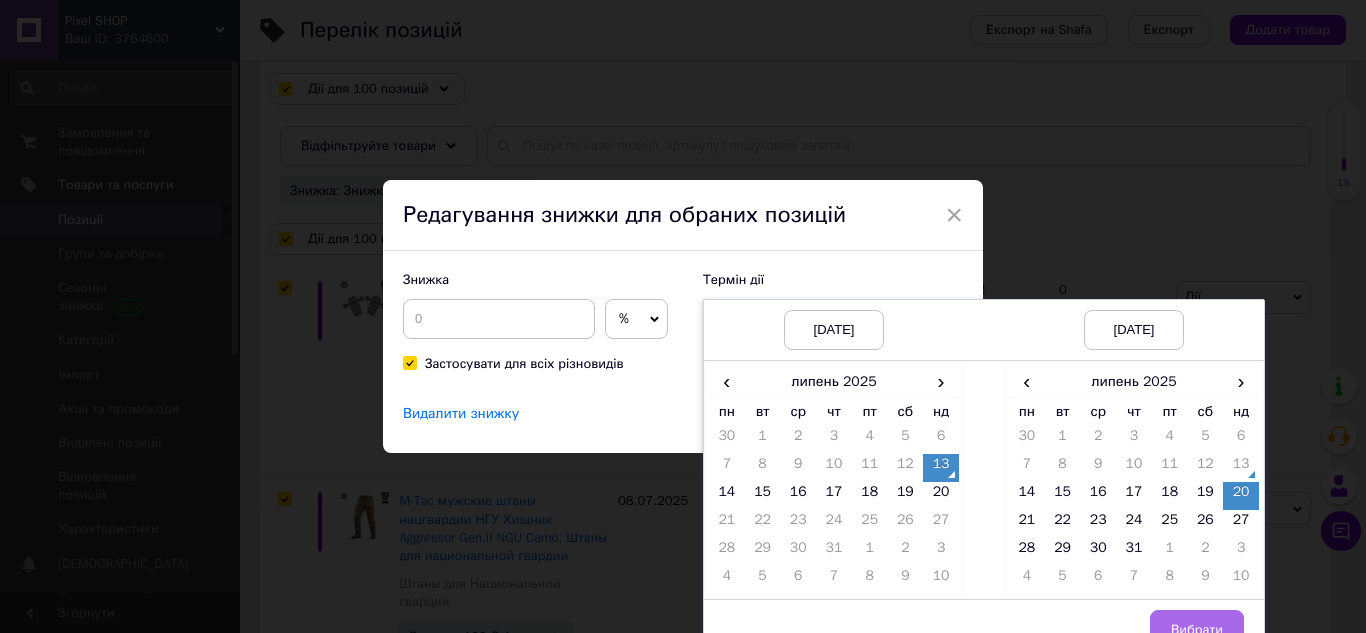 click on "Вибрати" at bounding box center (1197, 630) 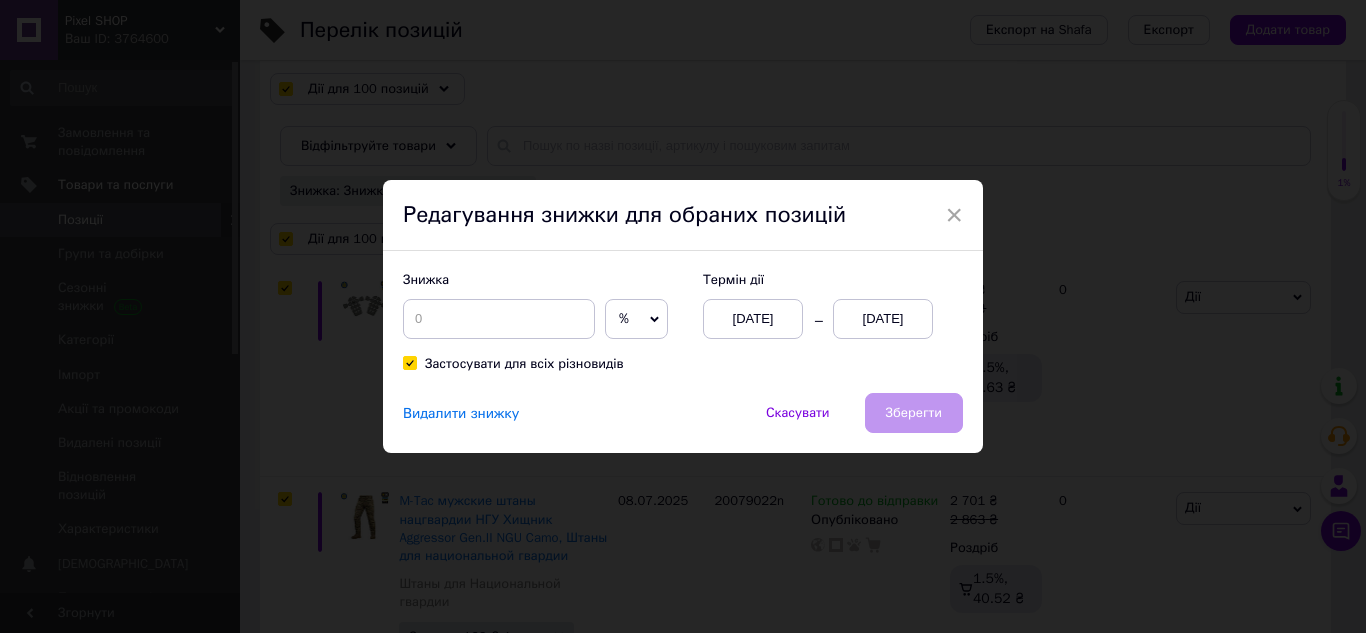 click on "%" at bounding box center (636, 319) 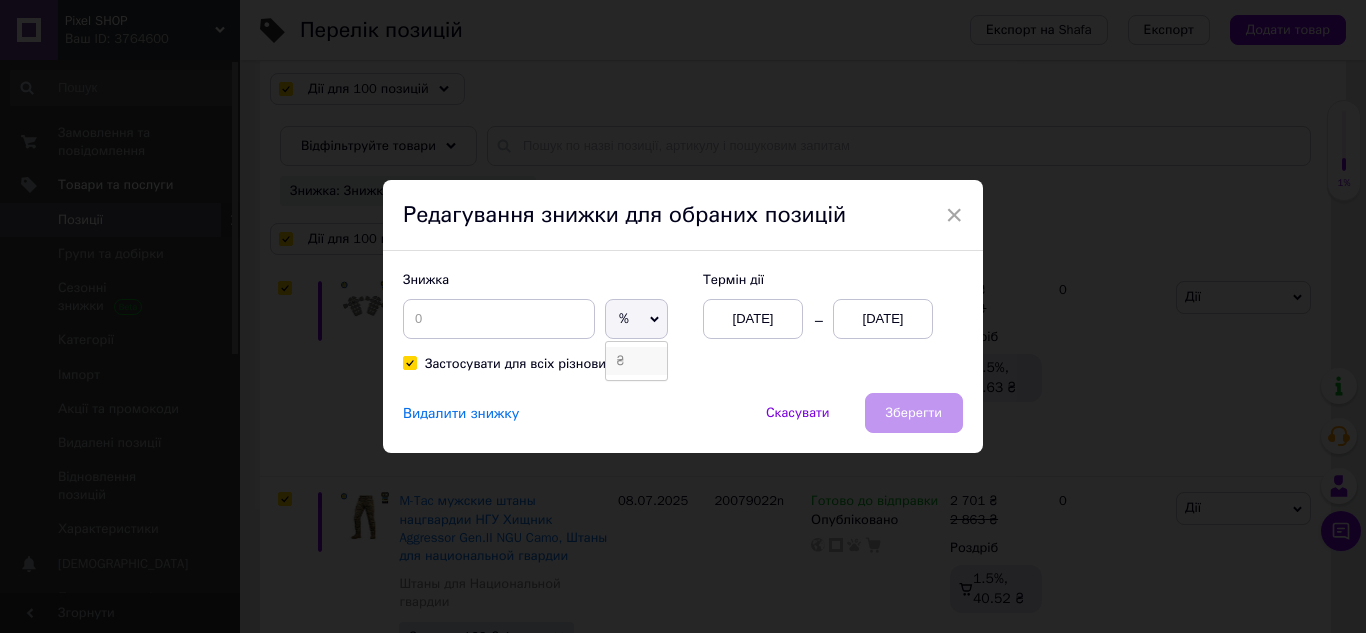 click on "₴" at bounding box center (636, 361) 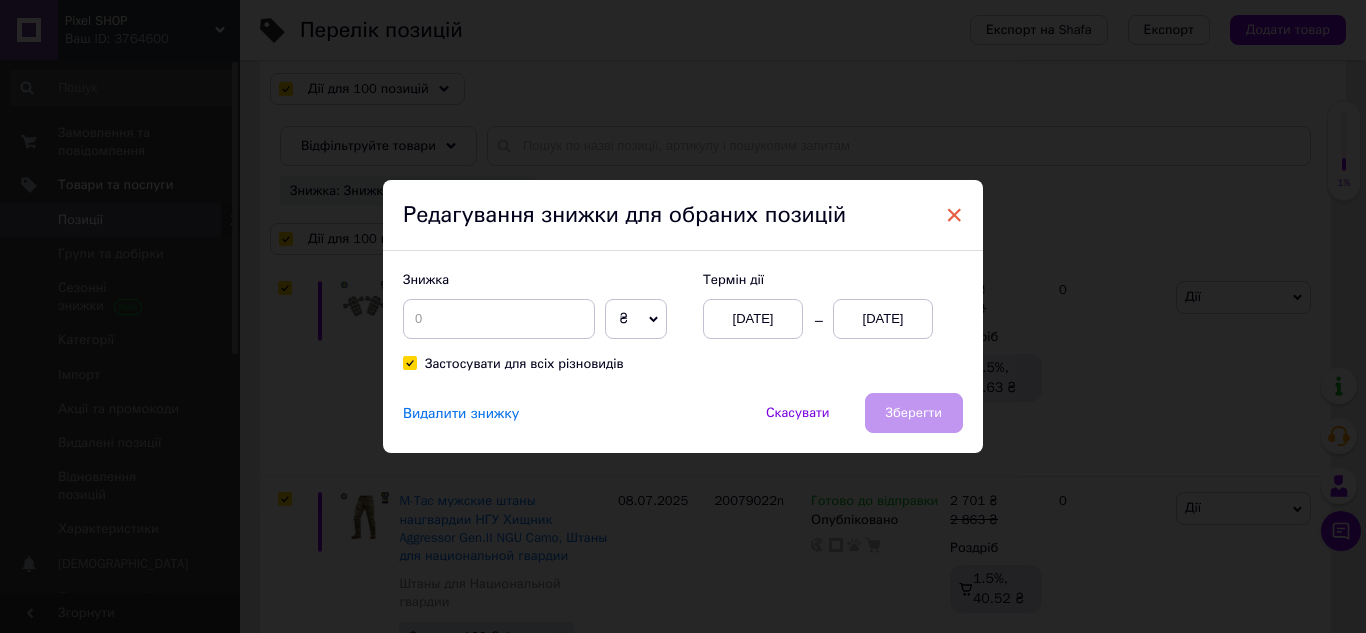 click on "×" at bounding box center (954, 215) 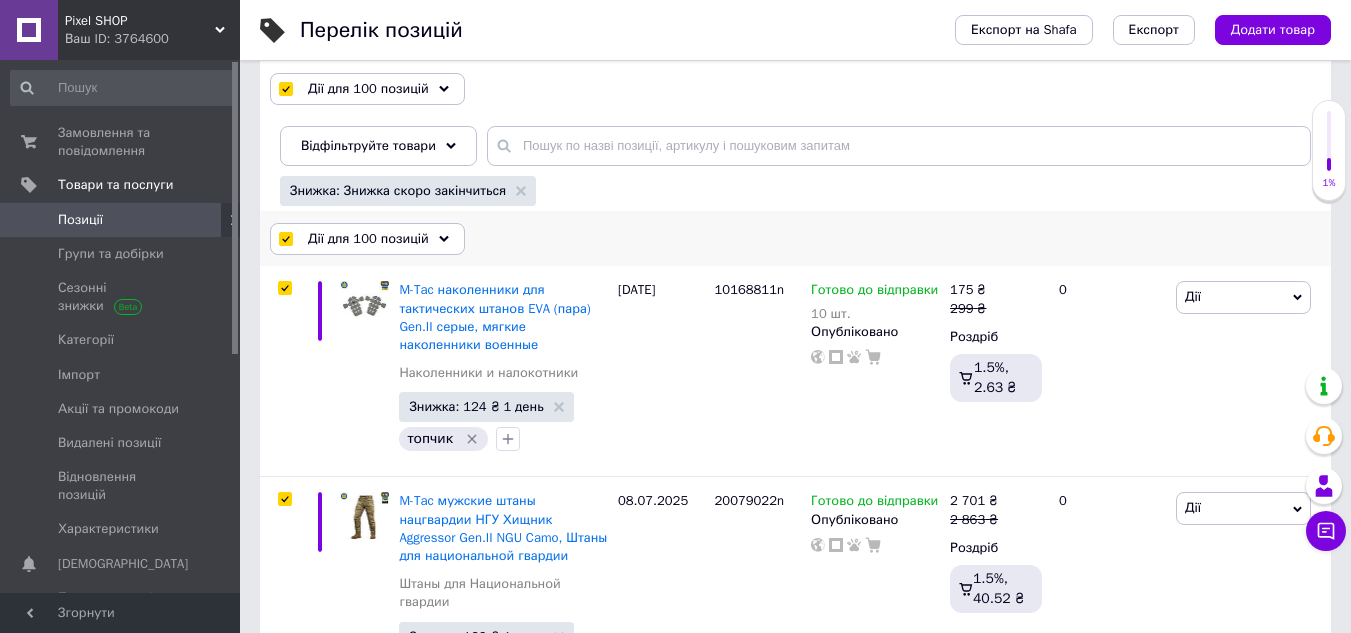 scroll, scrollTop: 0, scrollLeft: 459, axis: horizontal 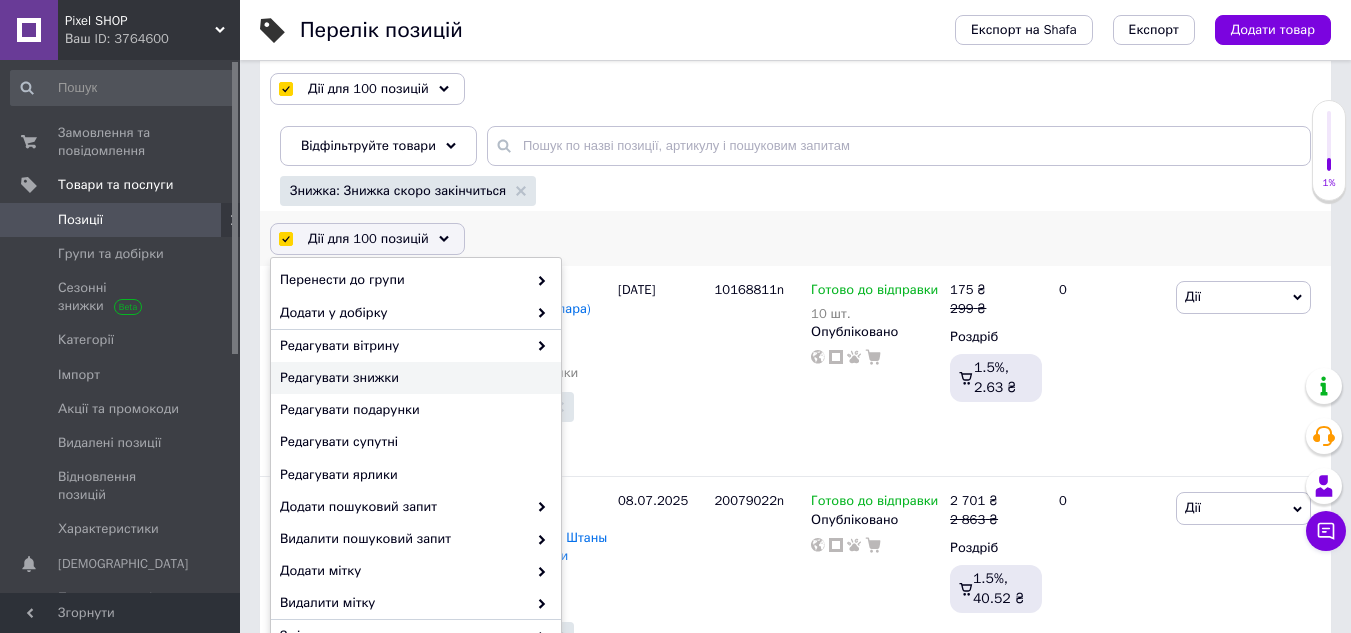 click on "Редагувати знижки" at bounding box center (413, 378) 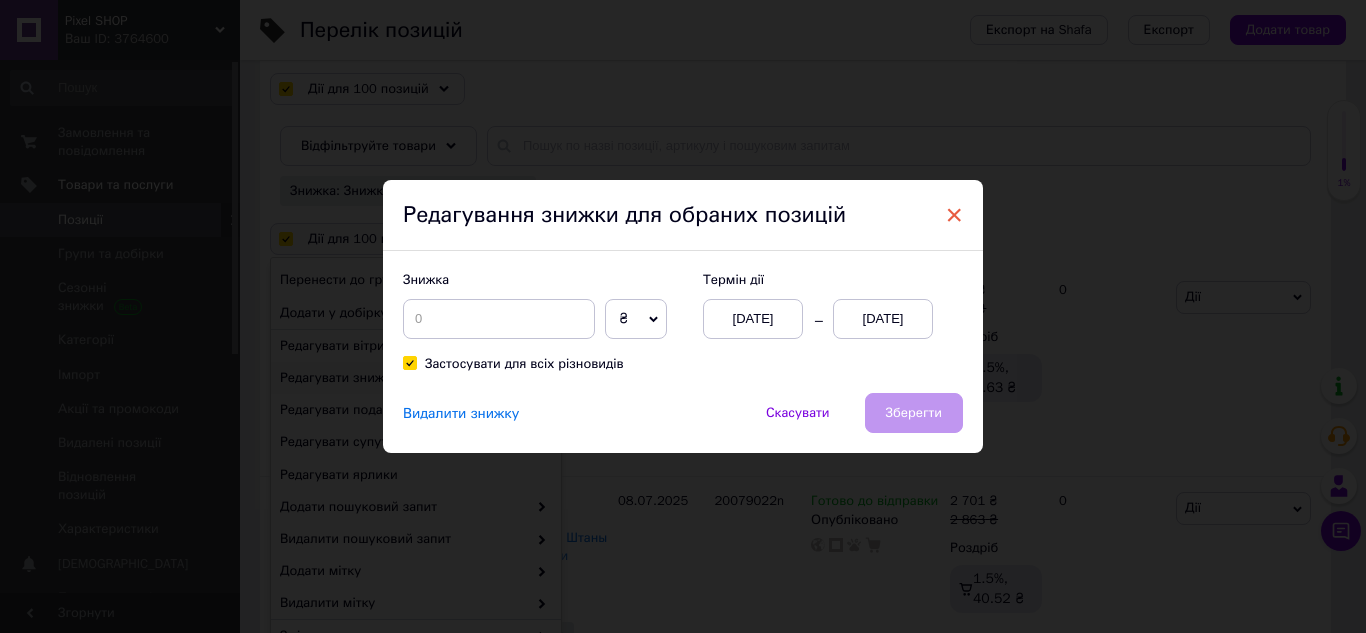 click on "×" at bounding box center (954, 215) 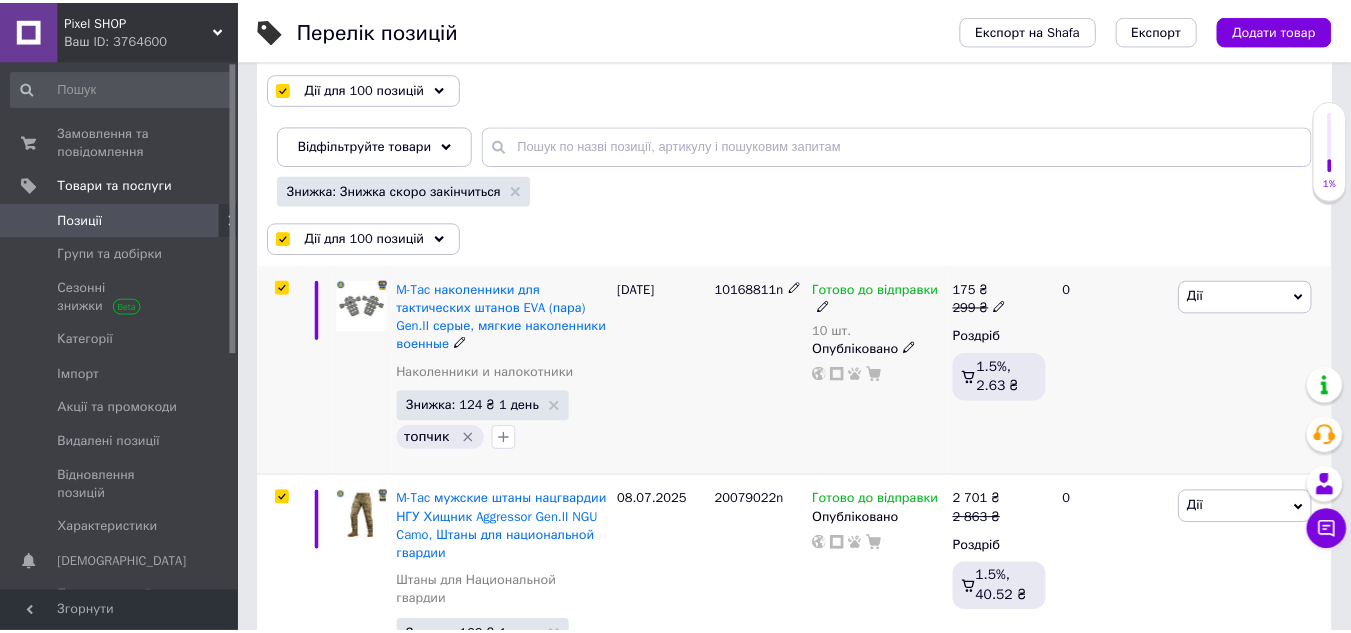 scroll, scrollTop: 0, scrollLeft: 459, axis: horizontal 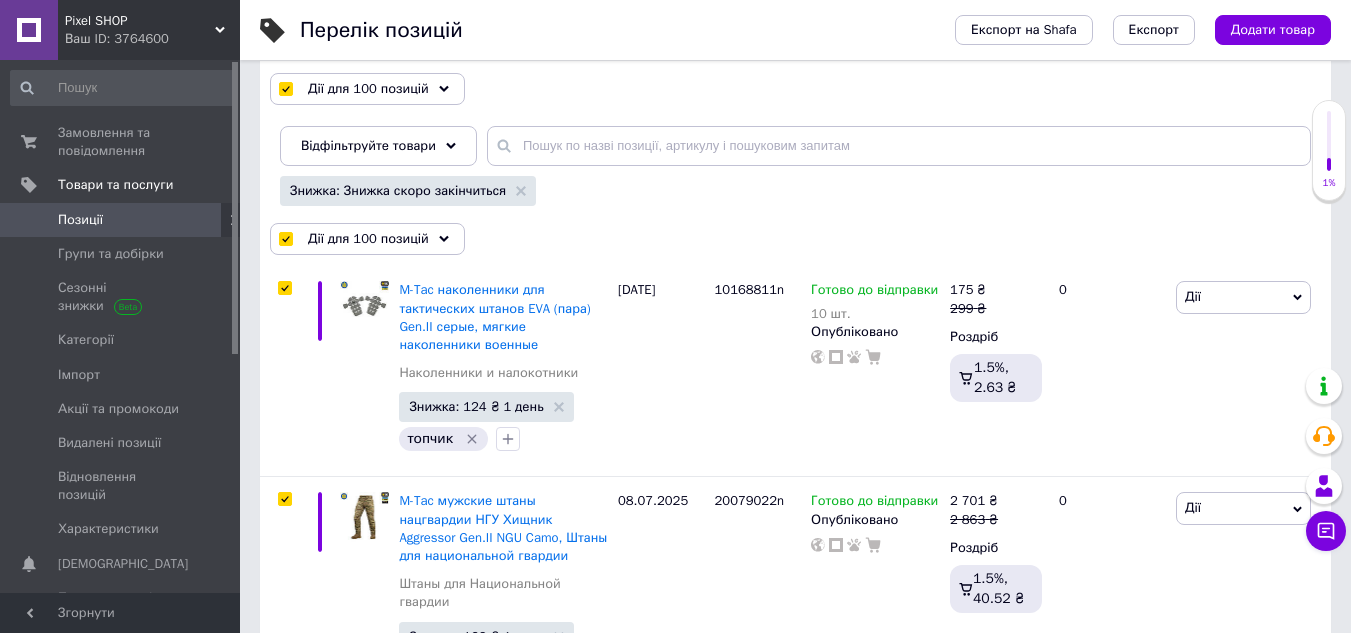 click on "Позиції" at bounding box center [121, 220] 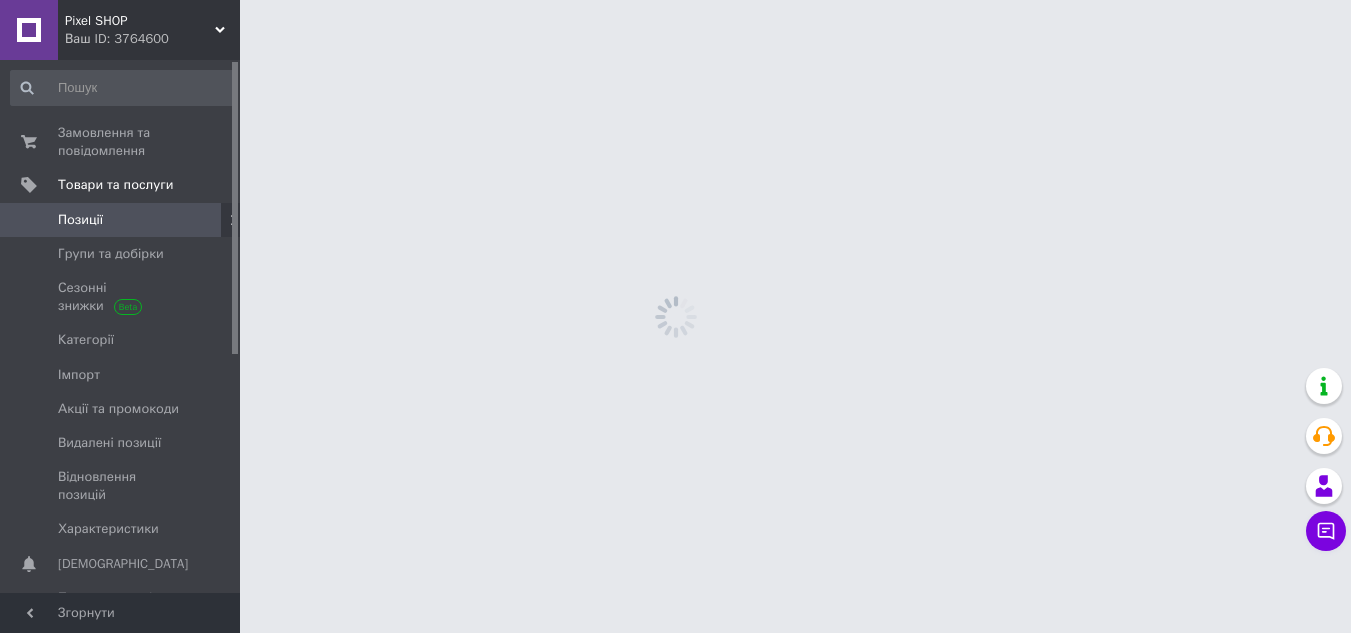 scroll, scrollTop: 0, scrollLeft: 0, axis: both 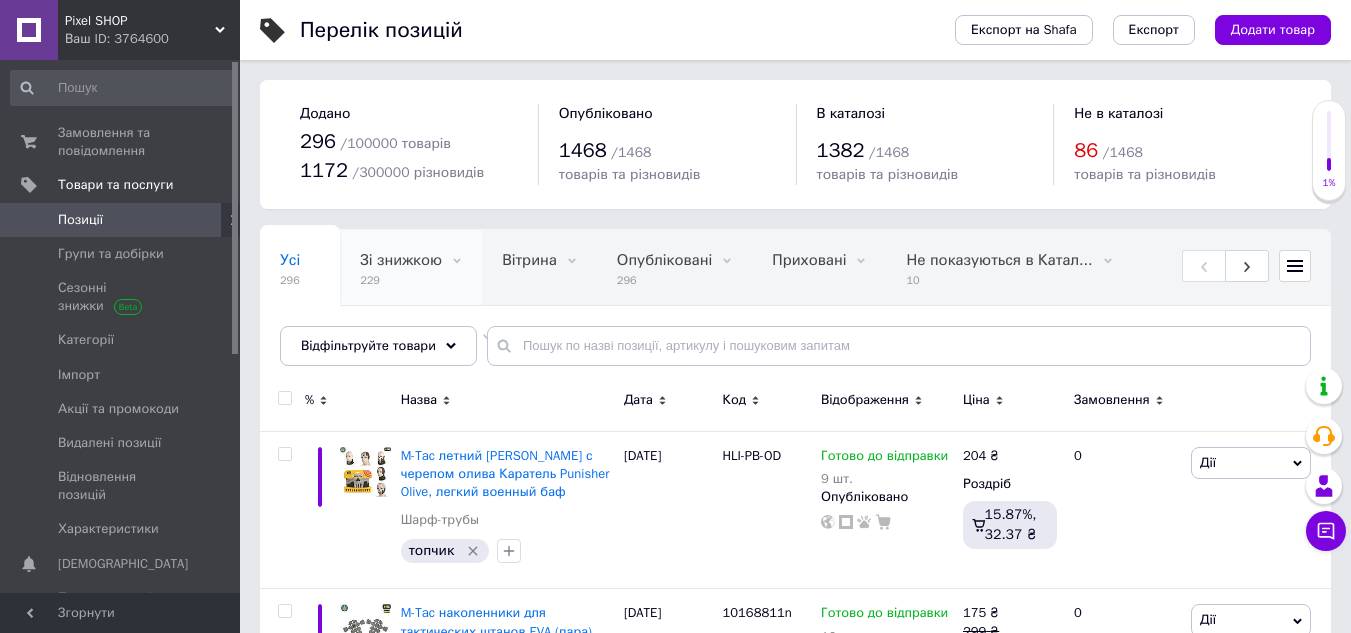 click on "Зі знижкою" at bounding box center [401, 260] 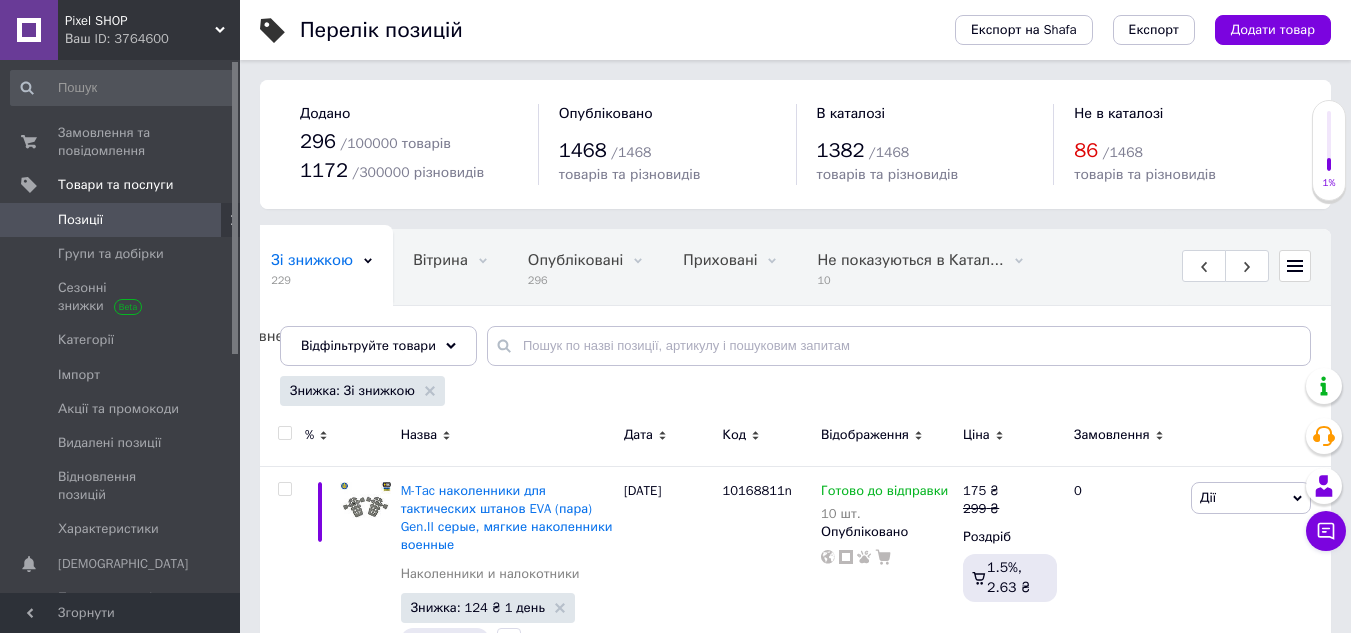 scroll, scrollTop: 0, scrollLeft: 197, axis: horizontal 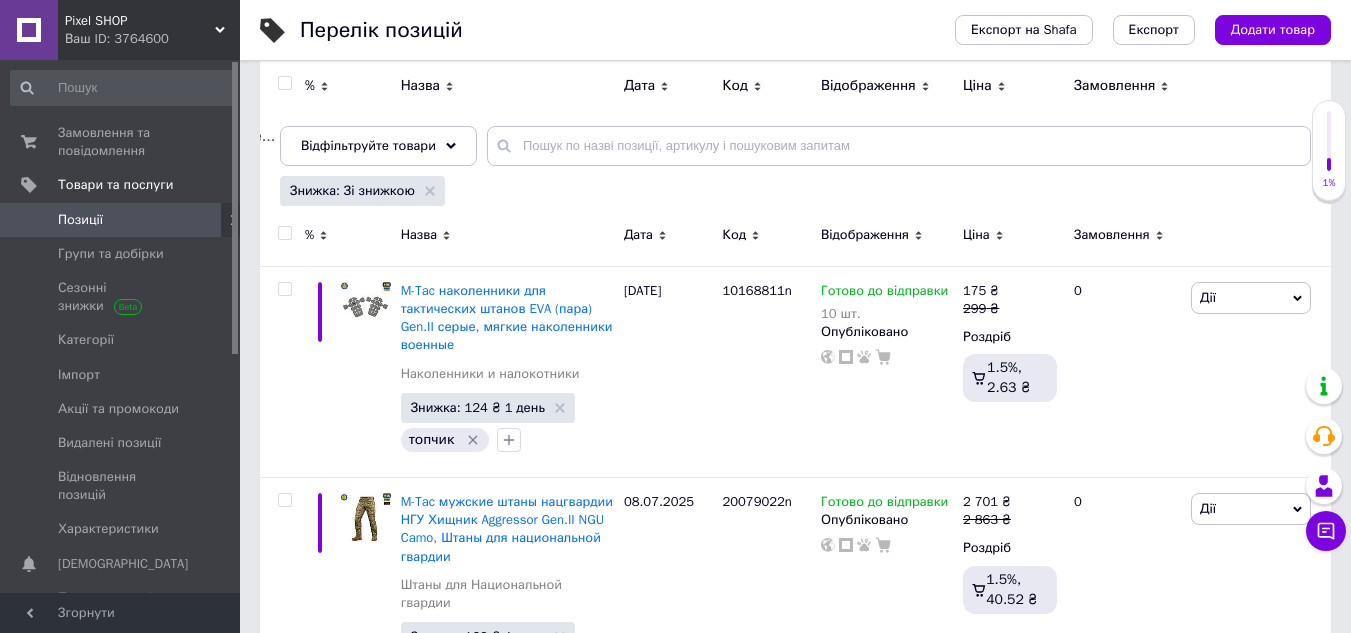 click at bounding box center [284, 233] 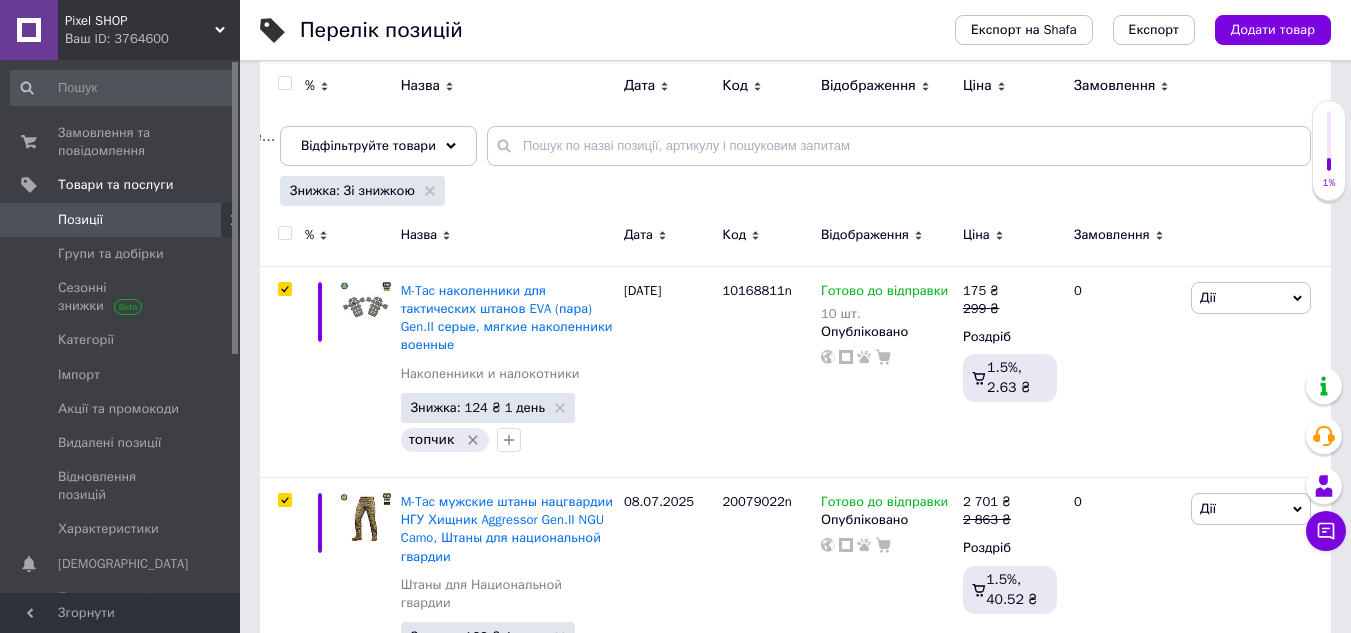 checkbox on "true" 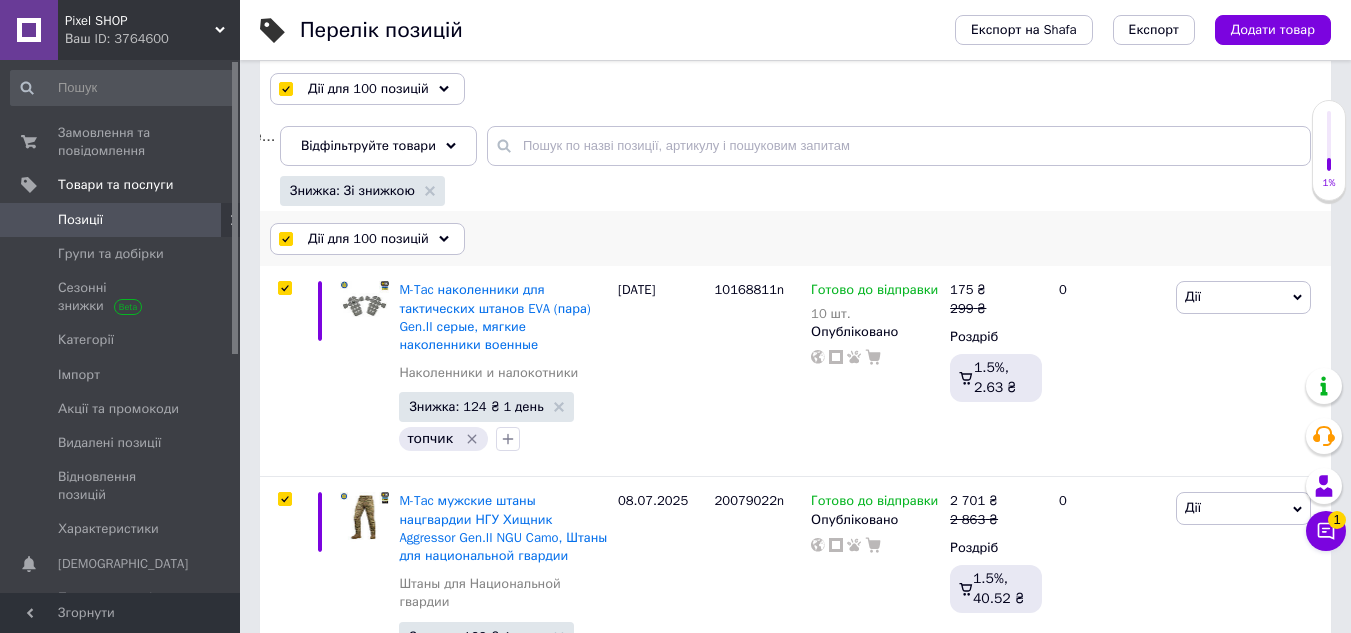 click on "Дії для 100 позицій" at bounding box center [368, 239] 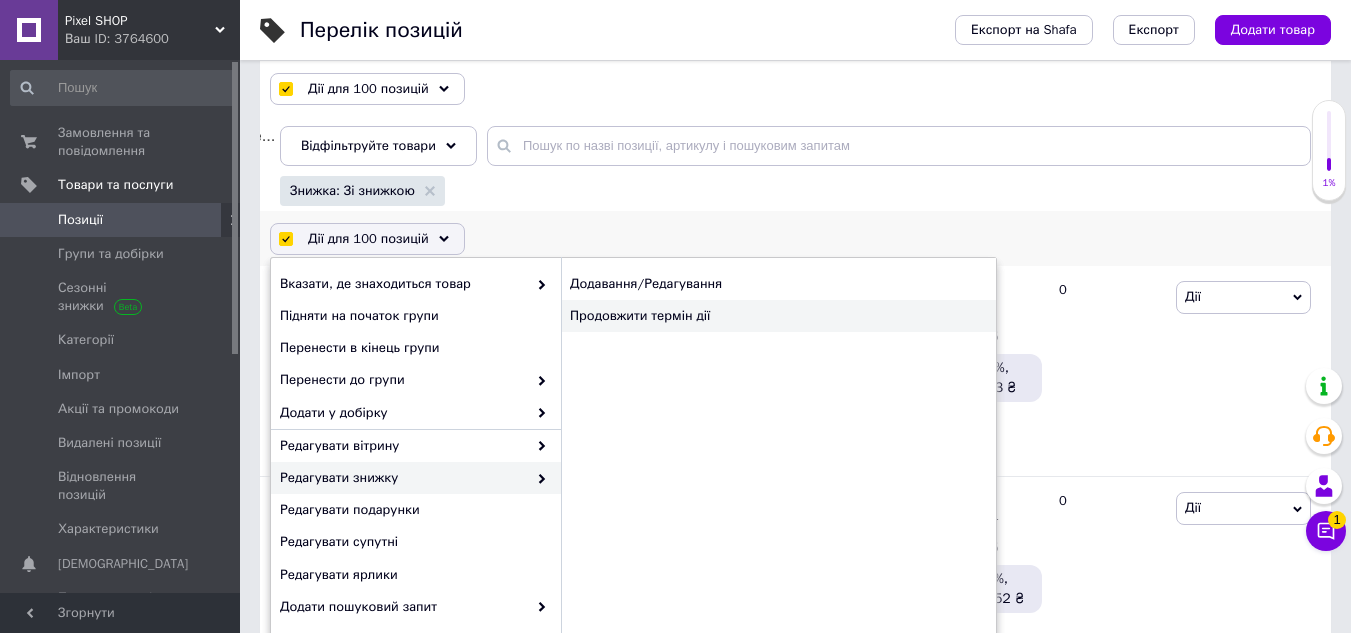 click on "Продовжити термін дії" at bounding box center (778, 316) 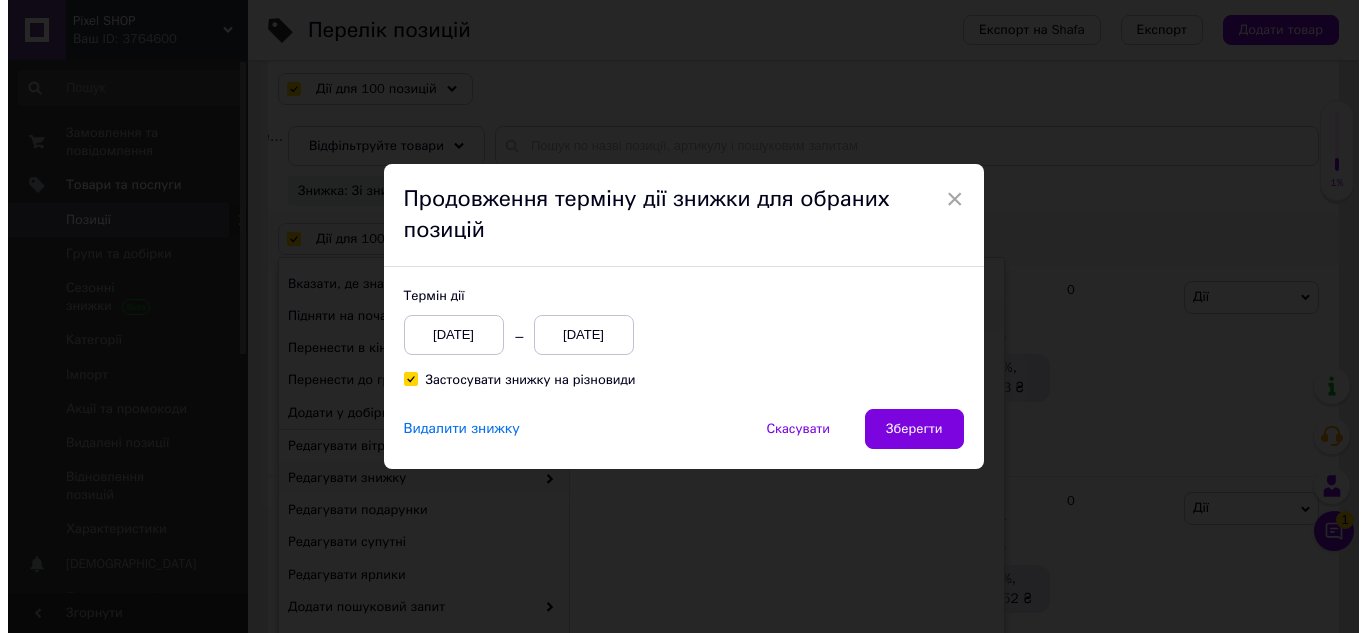 scroll, scrollTop: 300, scrollLeft: 0, axis: vertical 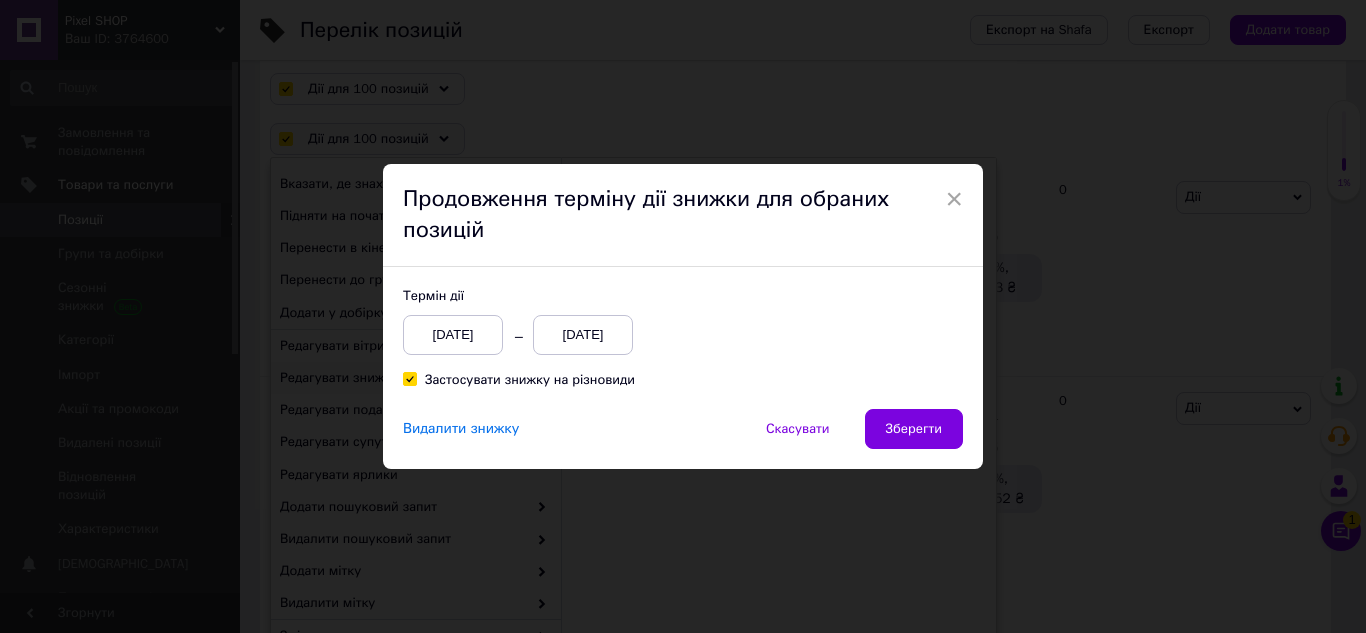 click on "[DATE]" at bounding box center [583, 335] 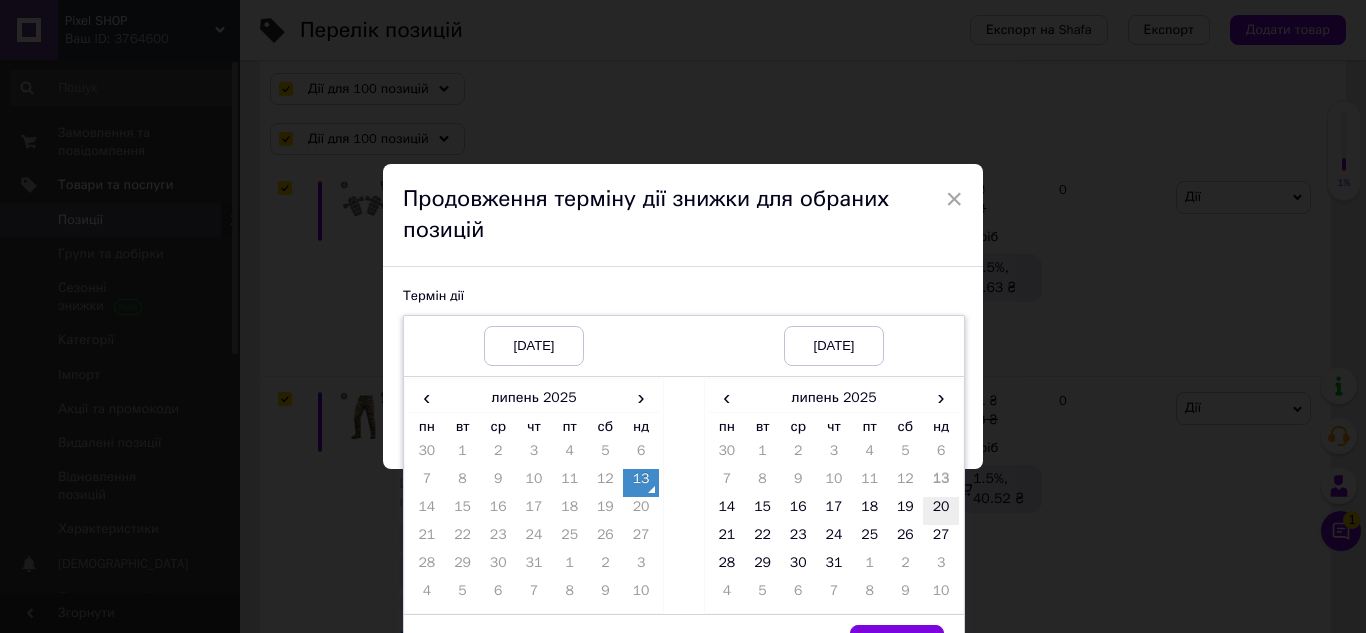 click on "20" at bounding box center [941, 511] 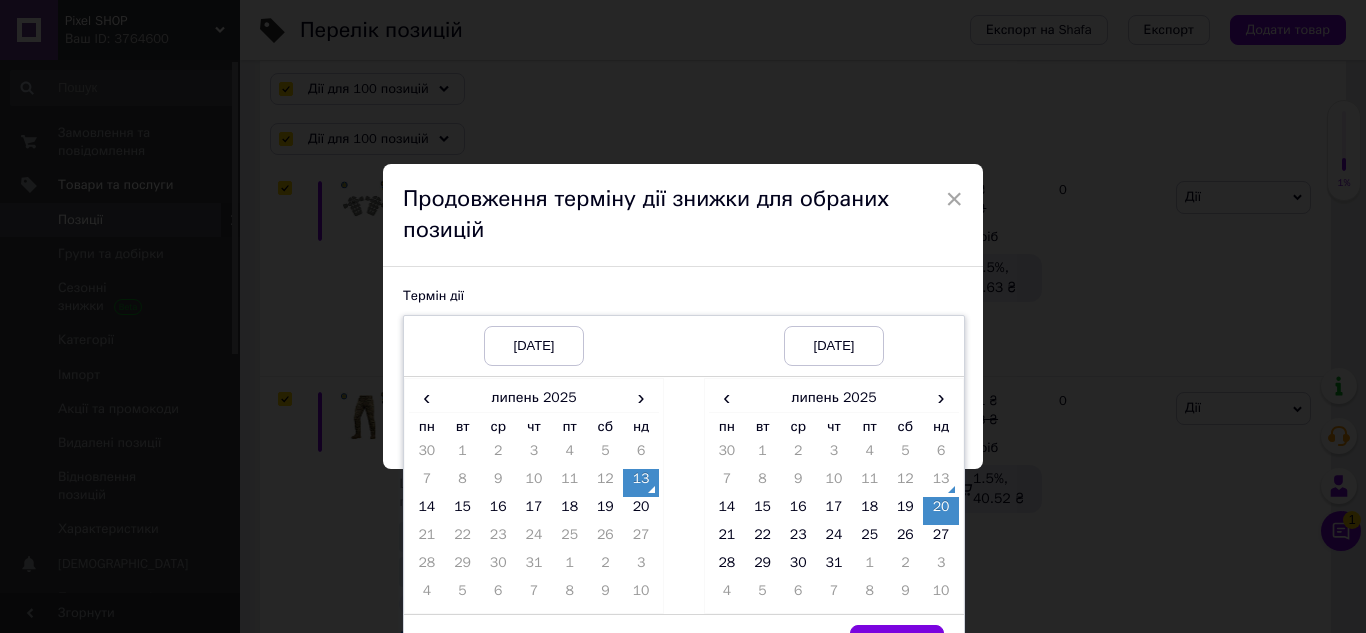 scroll, scrollTop: 43, scrollLeft: 0, axis: vertical 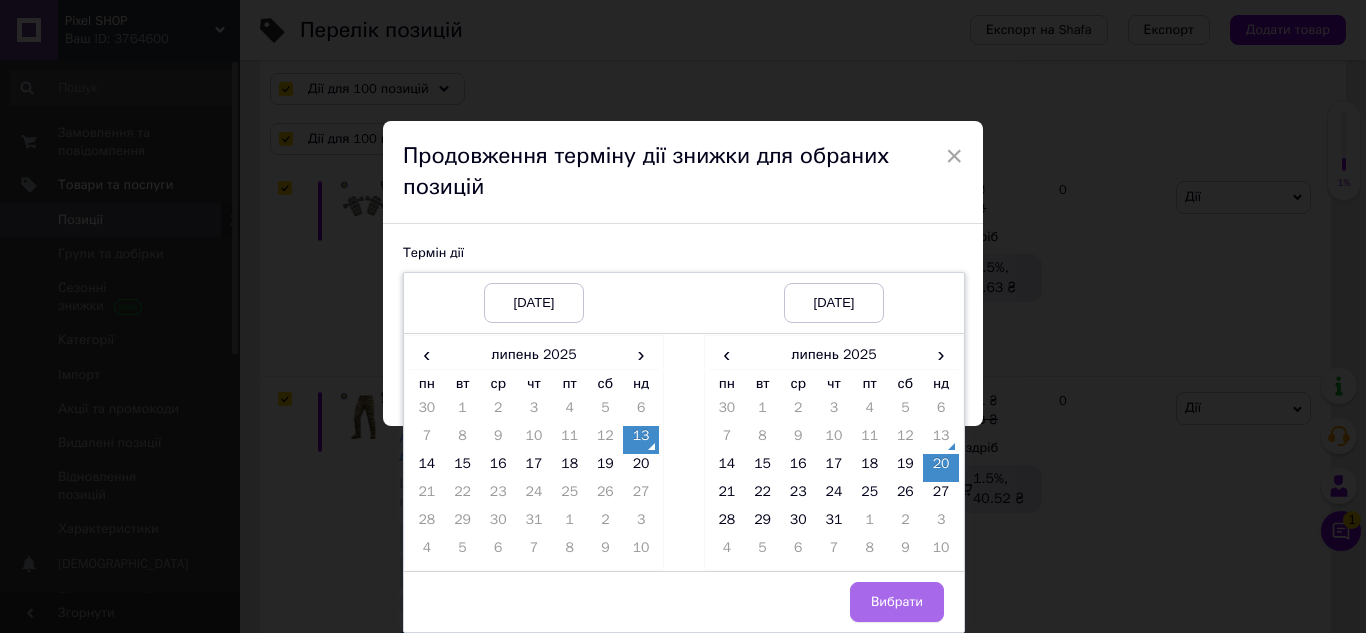 click on "Вибрати" at bounding box center [897, 602] 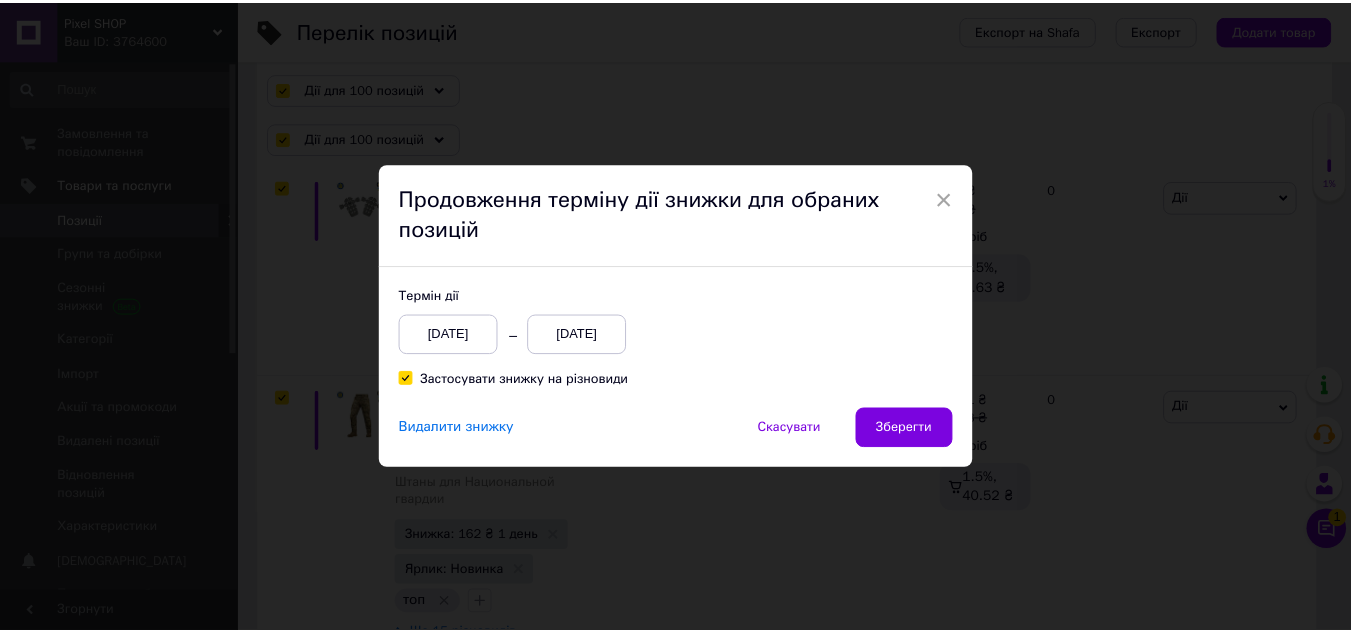 scroll, scrollTop: 0, scrollLeft: 0, axis: both 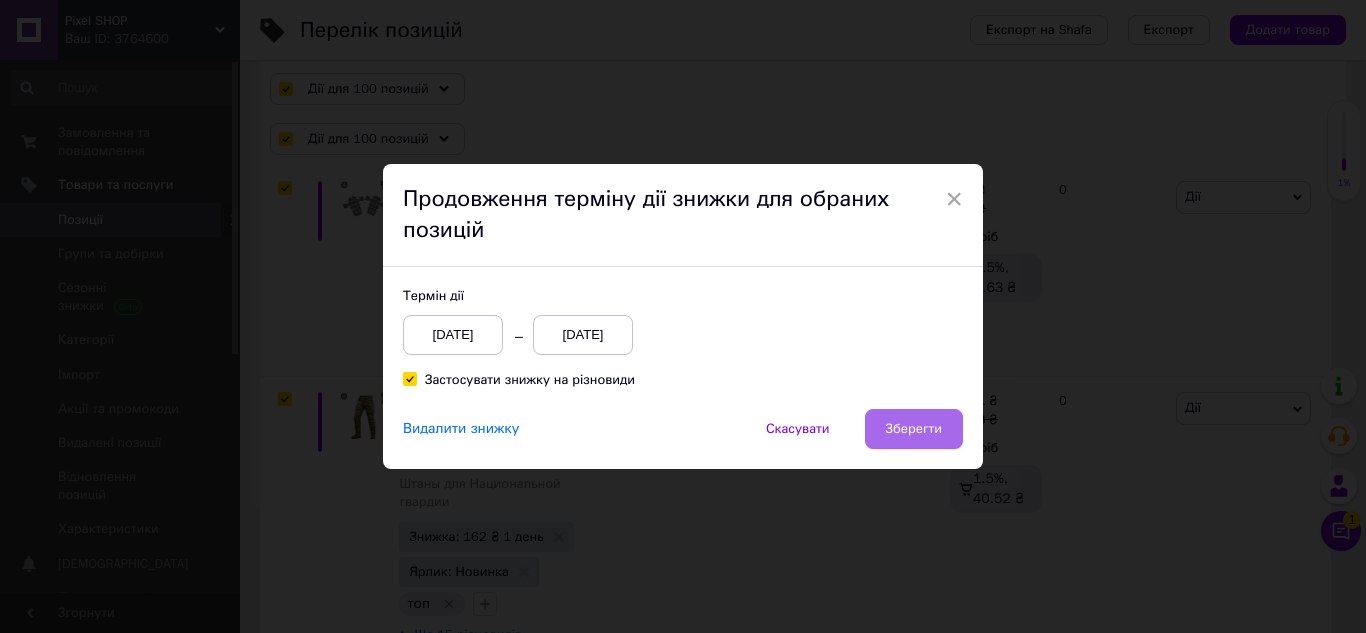 click on "Зберегти" at bounding box center [914, 429] 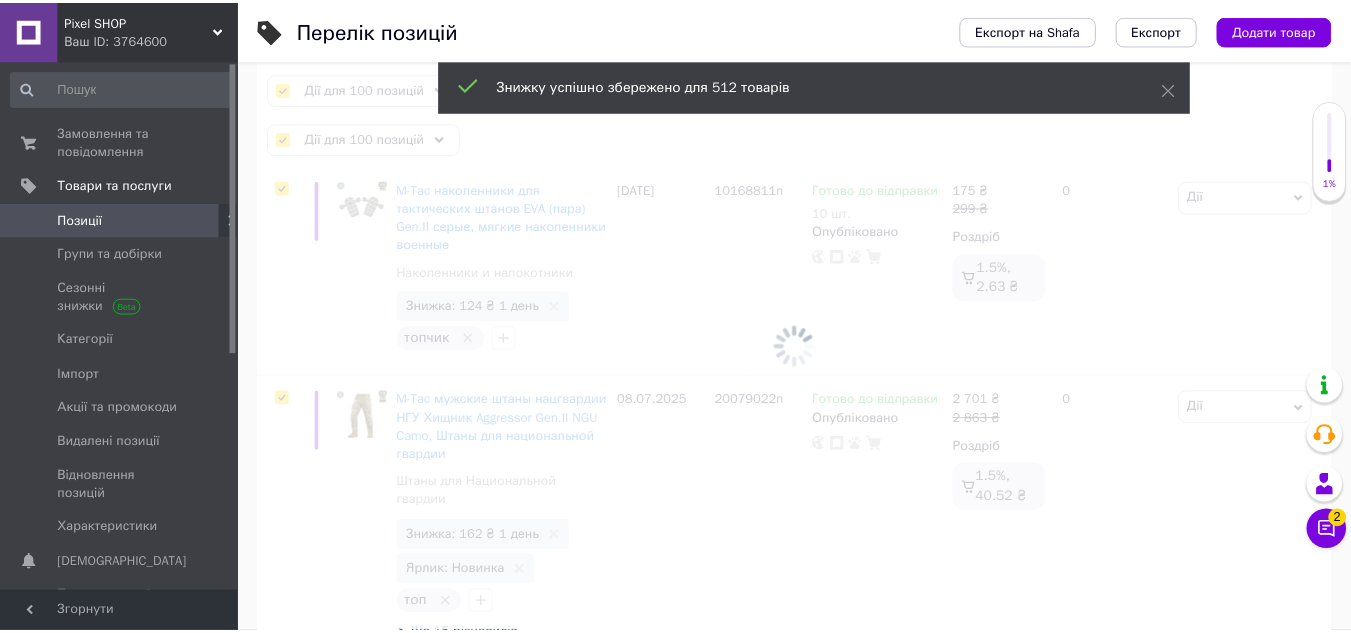 scroll, scrollTop: 0, scrollLeft: 182, axis: horizontal 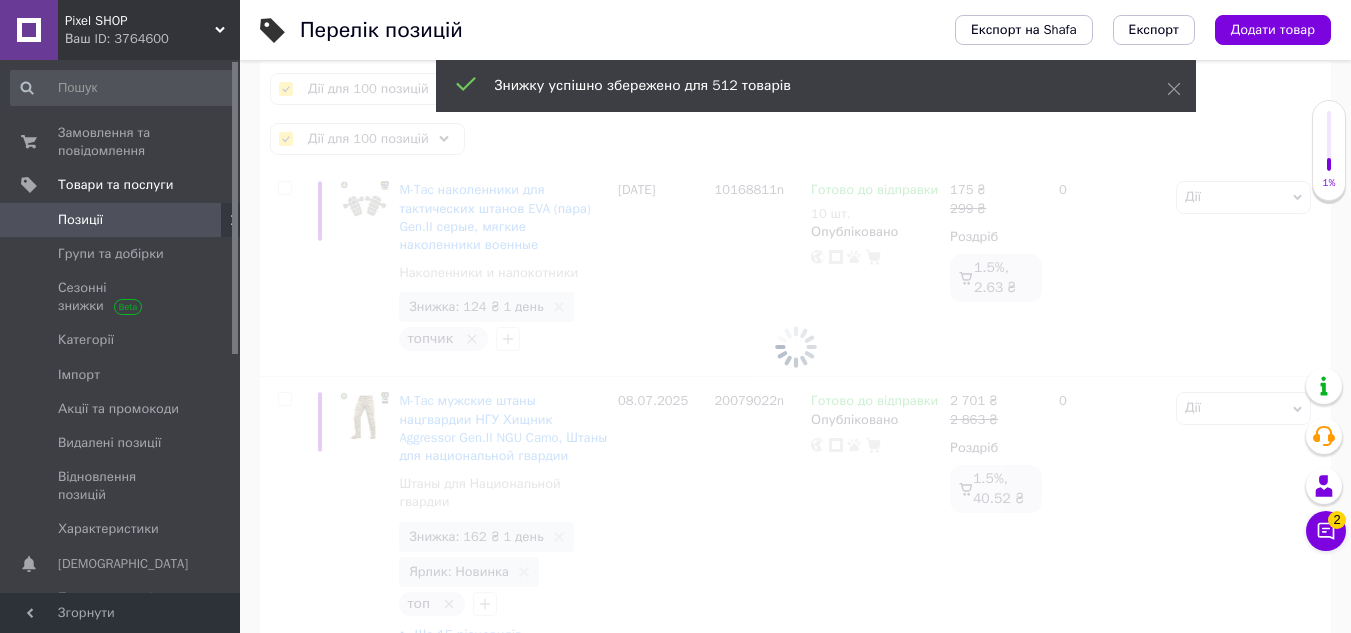type 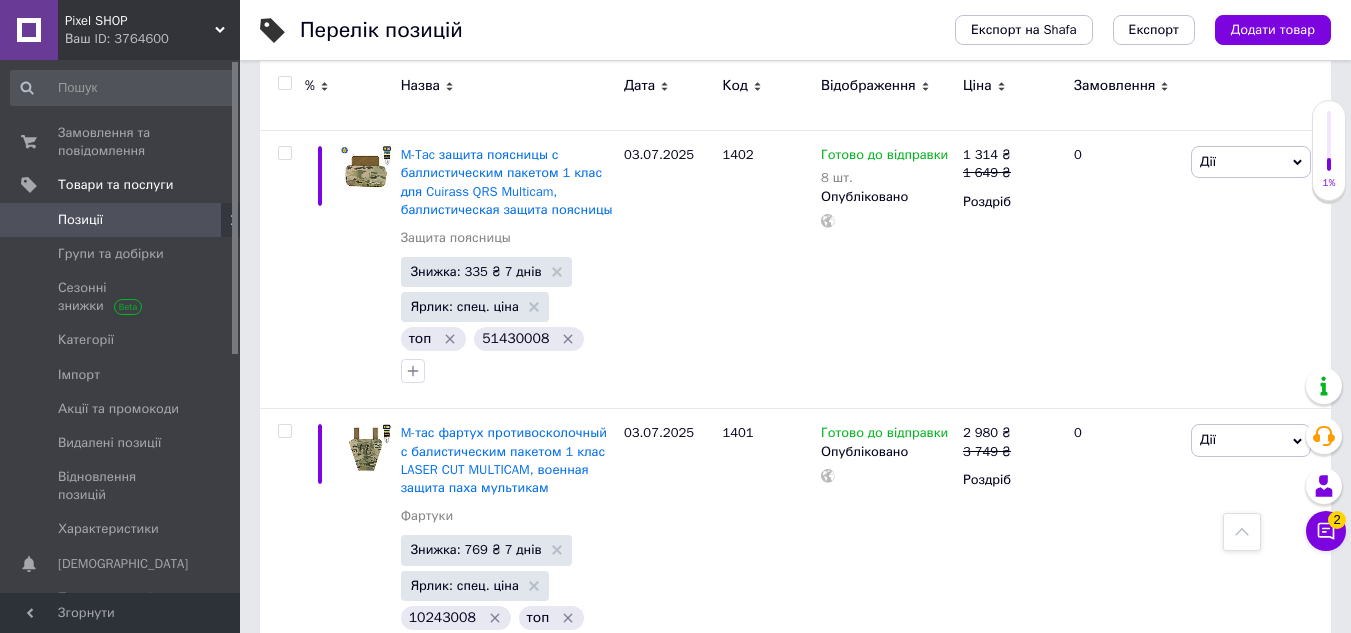 scroll, scrollTop: 22931, scrollLeft: 0, axis: vertical 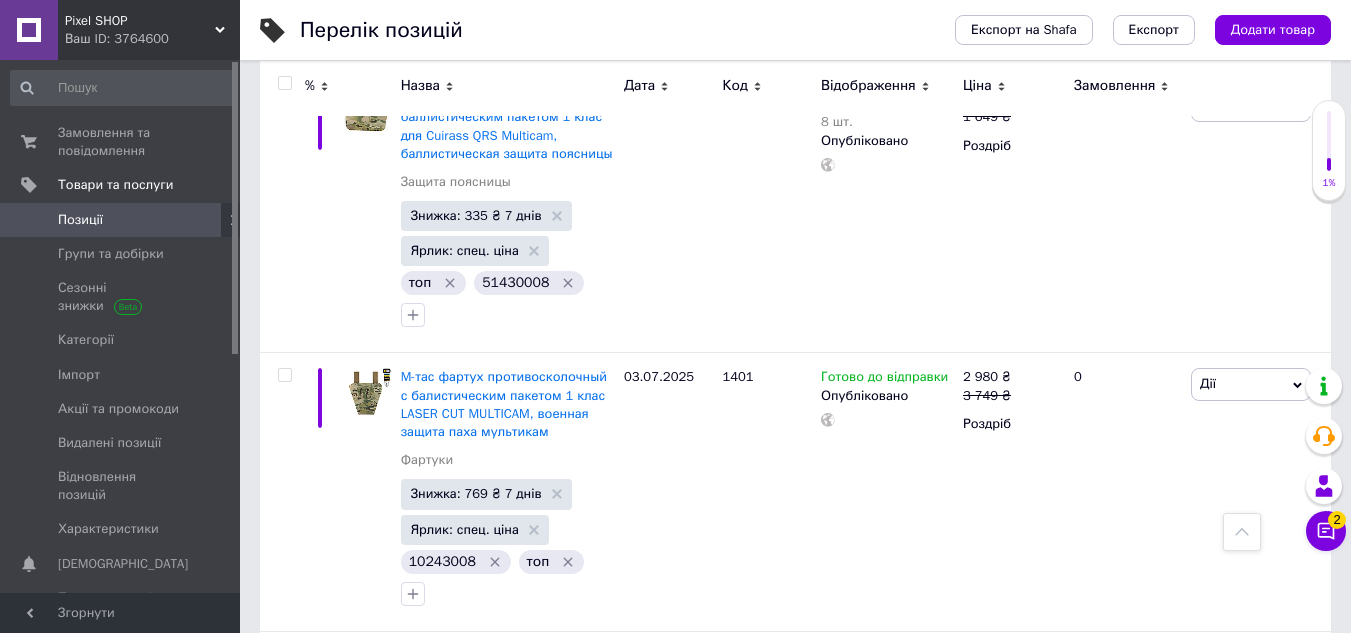 click on "2" at bounding box center [327, 2620] 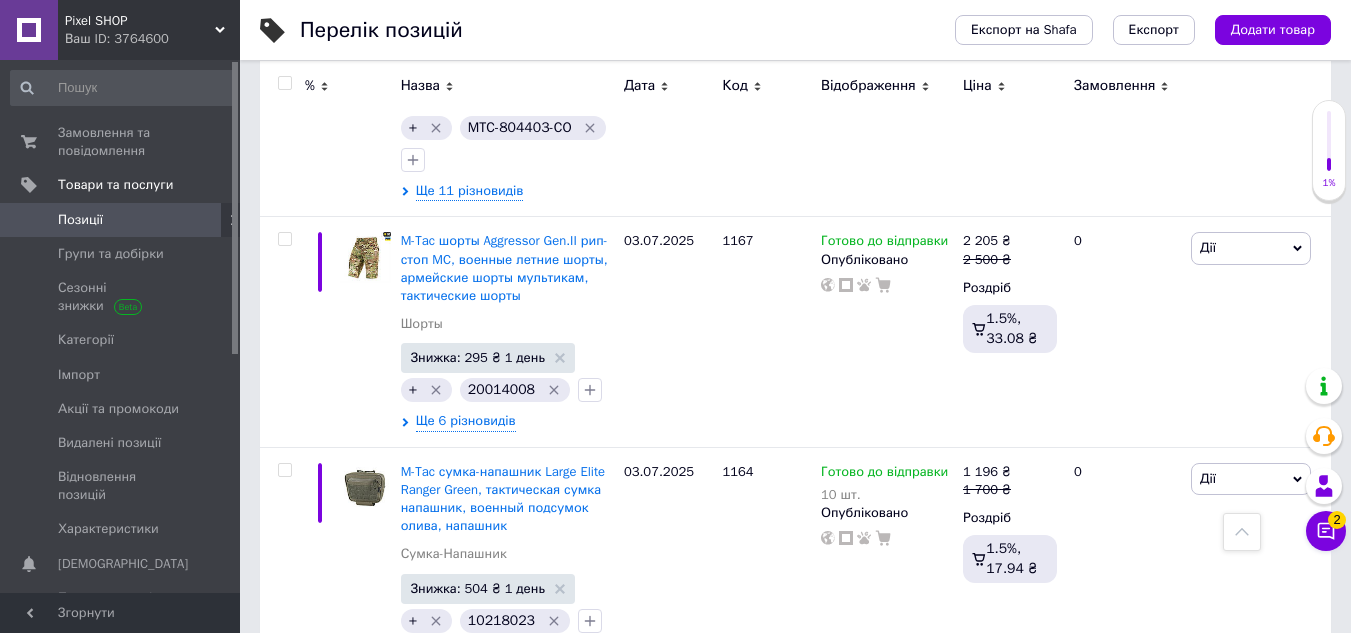 scroll, scrollTop: 22440, scrollLeft: 0, axis: vertical 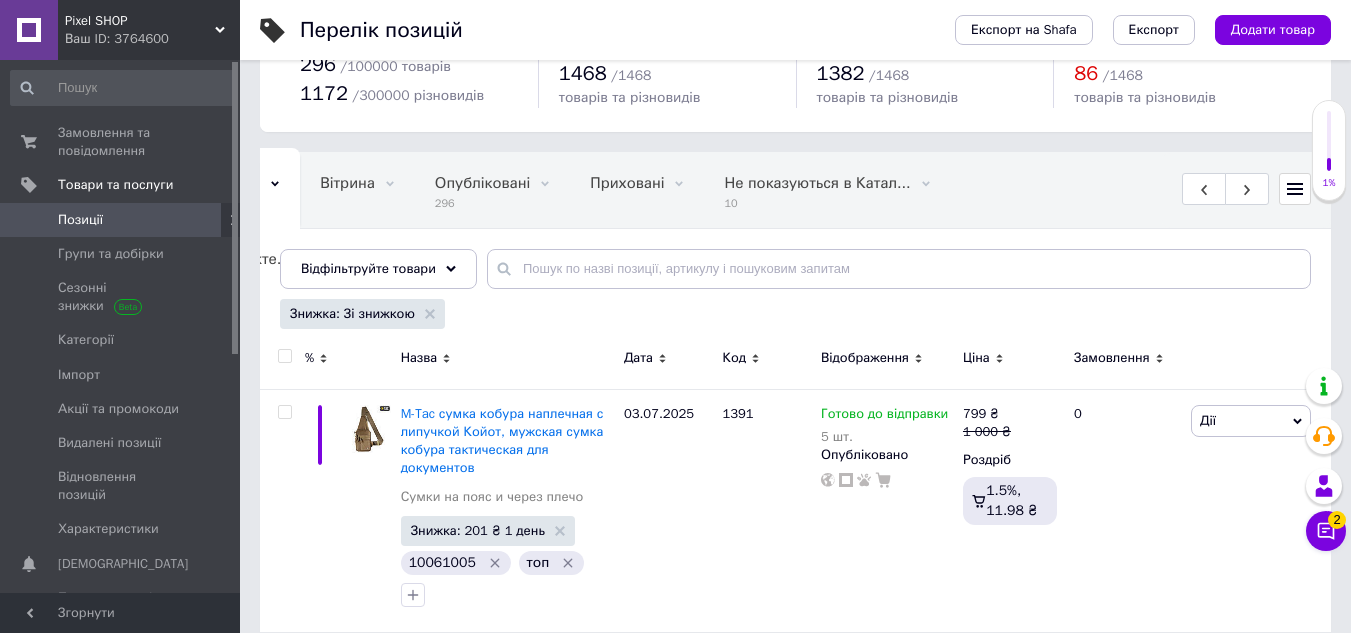 click at bounding box center (284, 356) 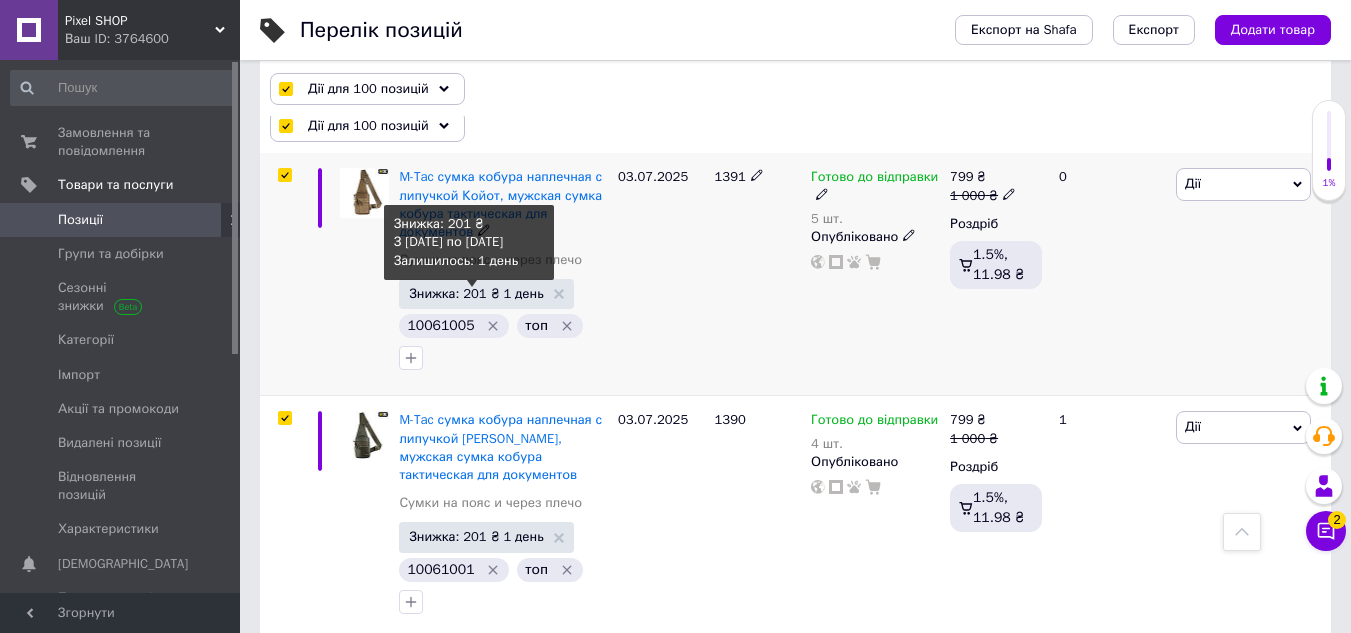 scroll, scrollTop: 277, scrollLeft: 0, axis: vertical 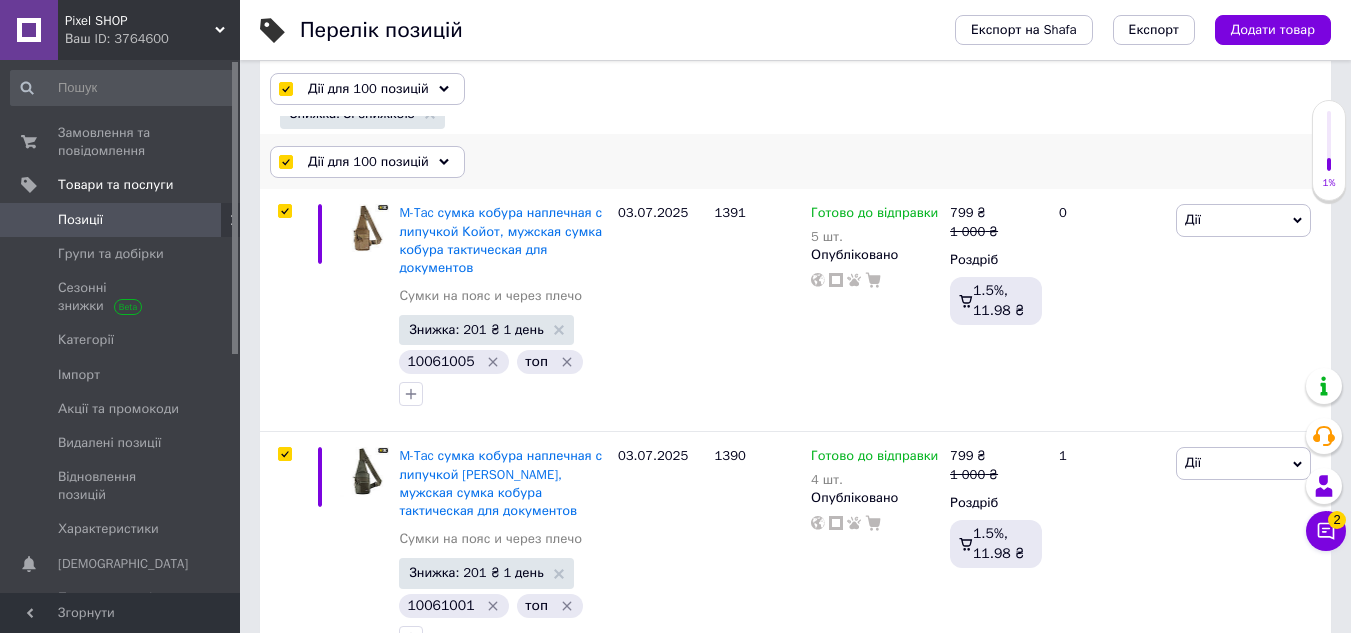 click on "Дії для 100 позицій" at bounding box center [367, 162] 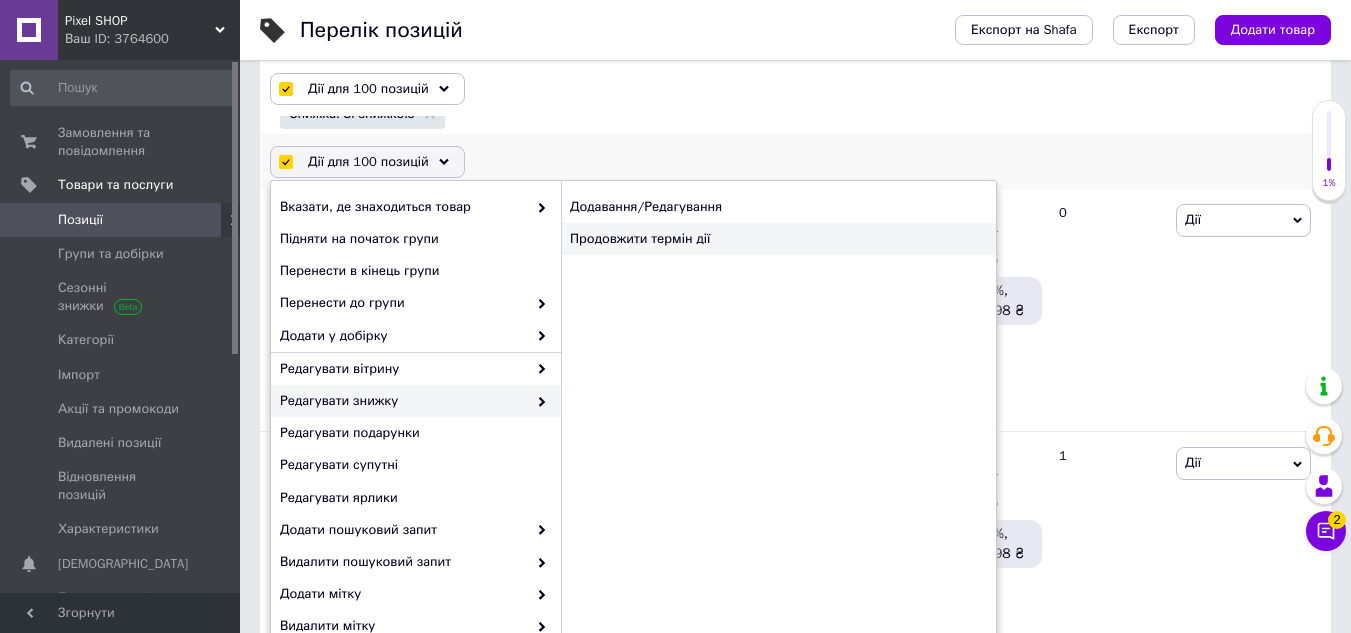 click on "Продовжити термін дії" at bounding box center [778, 239] 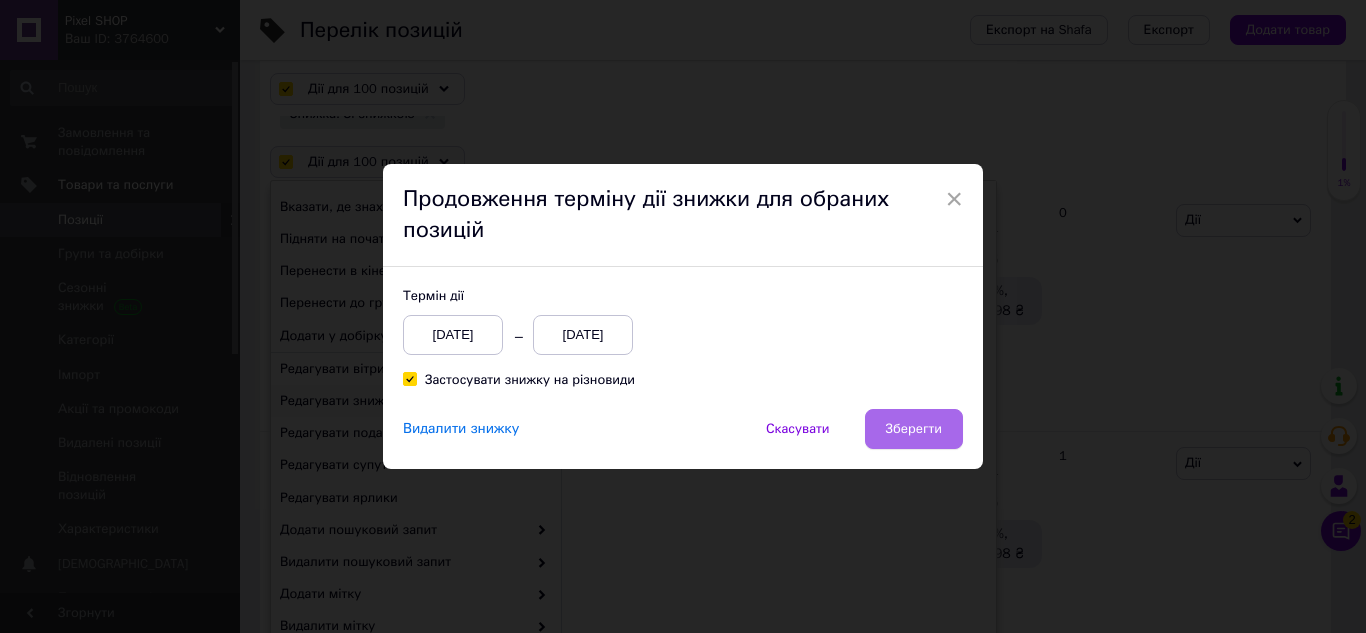 click on "Зберегти" at bounding box center [914, 429] 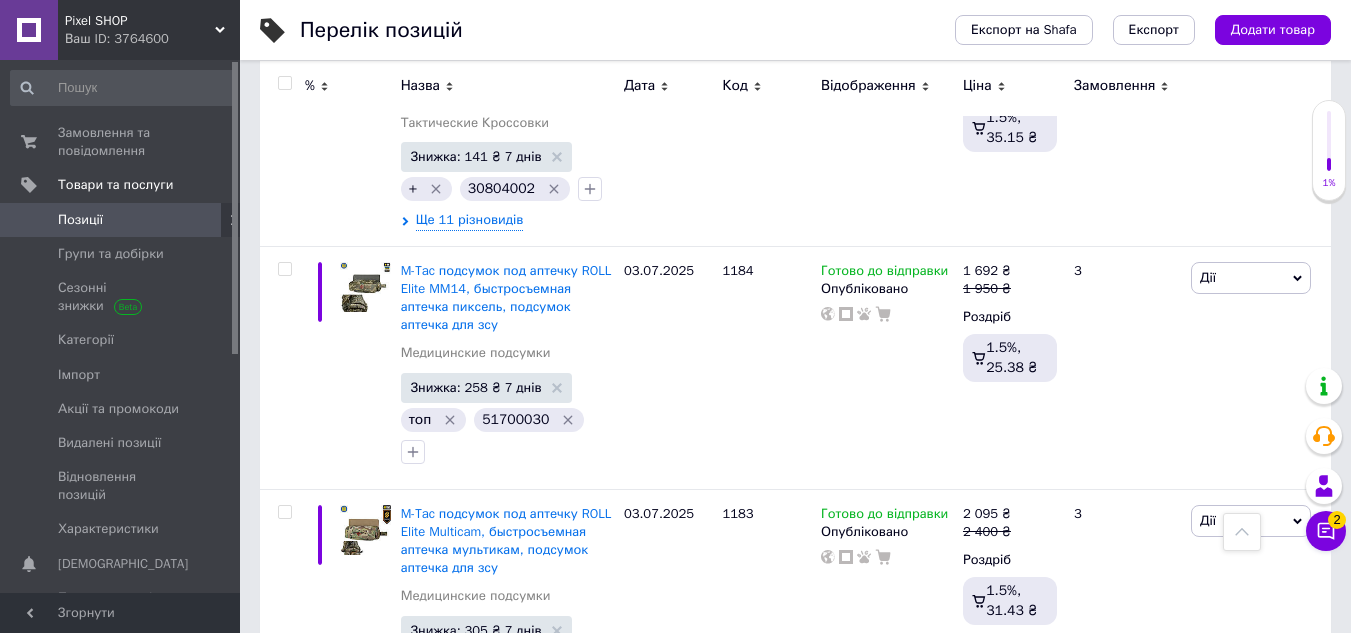 scroll, scrollTop: 22440, scrollLeft: 0, axis: vertical 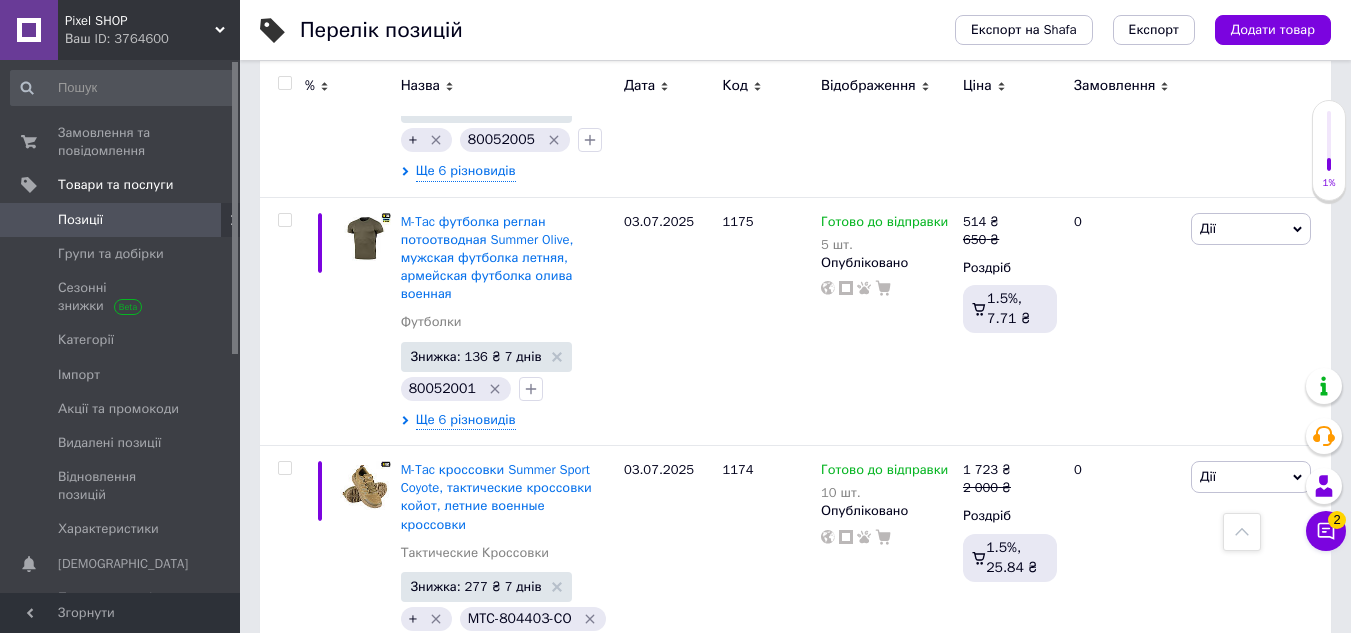 click on "3" at bounding box center (494, 2104) 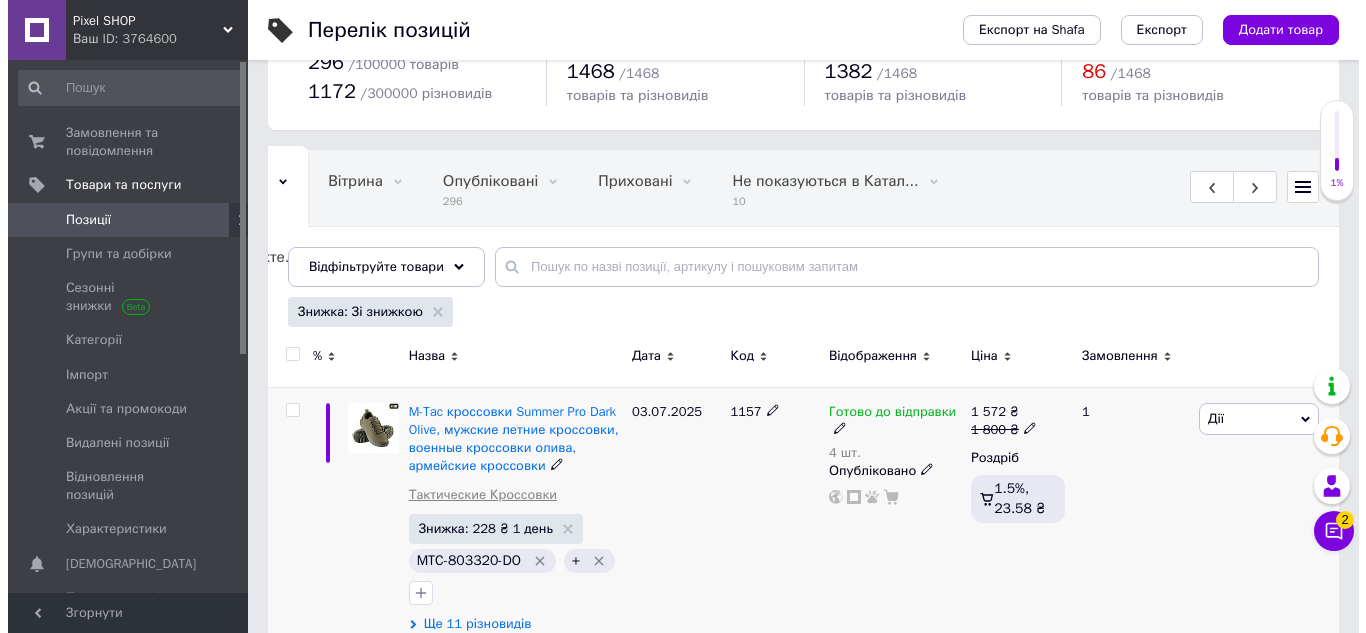 scroll, scrollTop: 200, scrollLeft: 0, axis: vertical 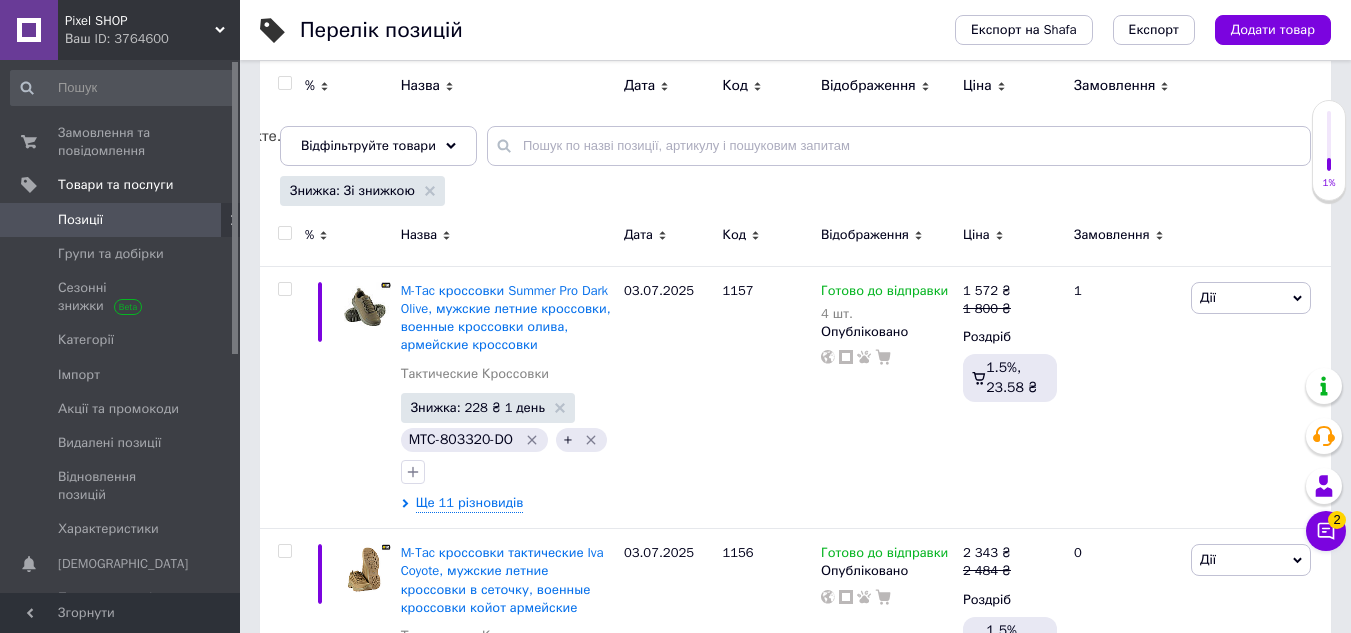 click at bounding box center [285, 233] 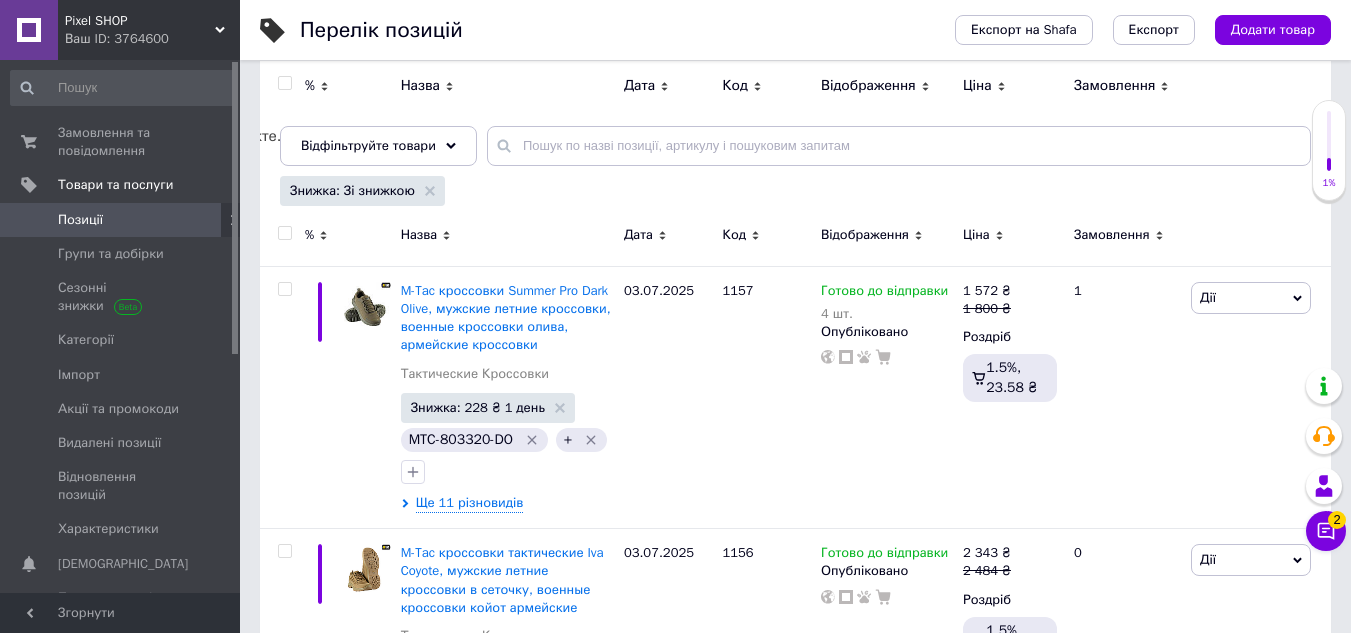 click at bounding box center (284, 233) 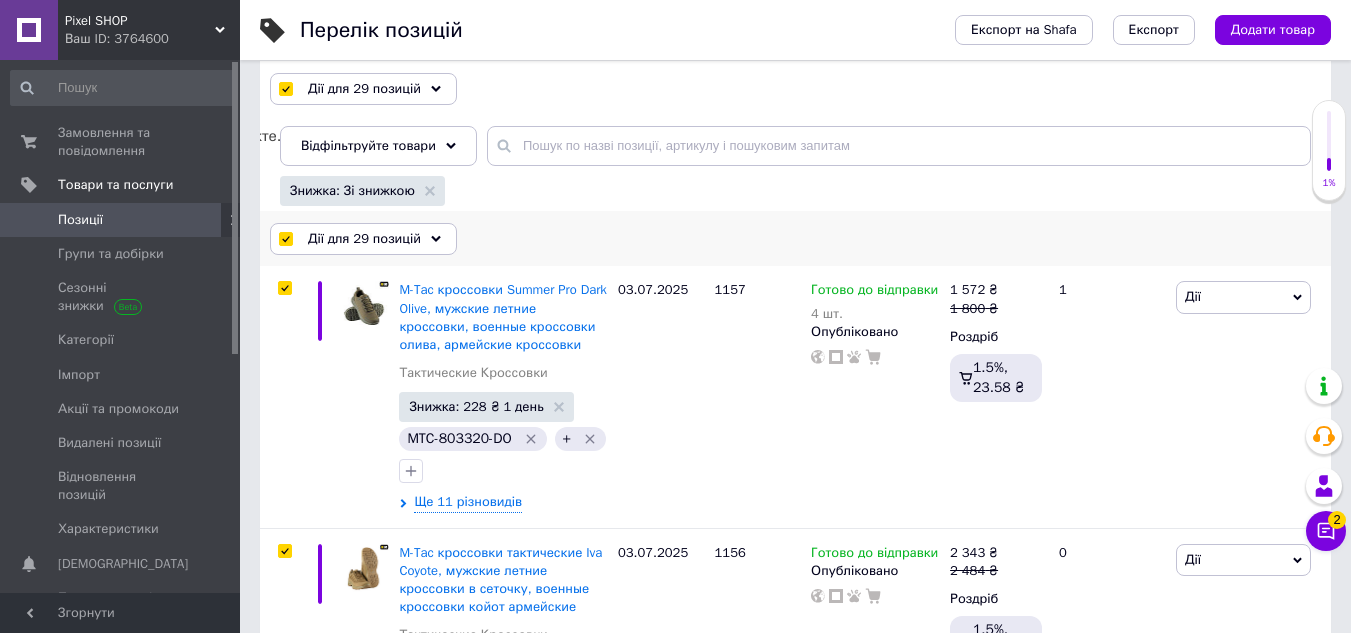 click on "Дії для 29 позицій" at bounding box center [364, 239] 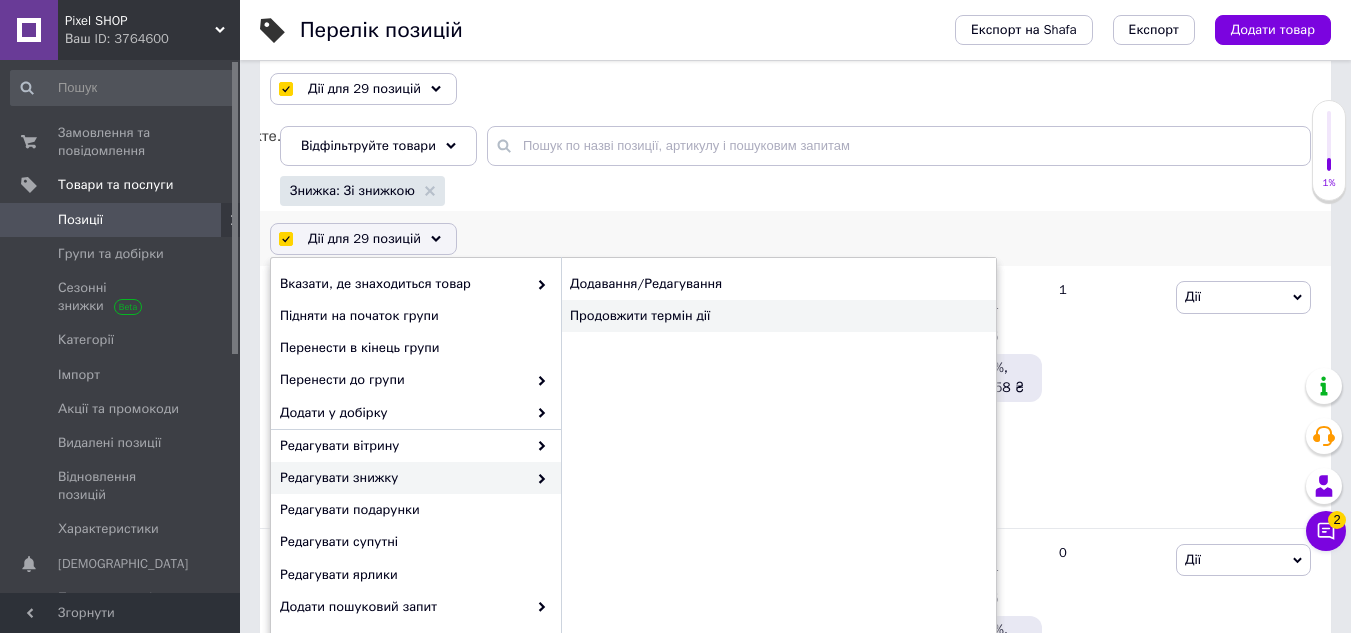 click on "Продовжити термін дії" at bounding box center (778, 316) 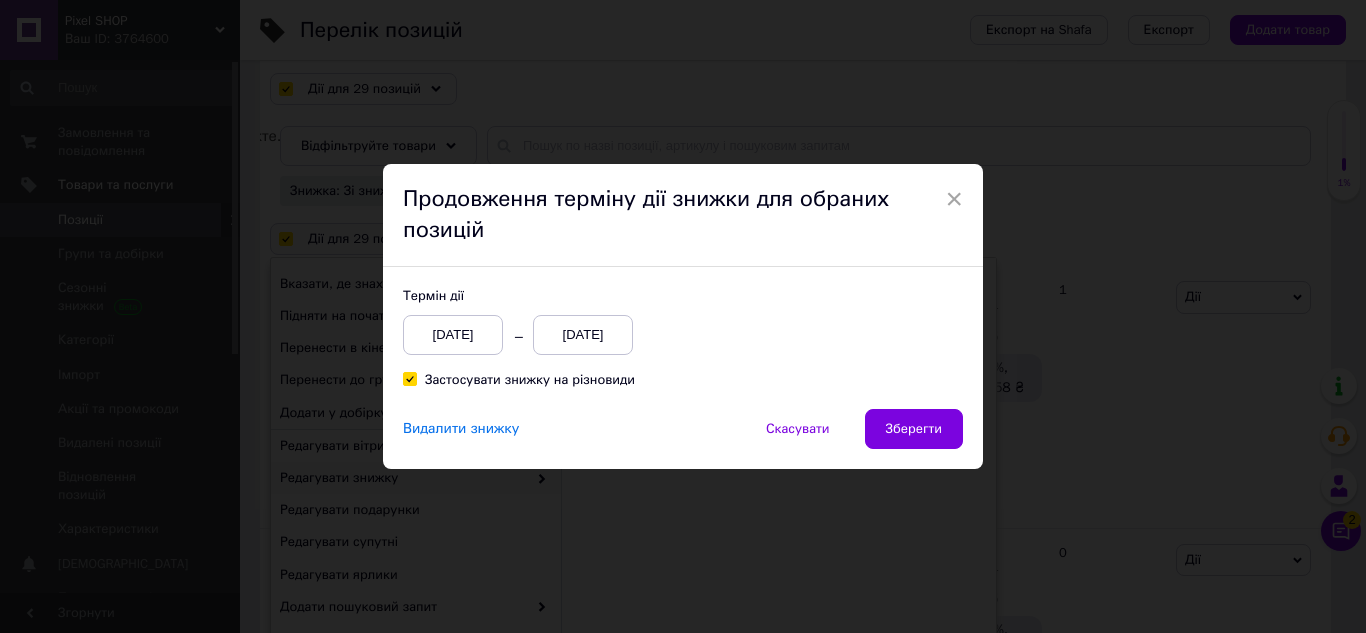 click on "[DATE]" at bounding box center (583, 335) 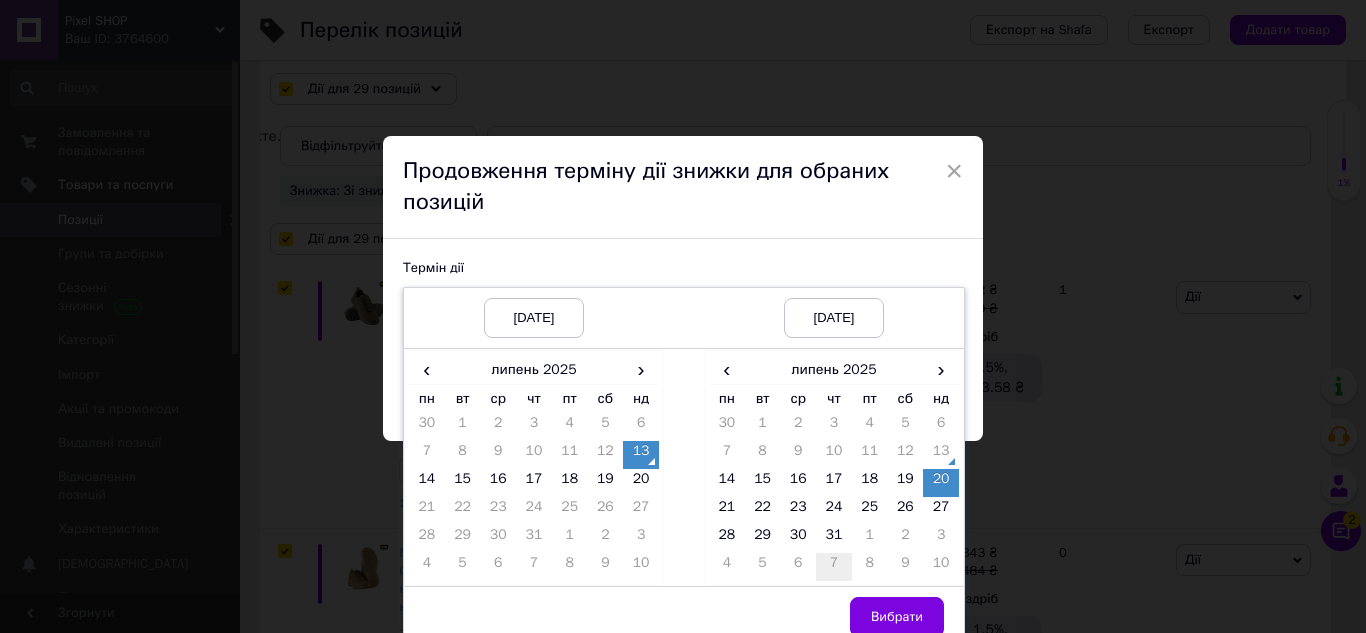 scroll, scrollTop: 43, scrollLeft: 0, axis: vertical 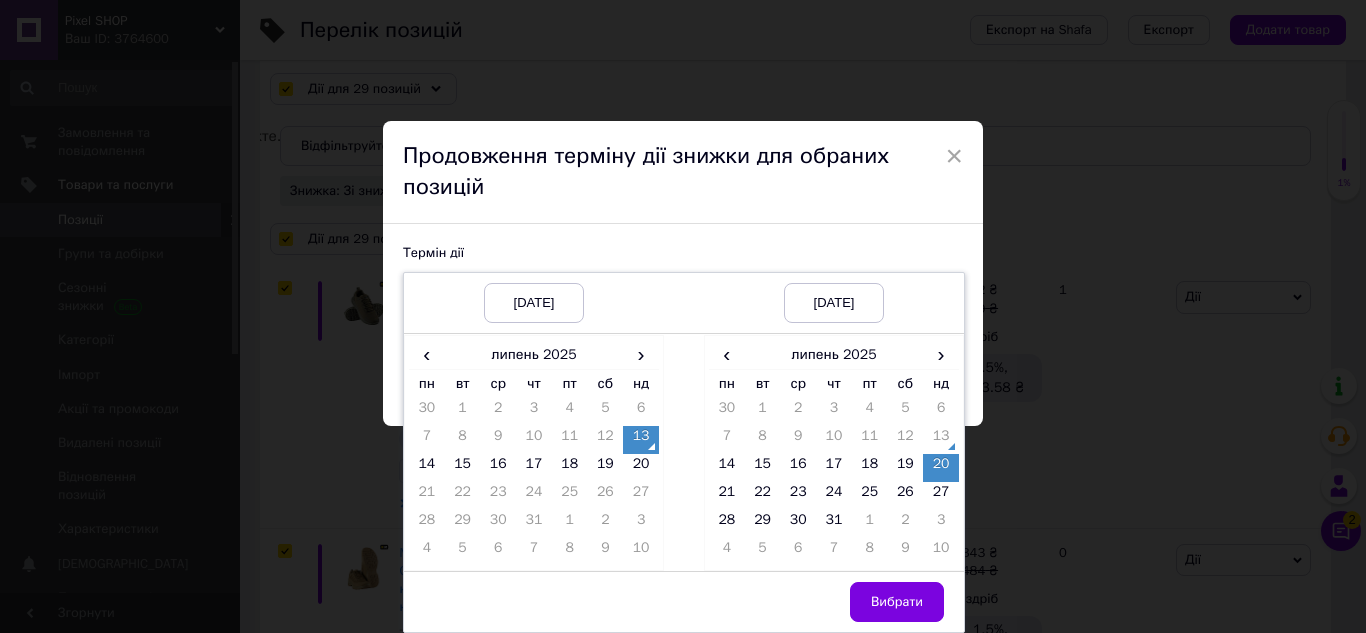 click on "Вибрати" at bounding box center (897, 602) 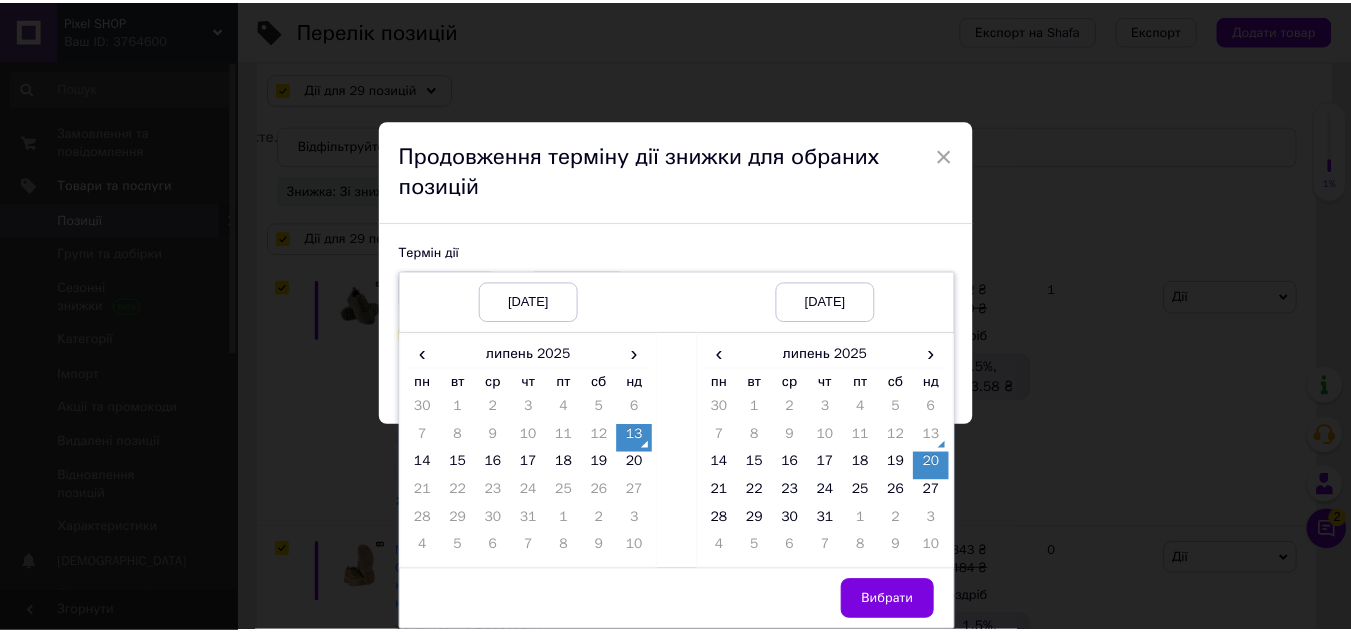 scroll, scrollTop: 0, scrollLeft: 0, axis: both 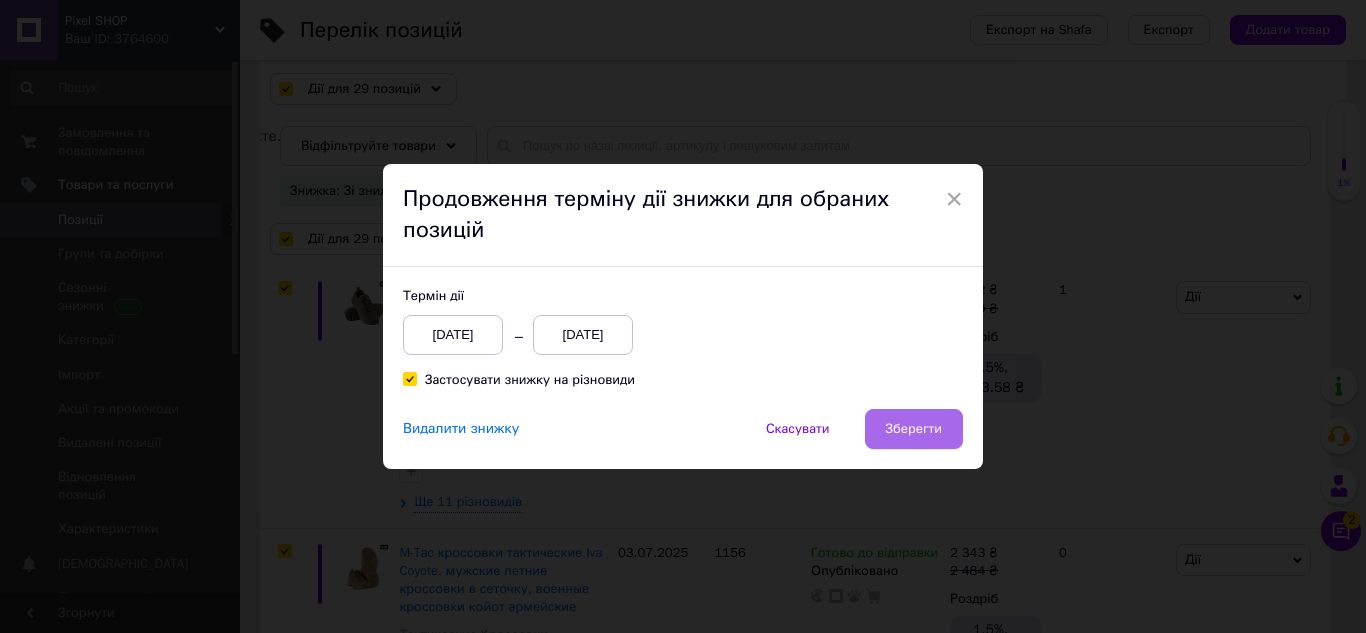 click on "Зберегти" at bounding box center (914, 429) 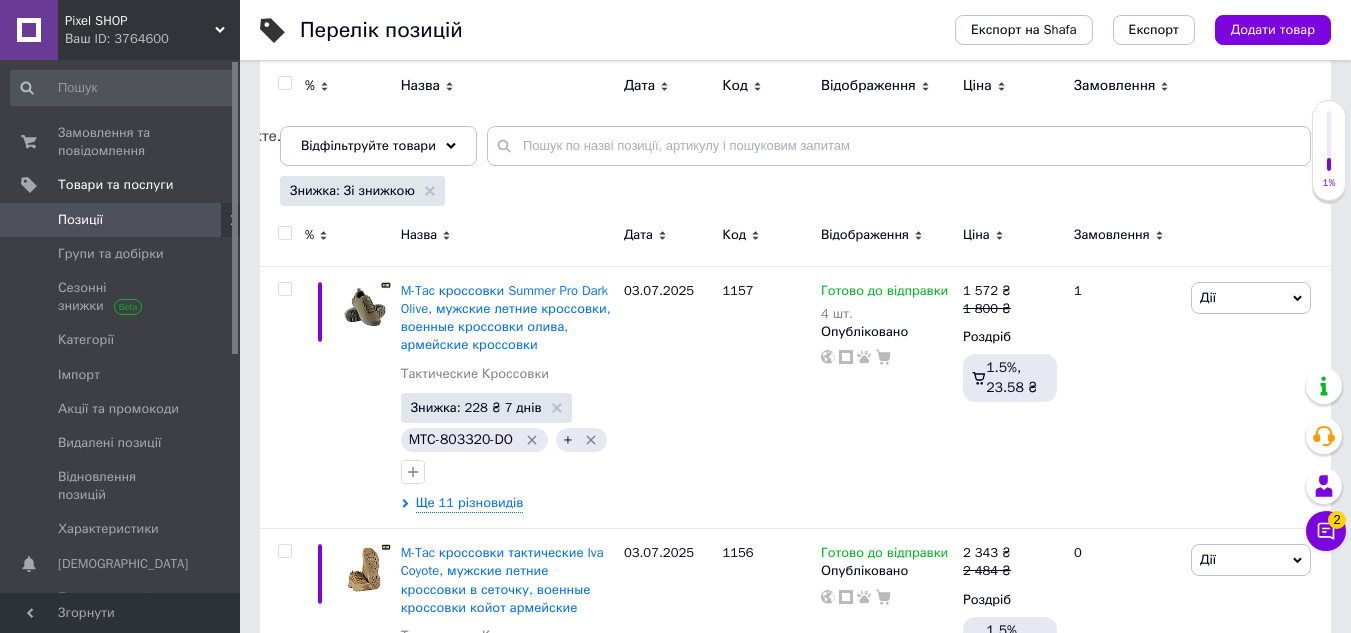click on "Позиції" at bounding box center (80, 220) 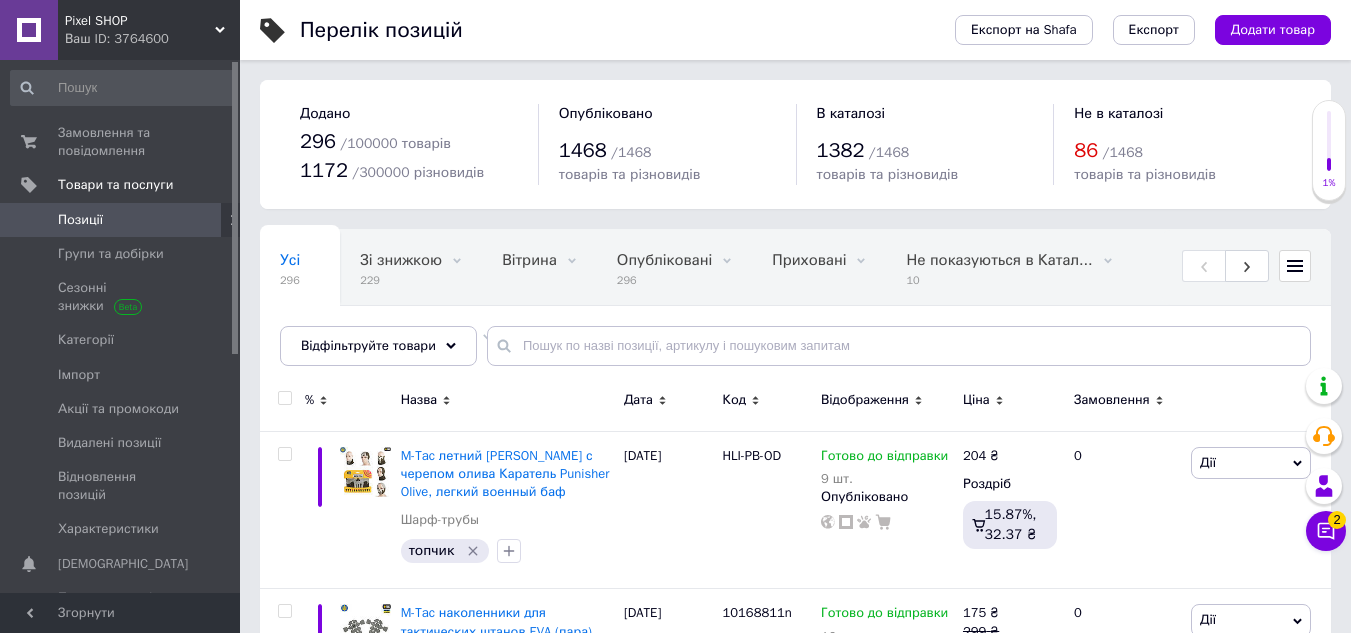 scroll, scrollTop: 22794, scrollLeft: 0, axis: vertical 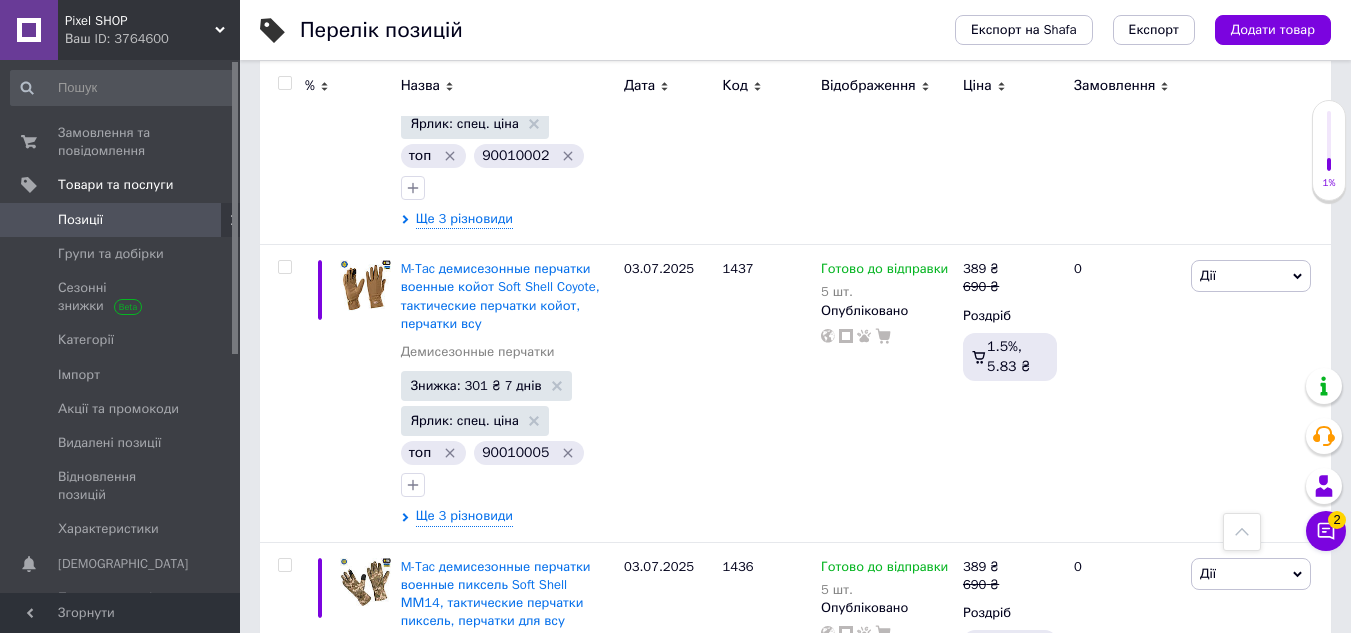 click on "по 100 позицій" at bounding box center (601, 2318) 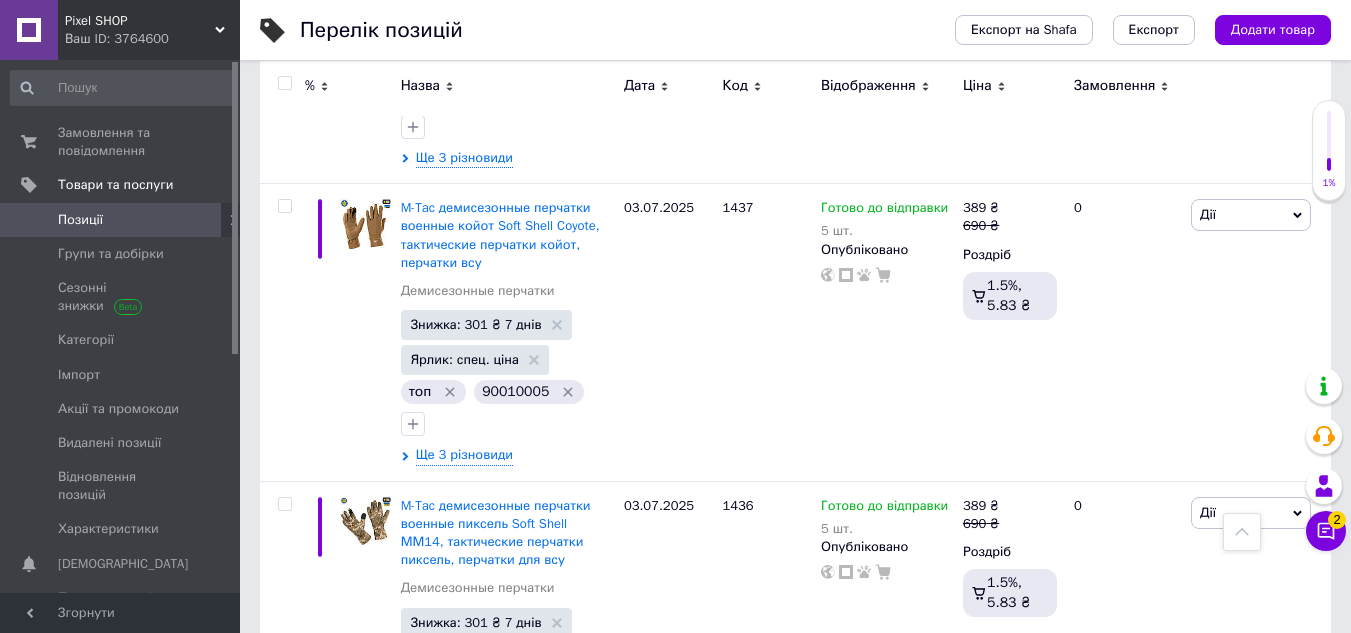 scroll, scrollTop: 22873, scrollLeft: 0, axis: vertical 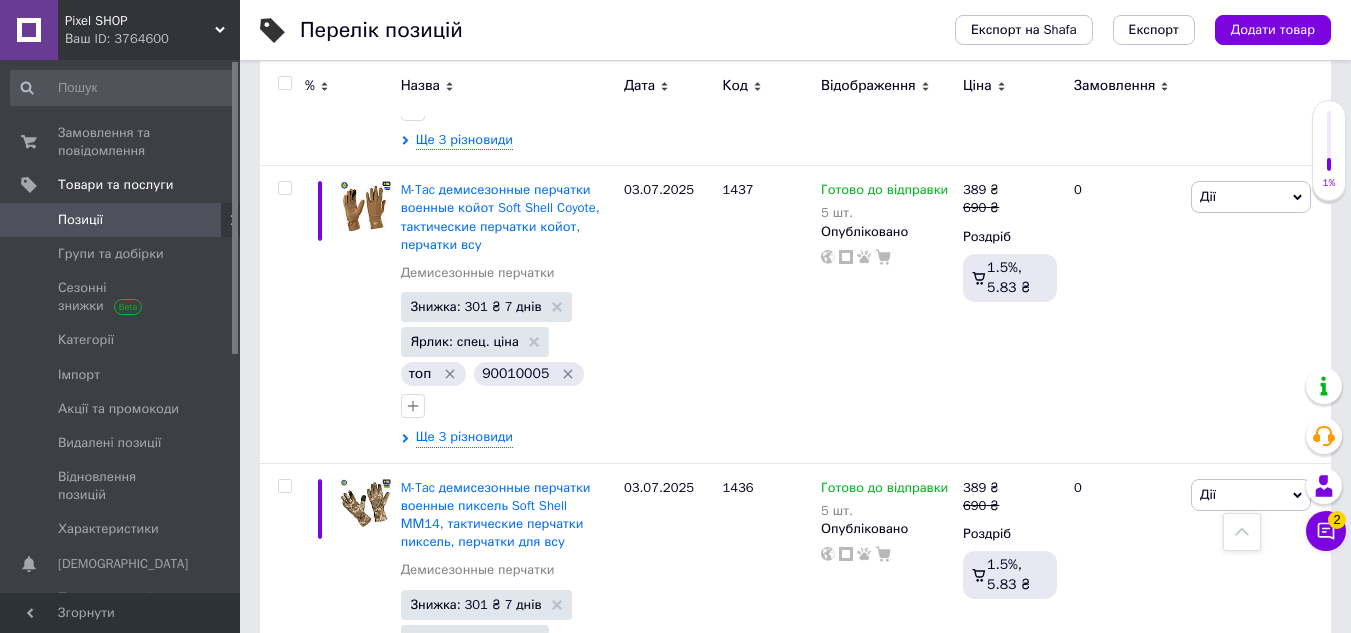 click on "по 20 позицій" at bounding box center [601, 2283] 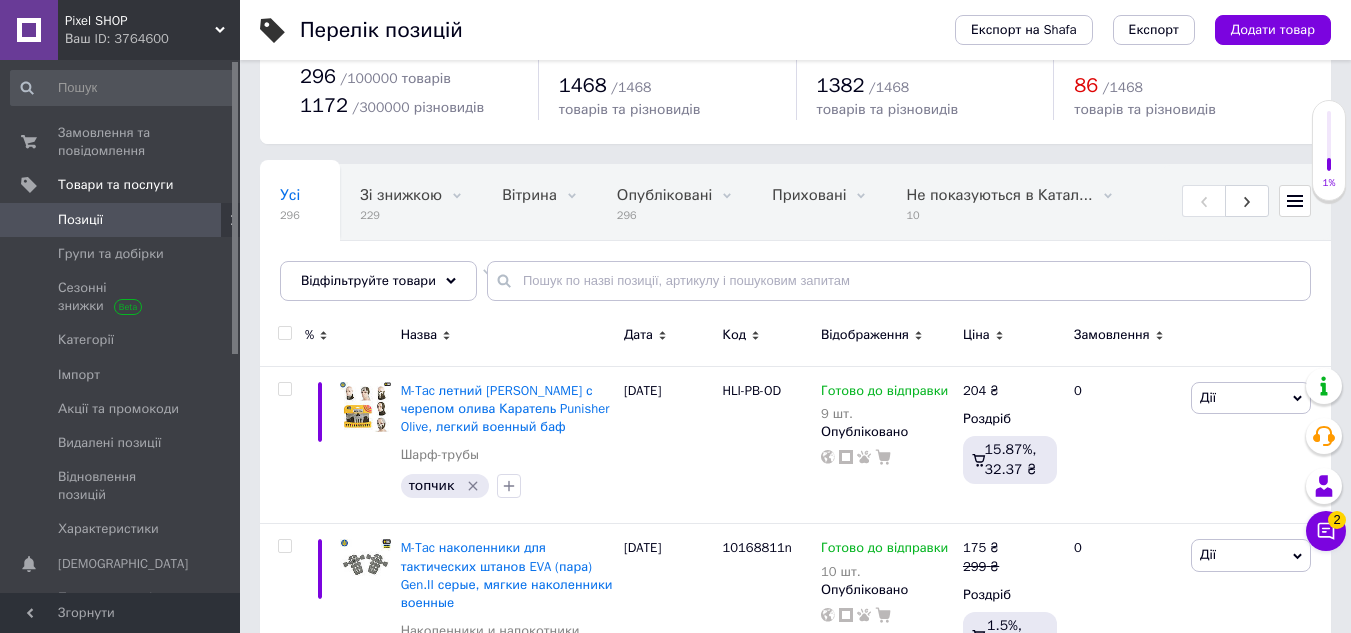 scroll, scrollTop: 100, scrollLeft: 0, axis: vertical 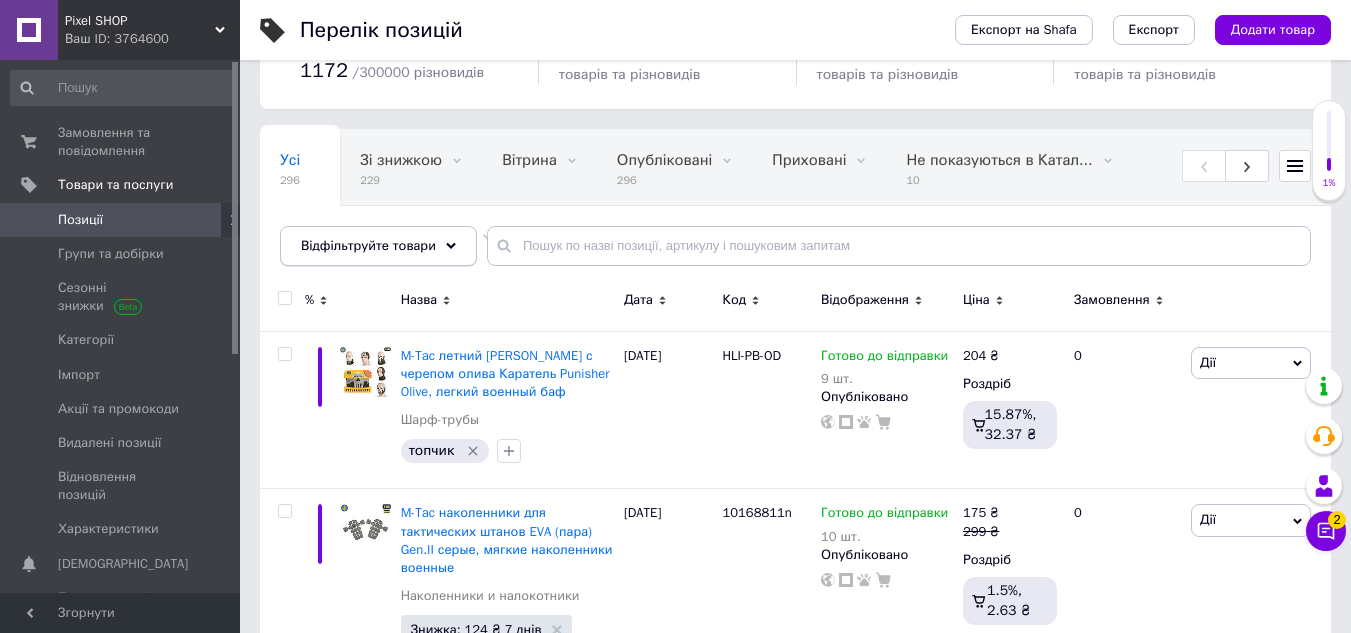 click on "Відфільтруйте товари" at bounding box center (378, 246) 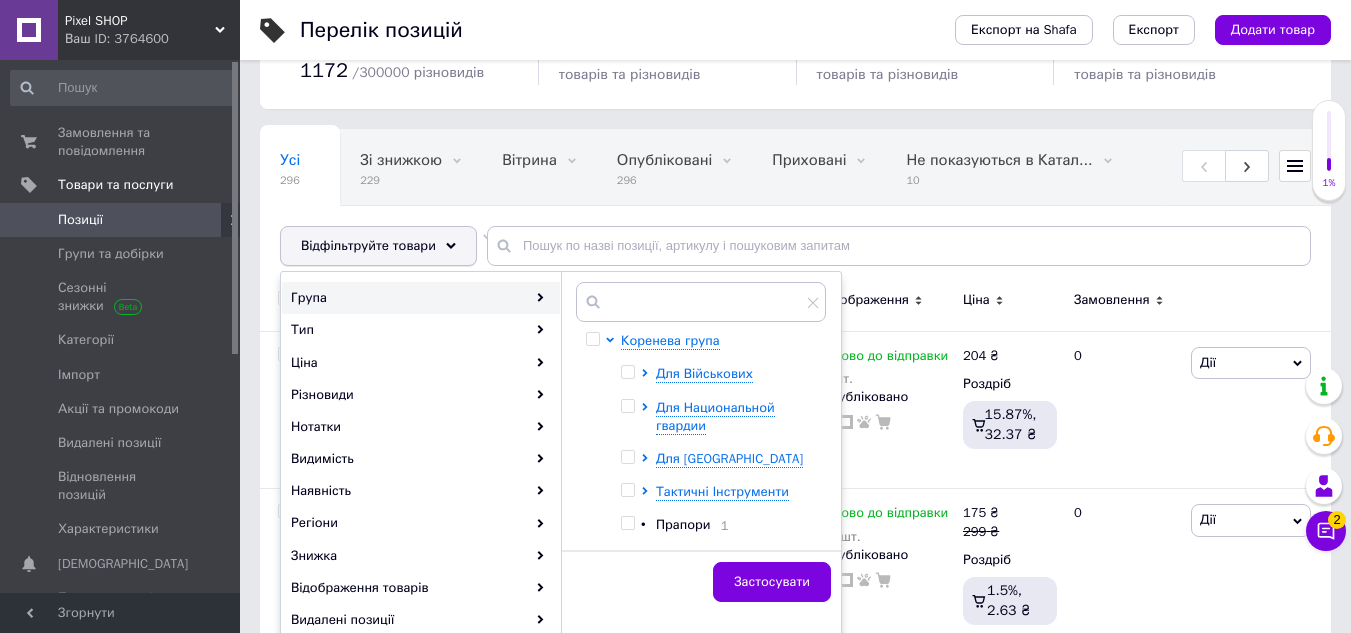 click on "Відфільтруйте товари" at bounding box center [368, 245] 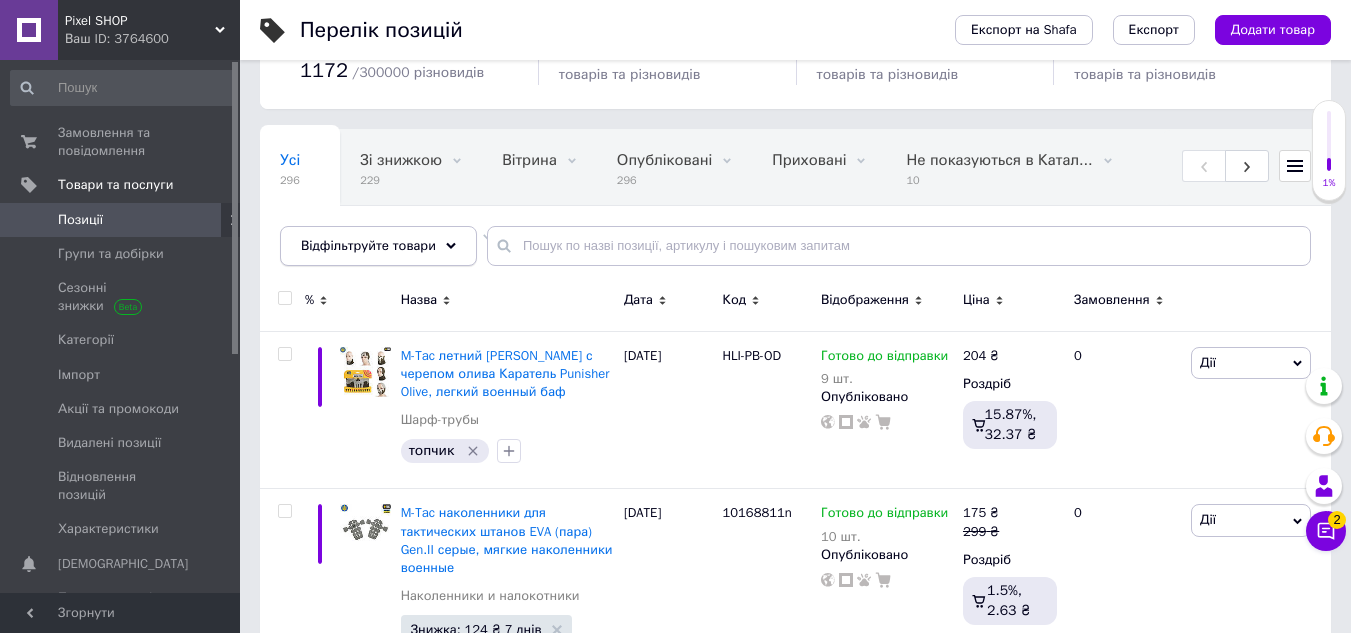 click on "Відфільтруйте товари" at bounding box center (378, 246) 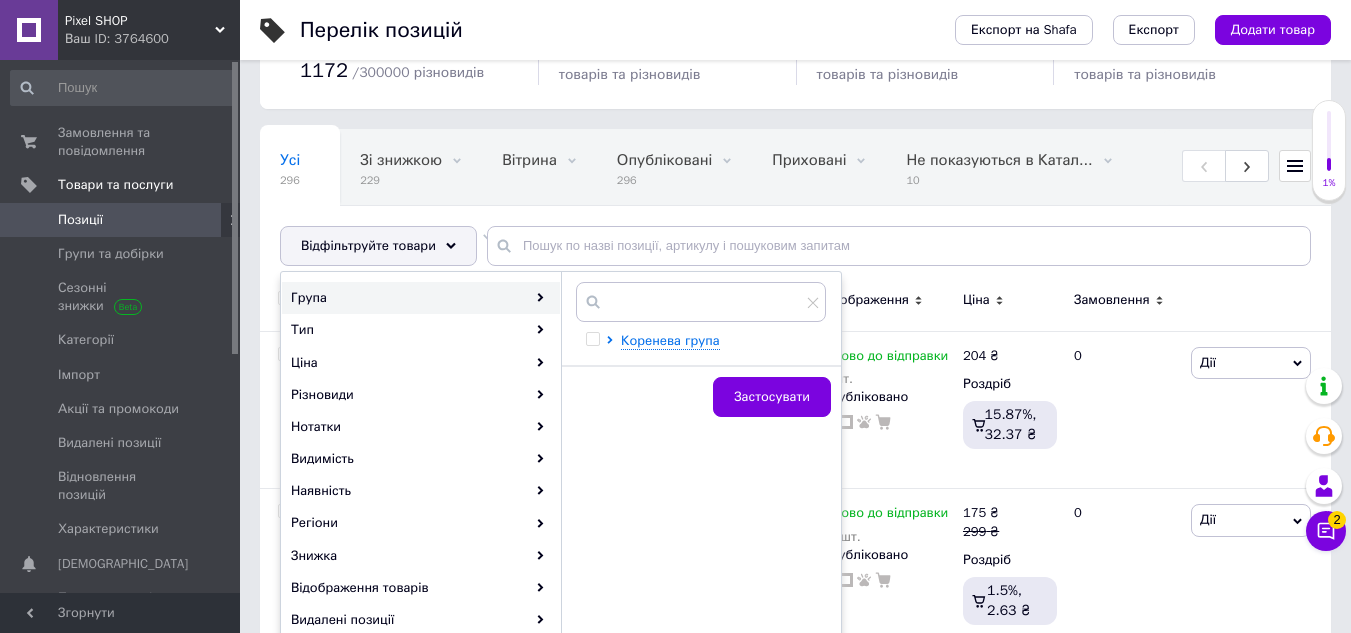 scroll, scrollTop: 200, scrollLeft: 0, axis: vertical 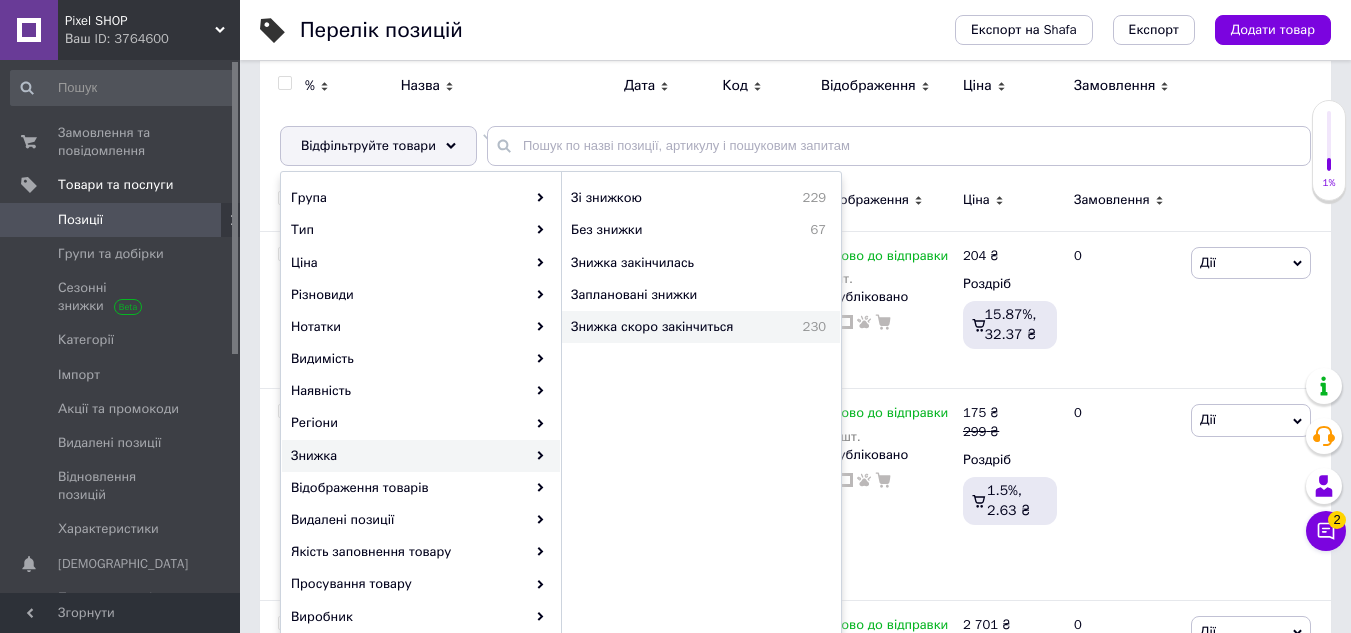 click on "Знижка скоро закінчиться" at bounding box center [676, 327] 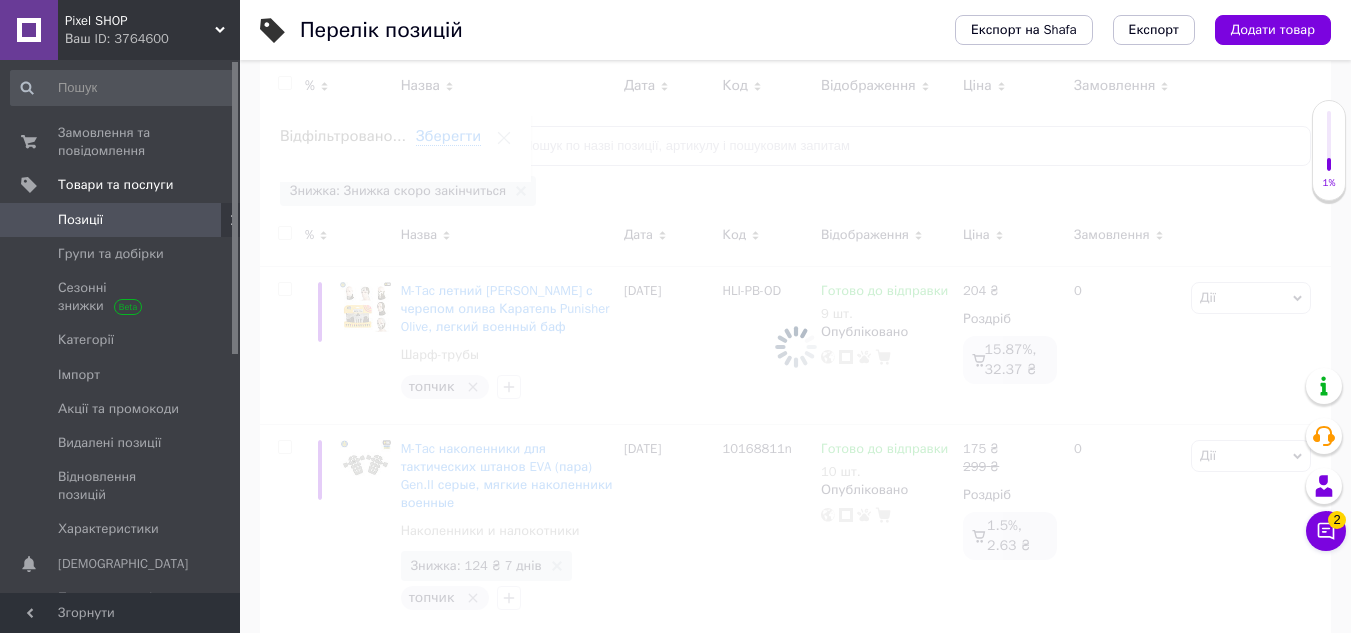scroll, scrollTop: 0, scrollLeft: 459, axis: horizontal 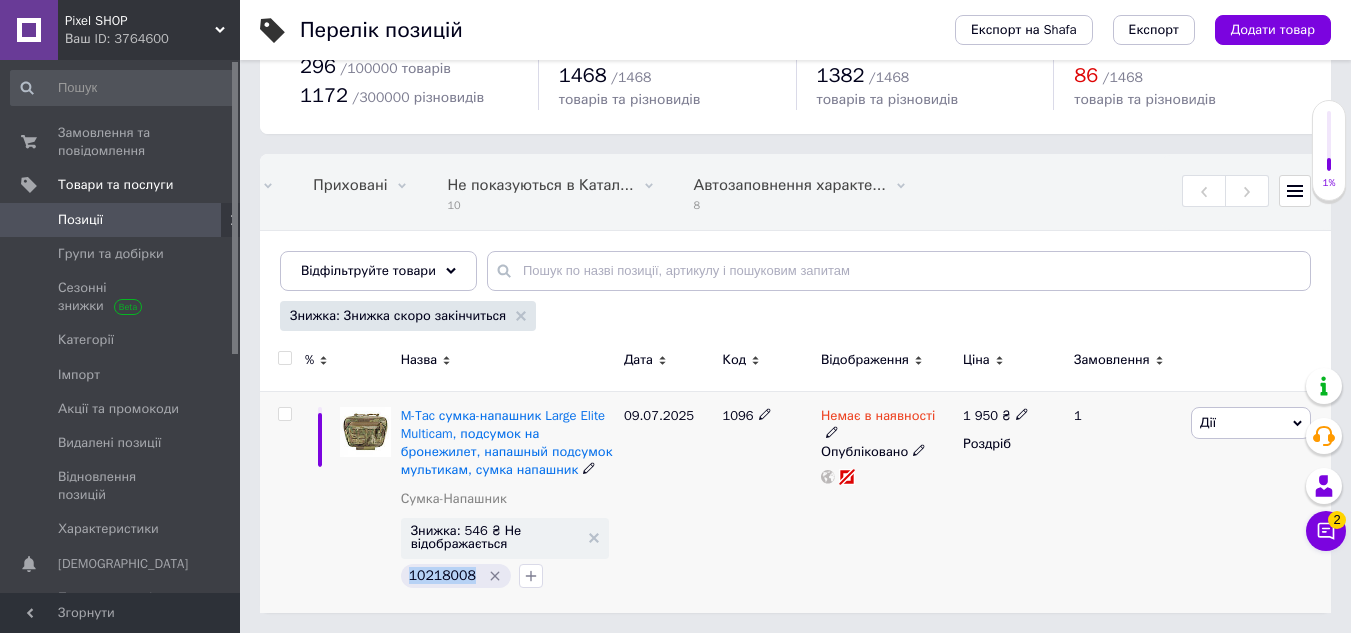 drag, startPoint x: 412, startPoint y: 574, endPoint x: 469, endPoint y: 577, distance: 57.07889 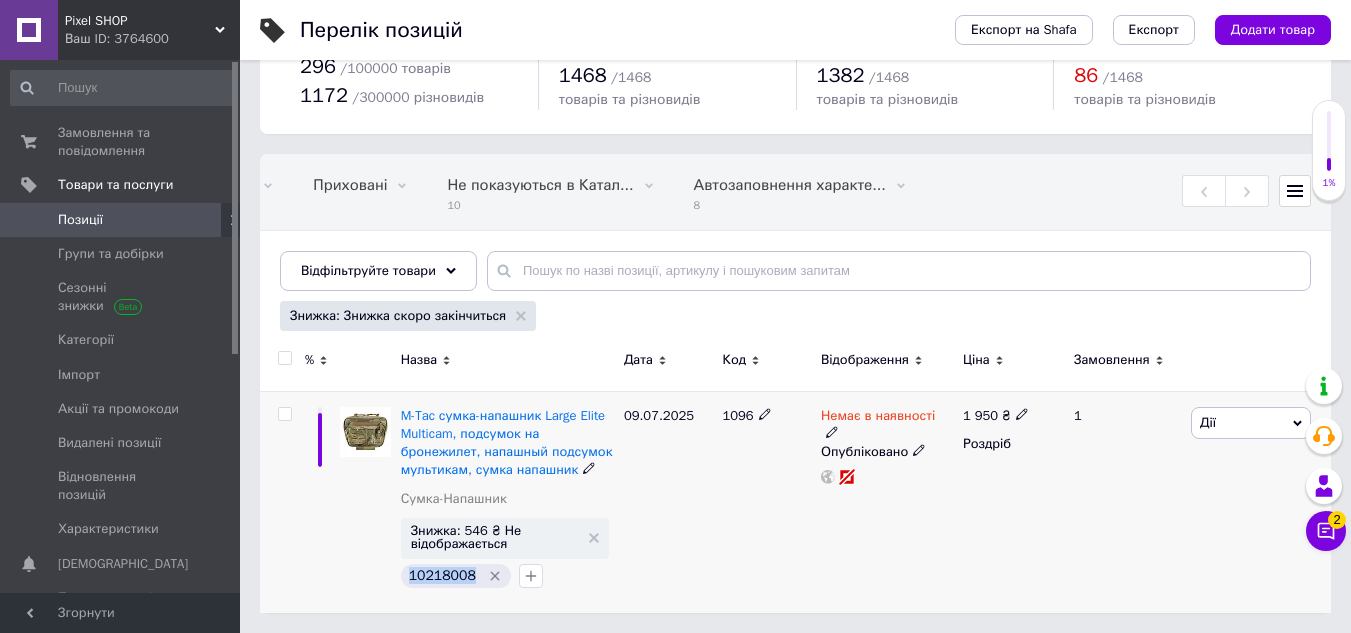 click on "10218008" at bounding box center (456, 576) 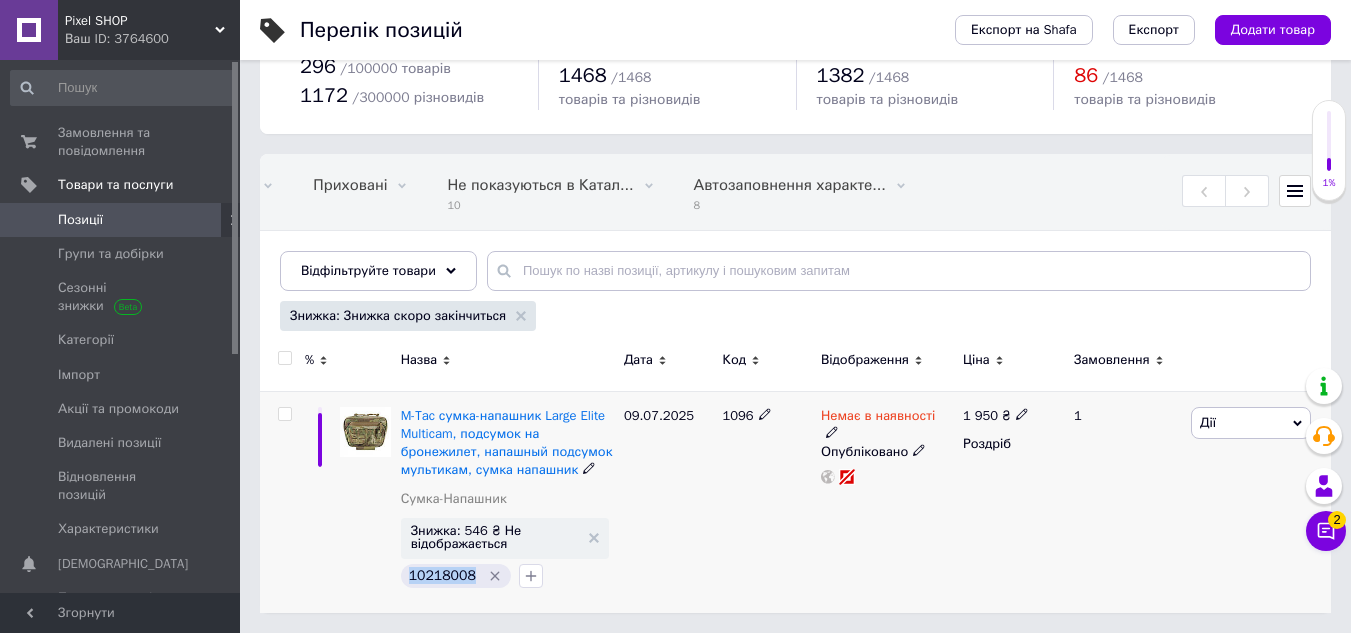 copy on "10218008" 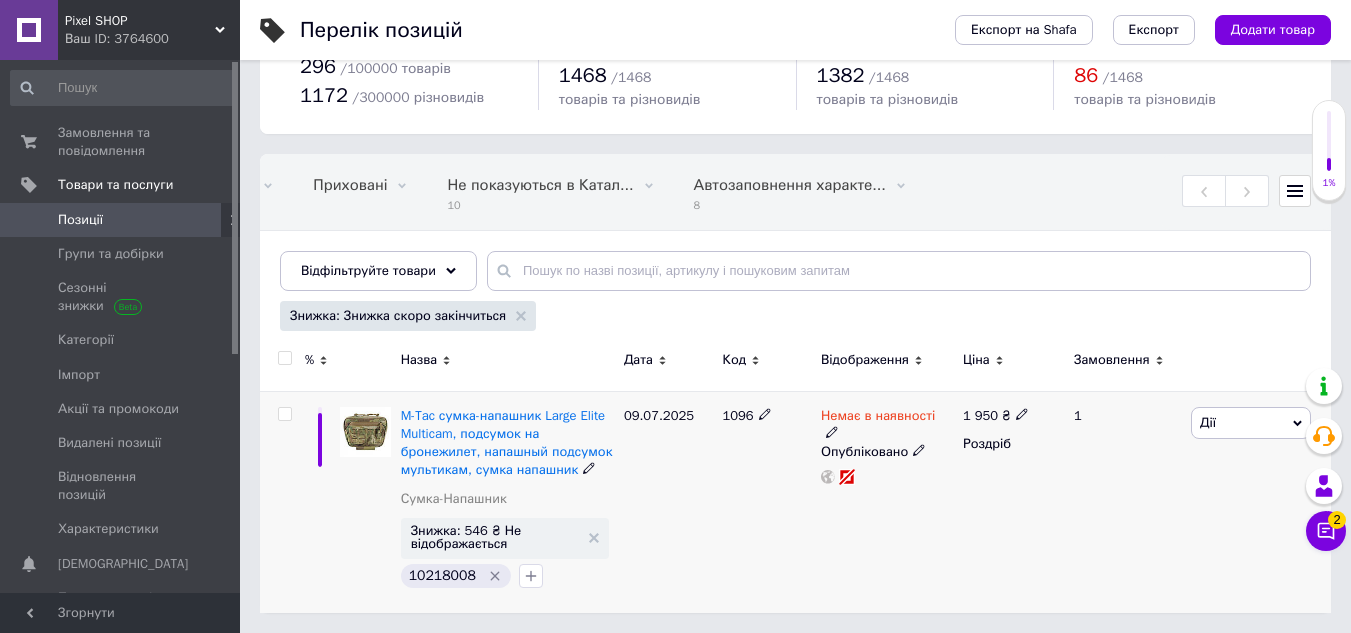 click 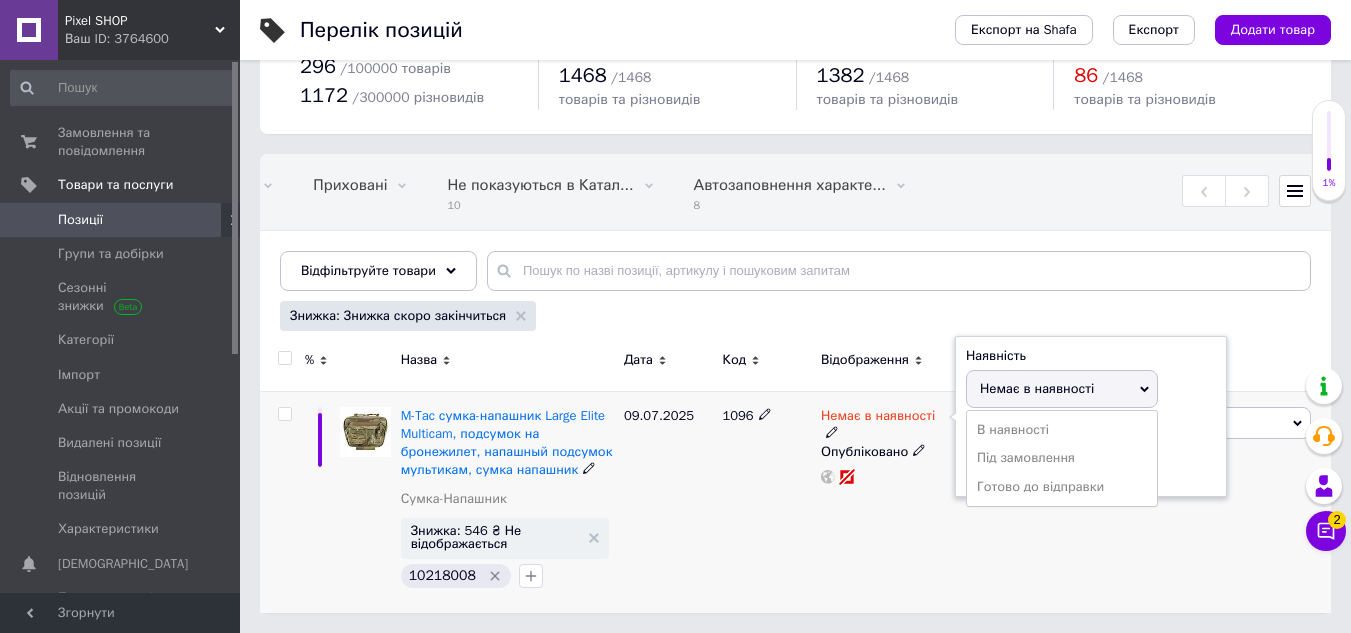 click on "Готово до відправки" at bounding box center (1062, 487) 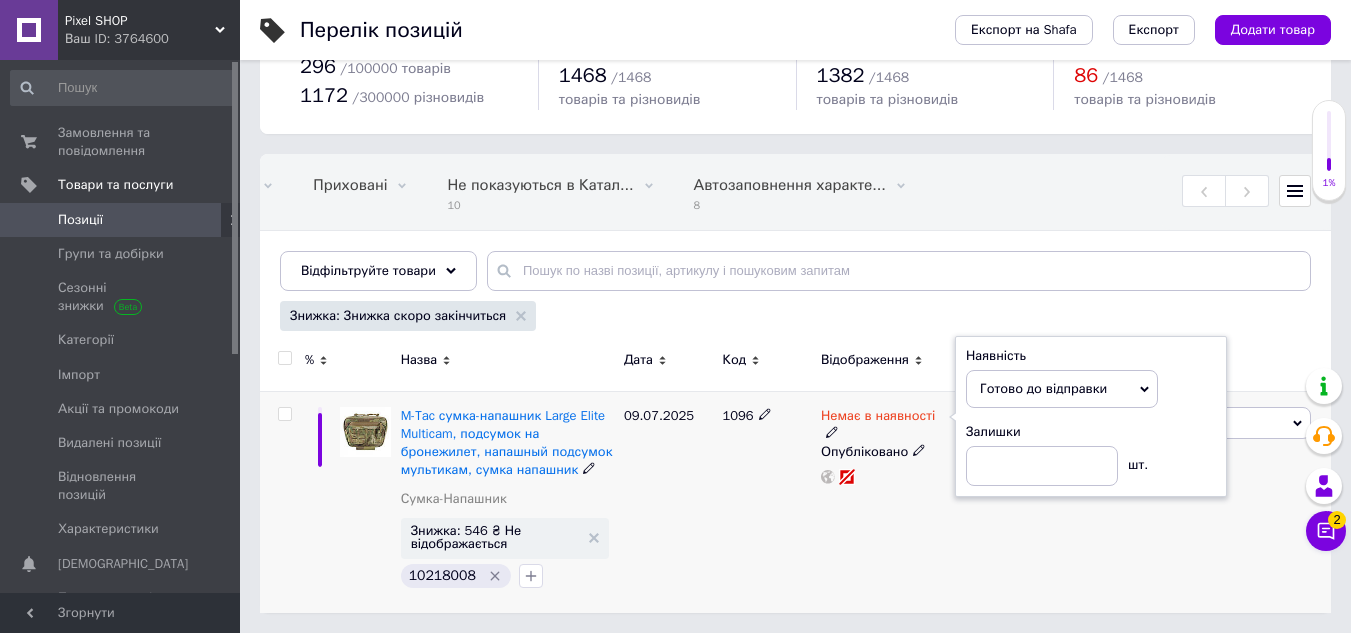 click on "Немає в наявності Наявність [PERSON_NAME] до відправки В наявності Немає в наявності Під замовлення Залишки шт. Опубліковано" at bounding box center (887, 502) 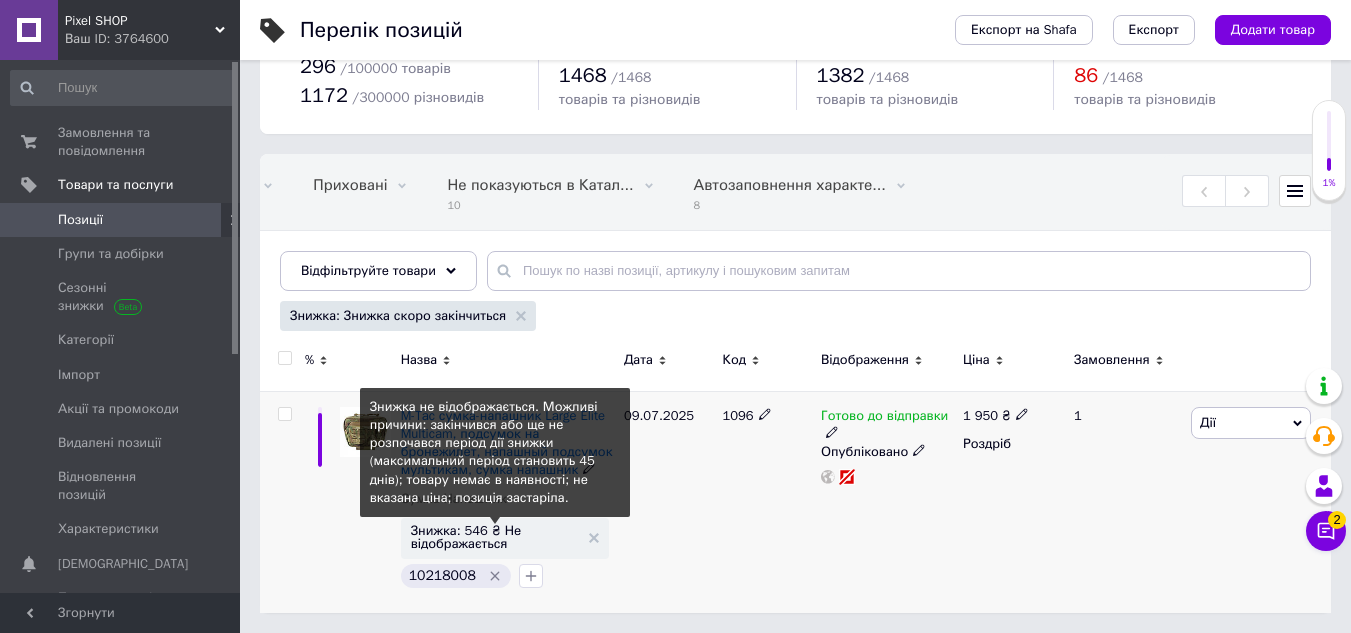 click on "Знижка: 546 ₴ Не відображається" at bounding box center [495, 537] 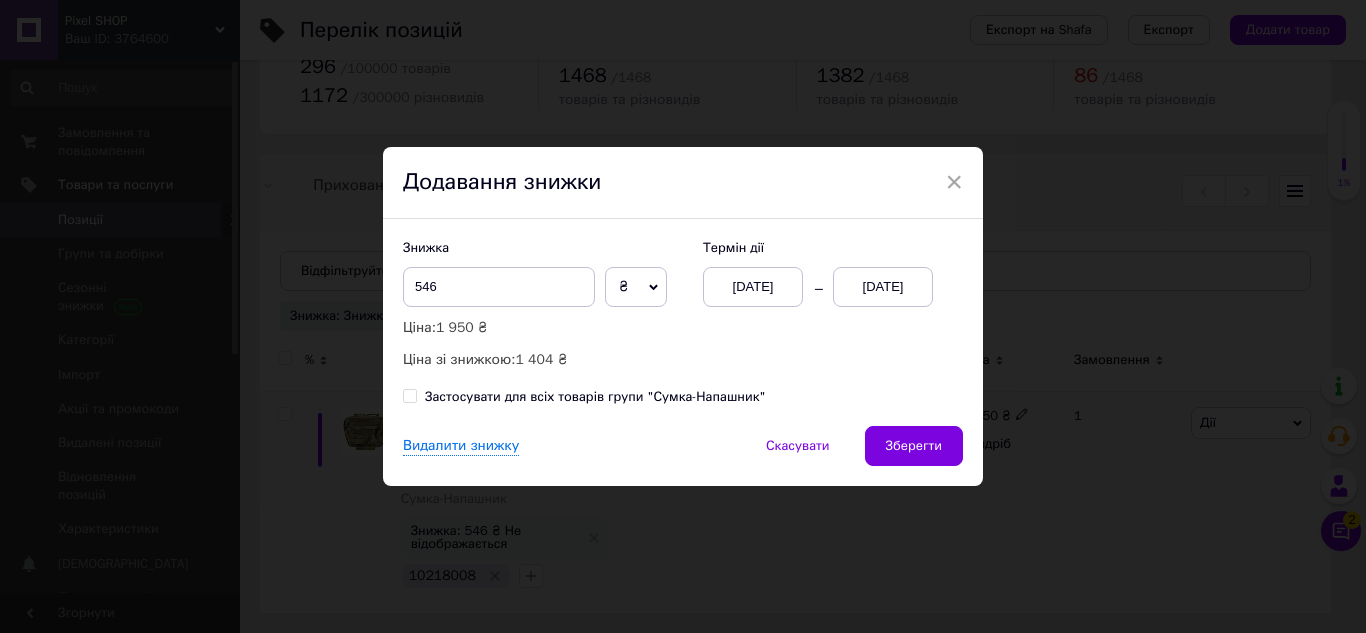click on "[DATE]" at bounding box center [883, 287] 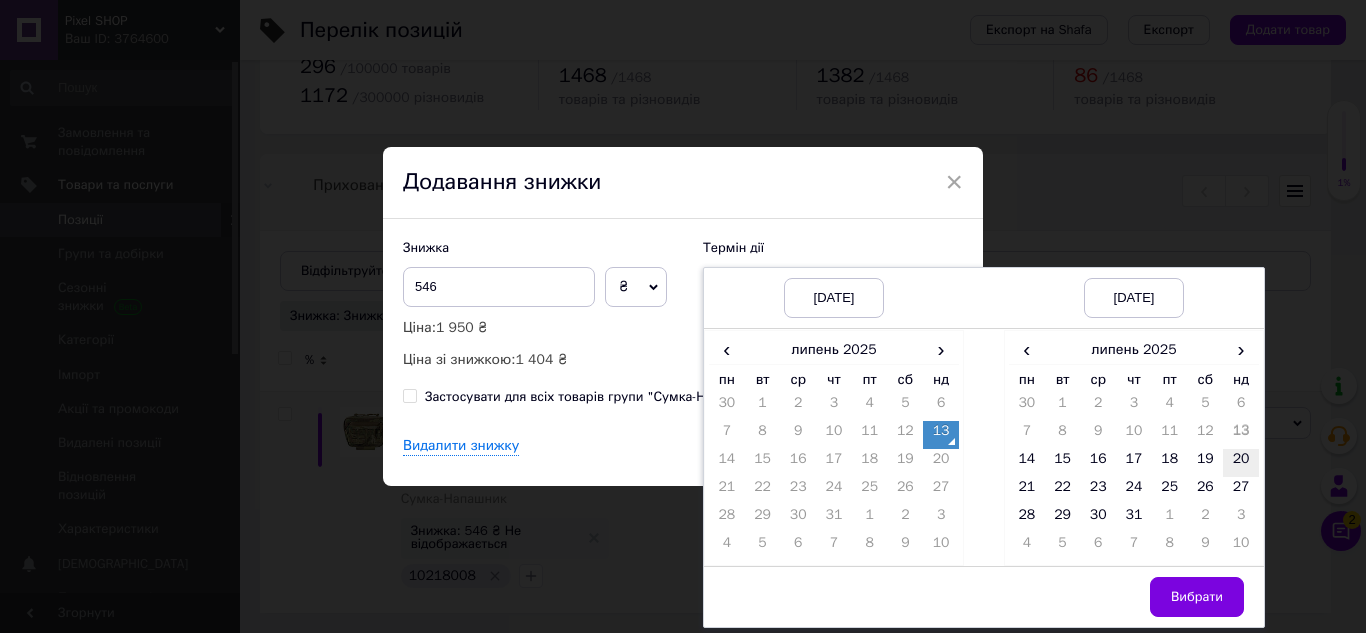 click on "20" at bounding box center (1241, 463) 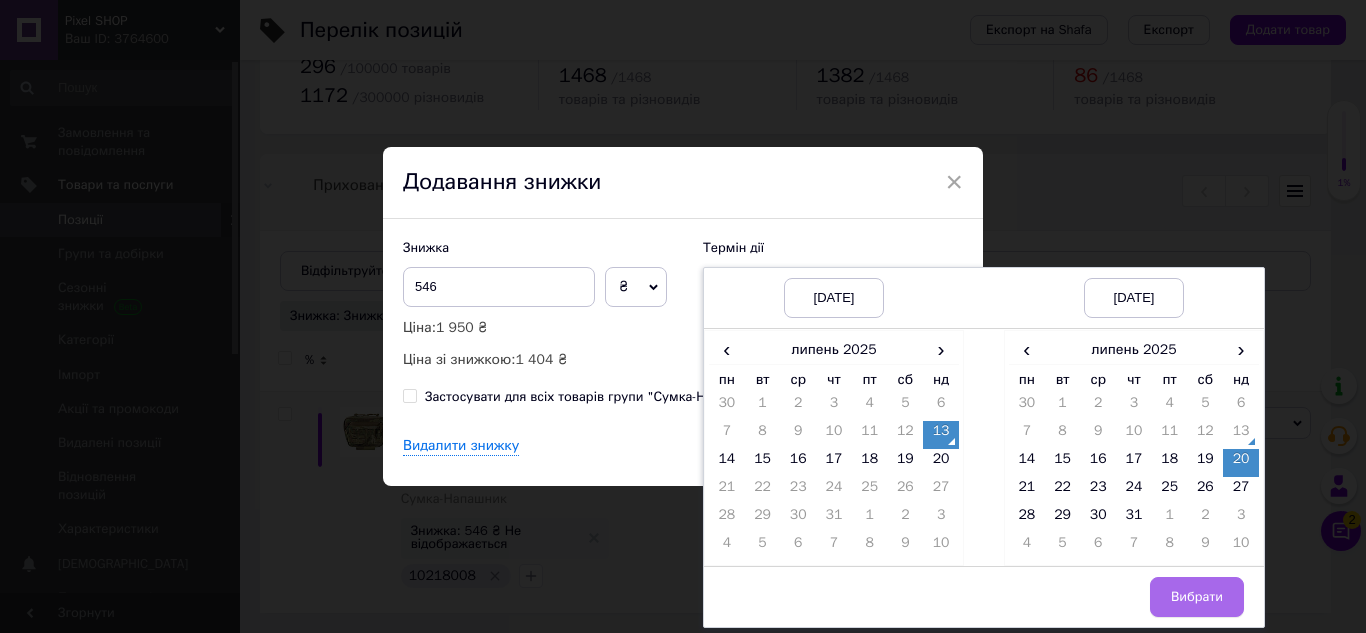 click on "Вибрати" at bounding box center (1197, 597) 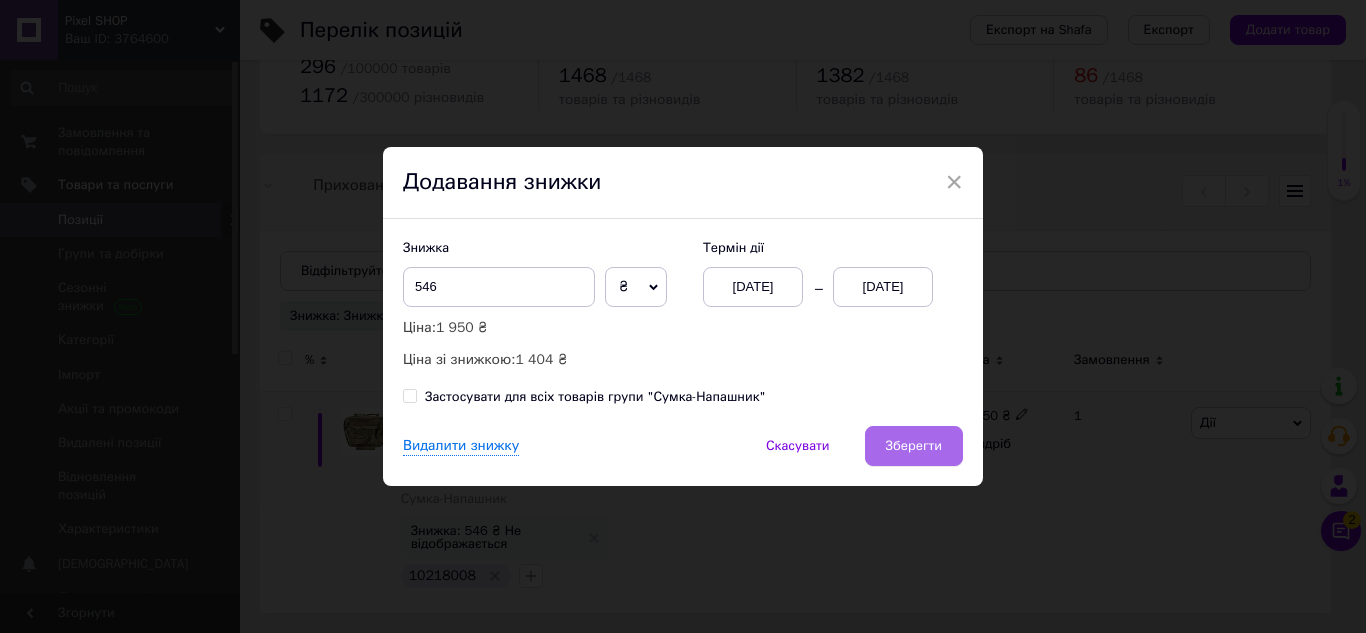 click on "Зберегти" at bounding box center (914, 446) 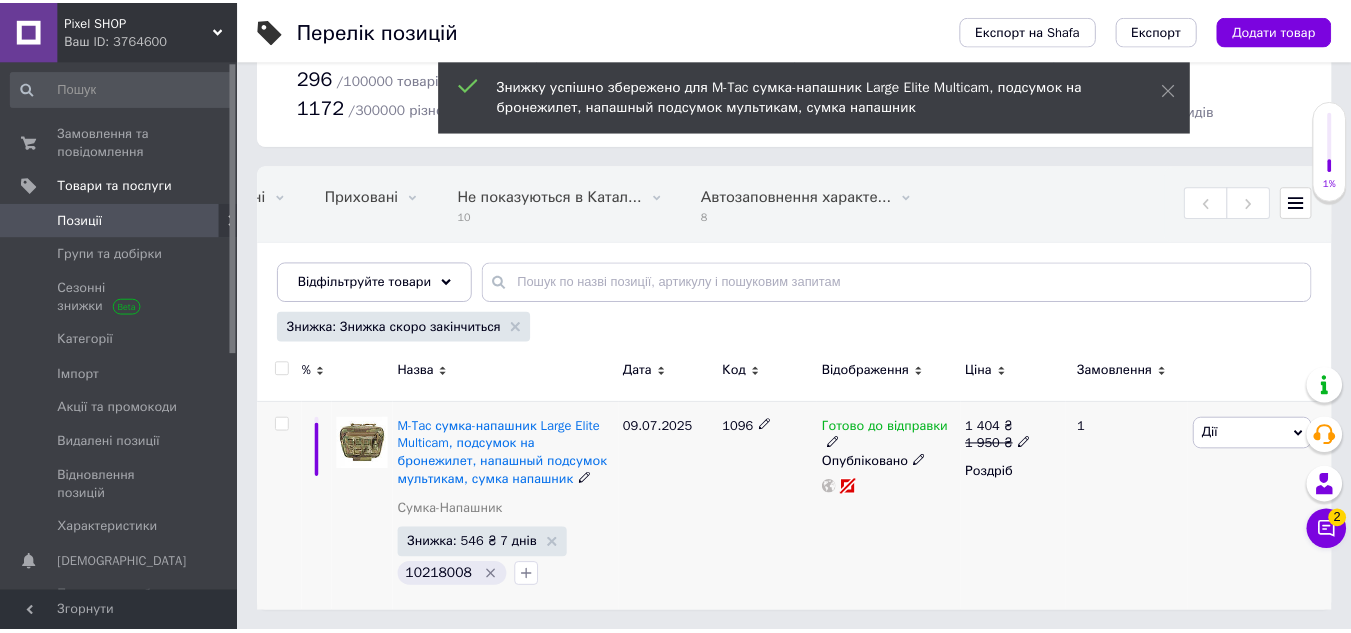 scroll, scrollTop: 64, scrollLeft: 0, axis: vertical 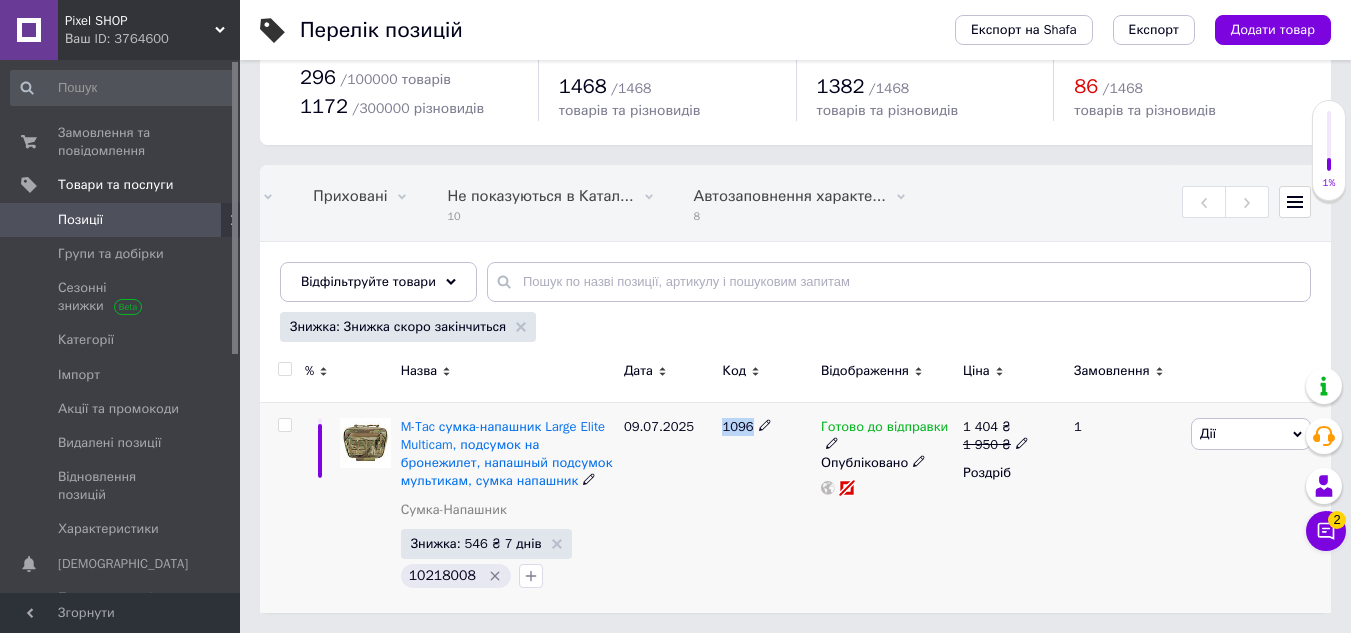 drag, startPoint x: 725, startPoint y: 428, endPoint x: 768, endPoint y: 432, distance: 43.185646 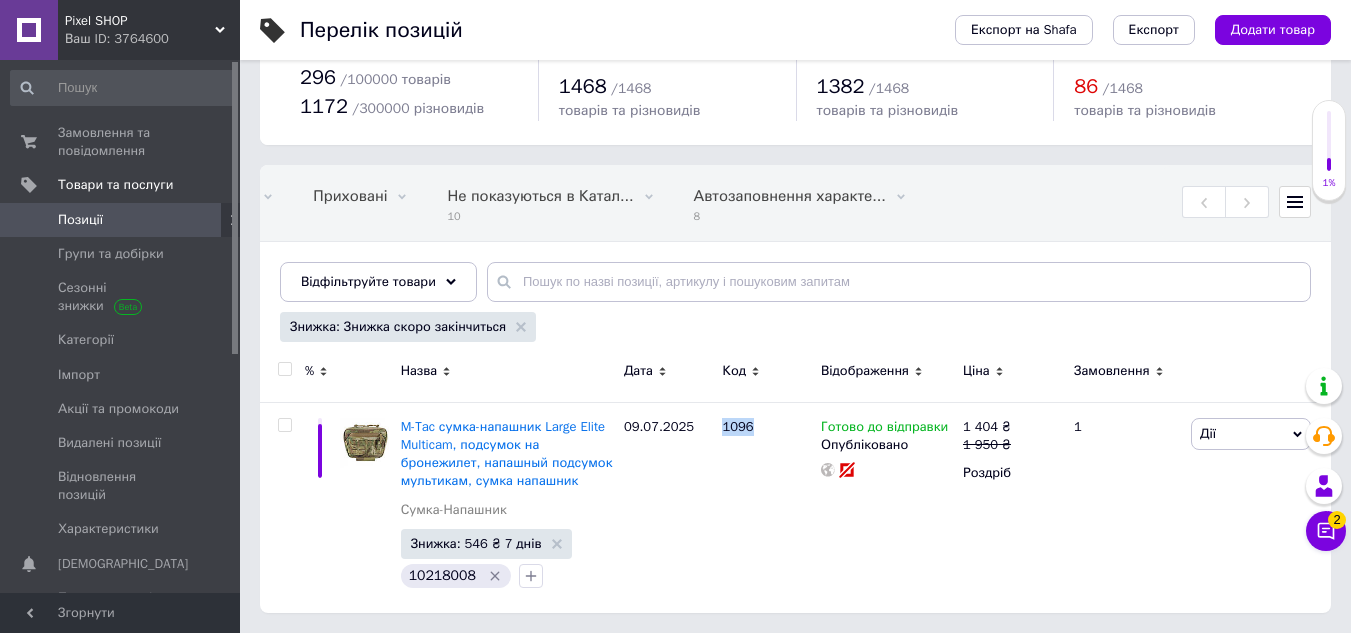 click on "Позиції" at bounding box center [121, 220] 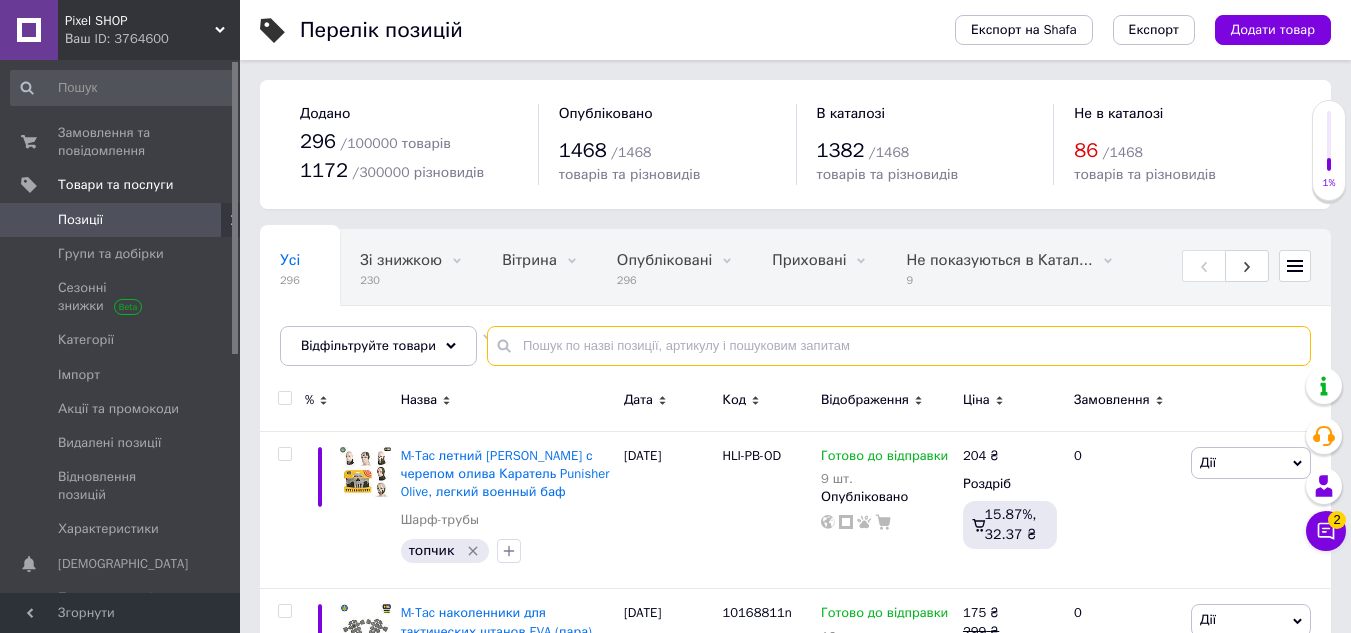 paste on "1096" 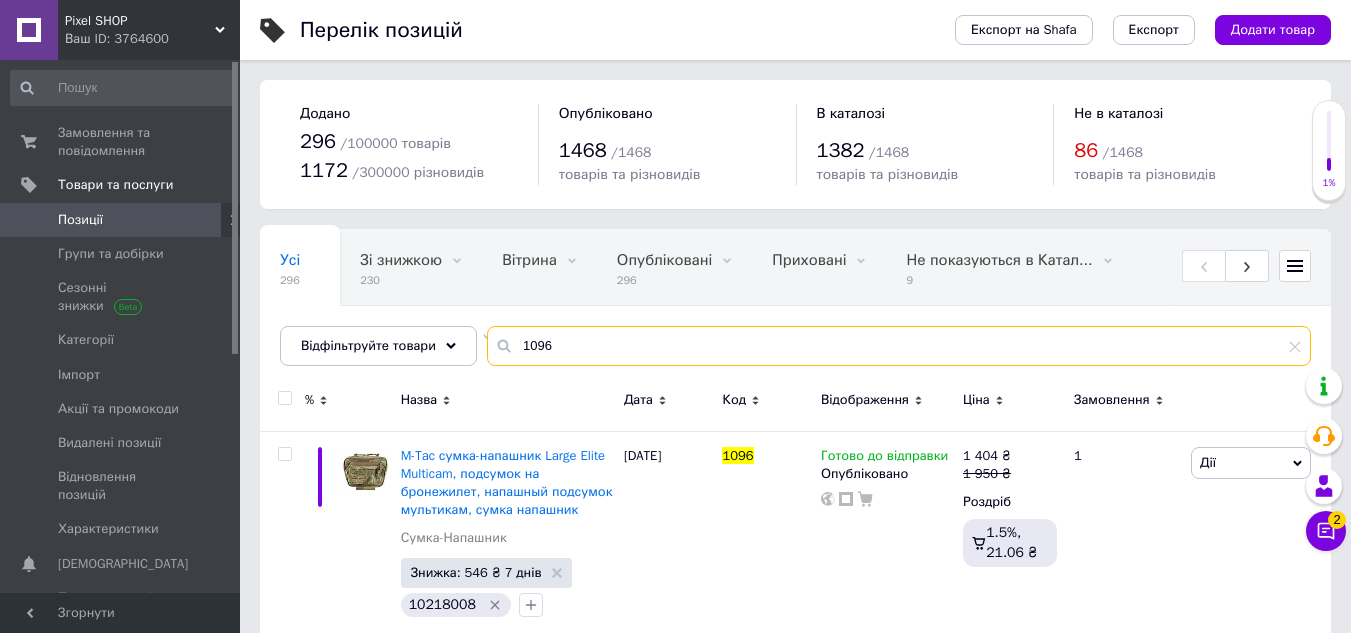 scroll, scrollTop: 29, scrollLeft: 0, axis: vertical 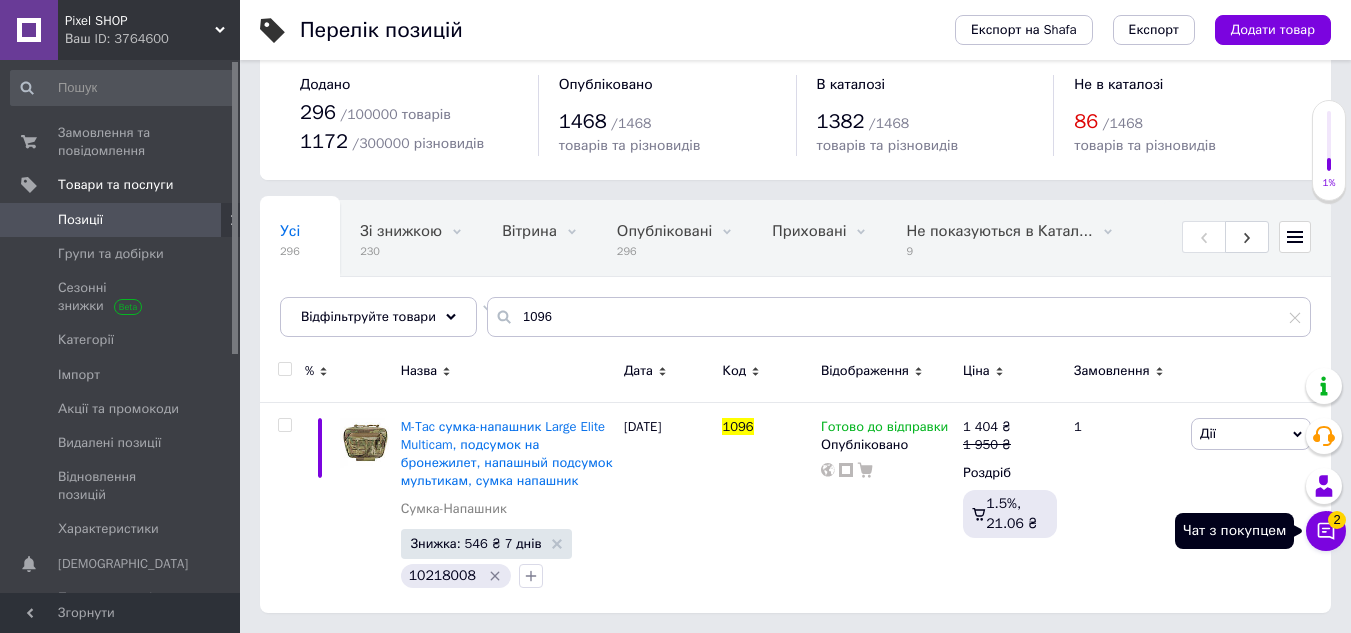 click 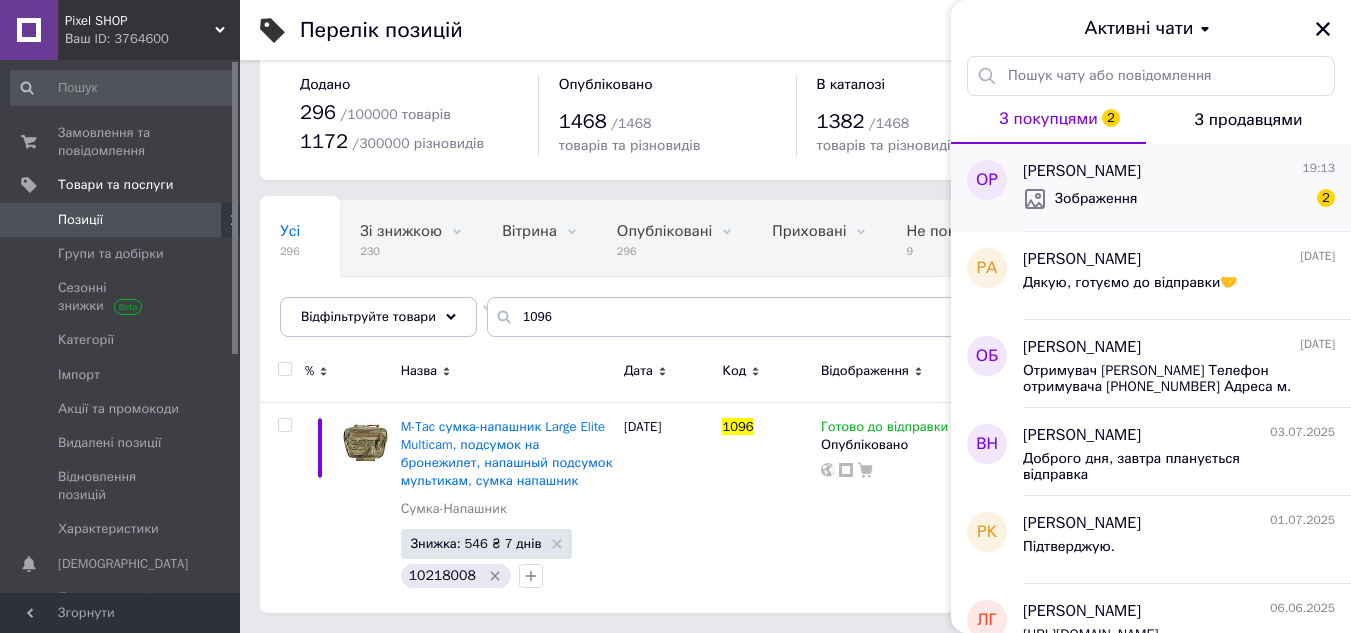 click on "Зображення" at bounding box center (1096, 199) 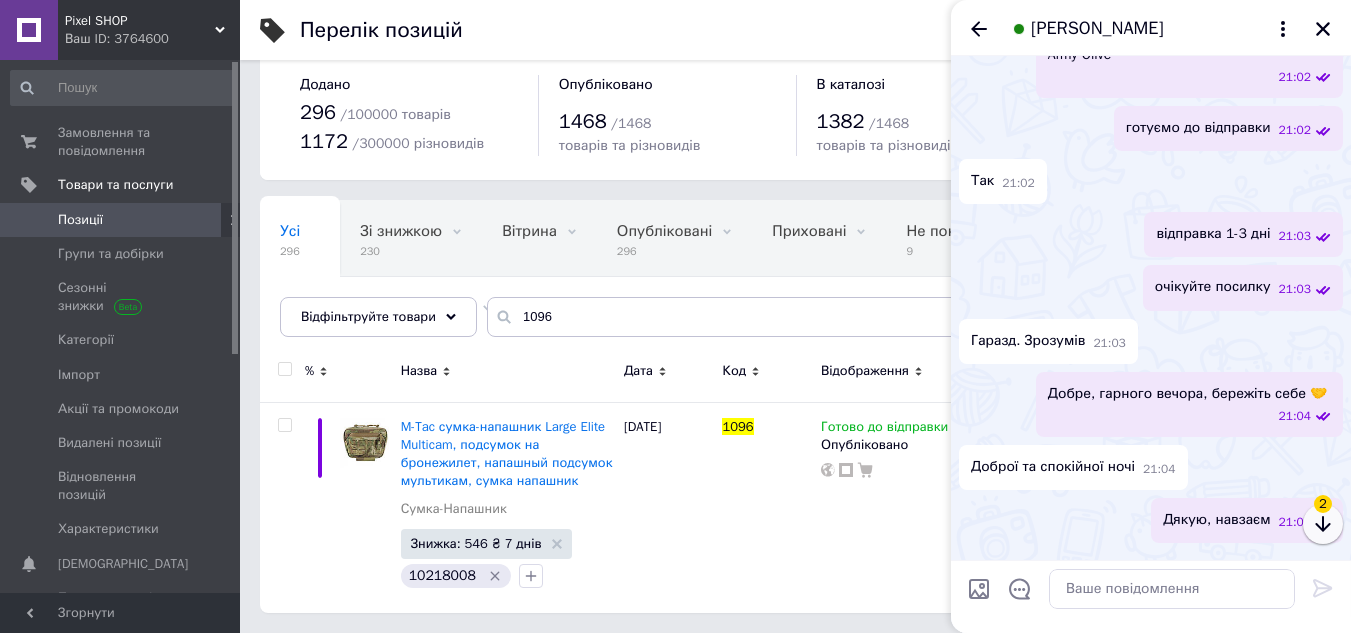 click 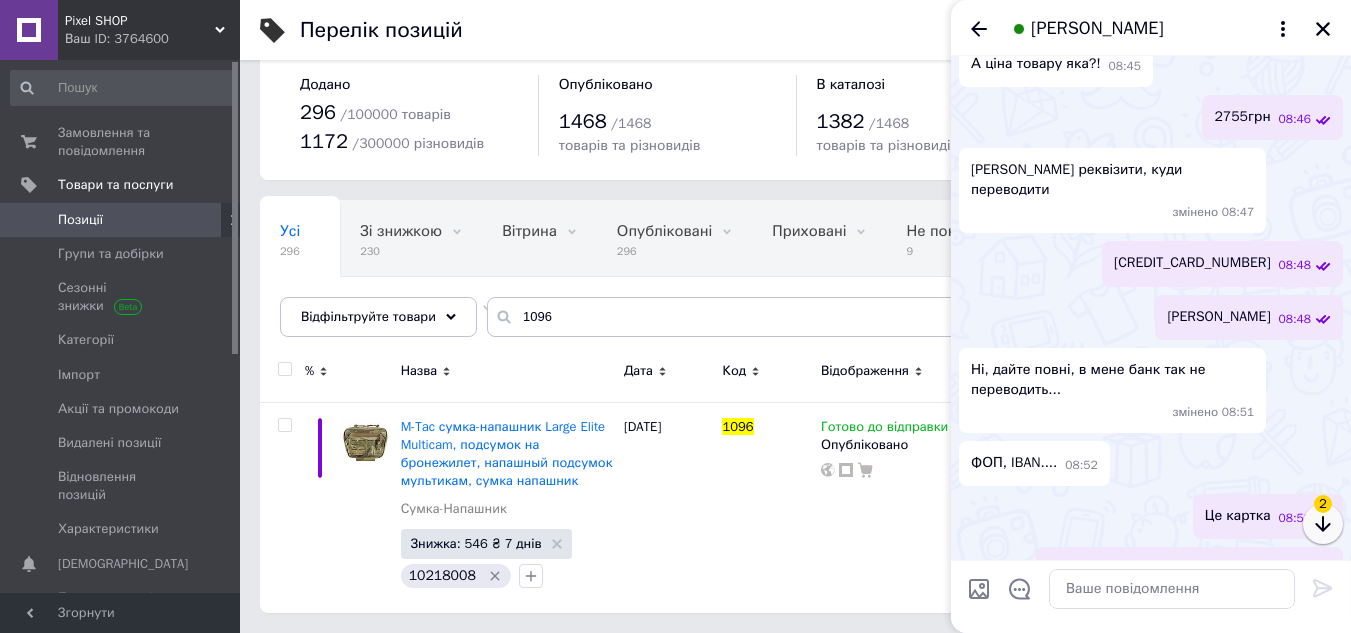 click 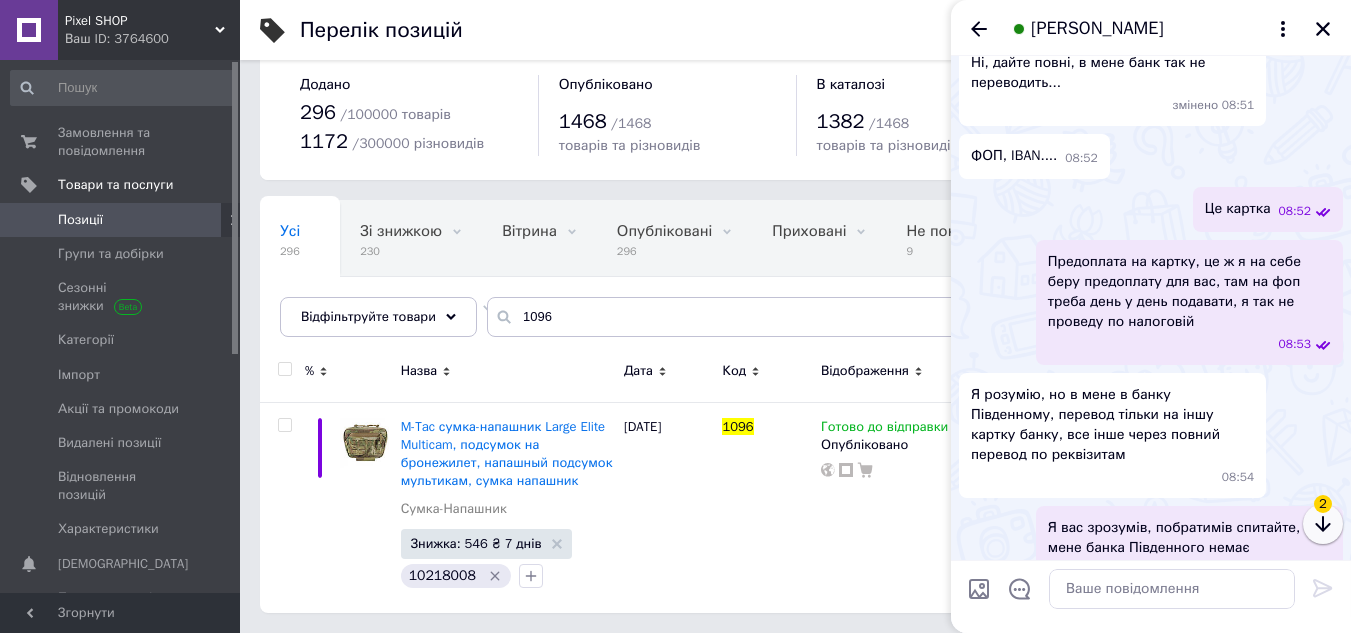 click 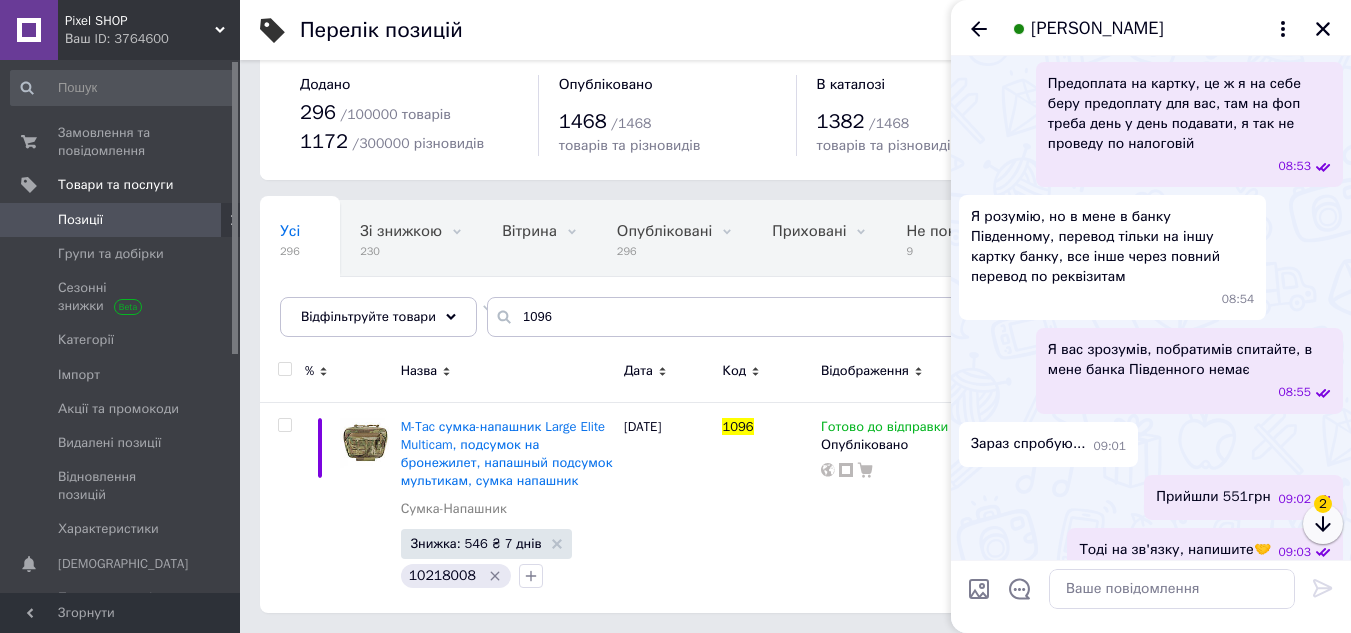 click 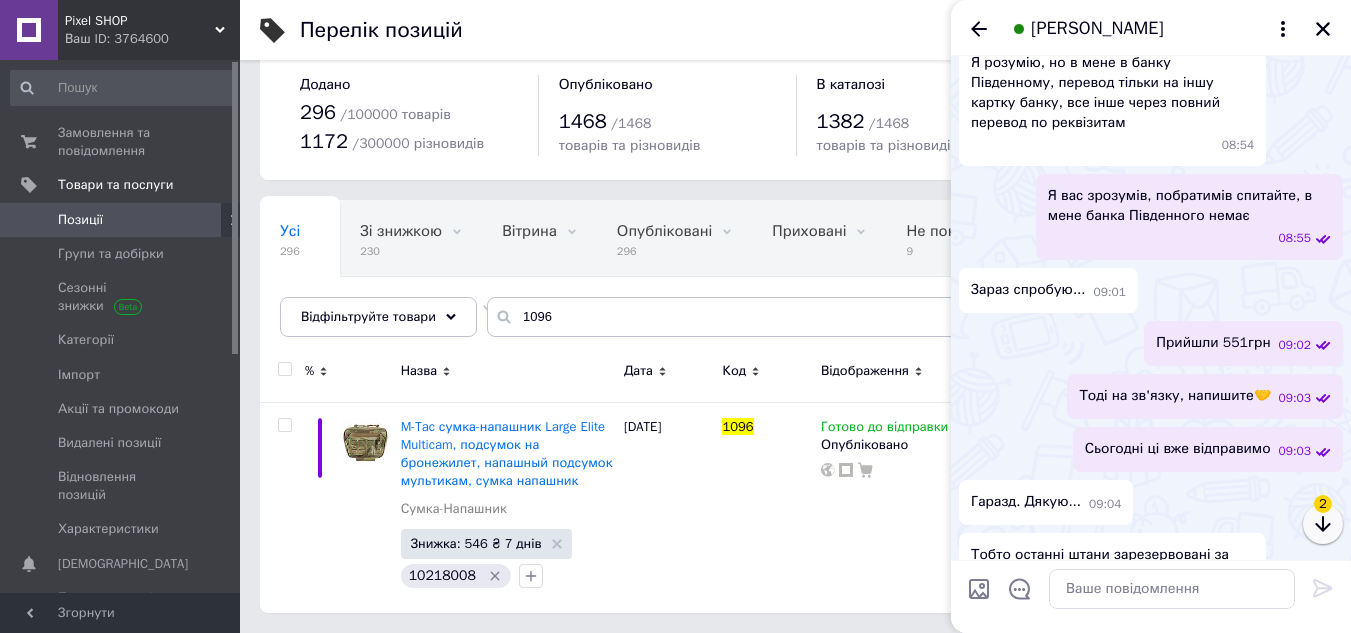click 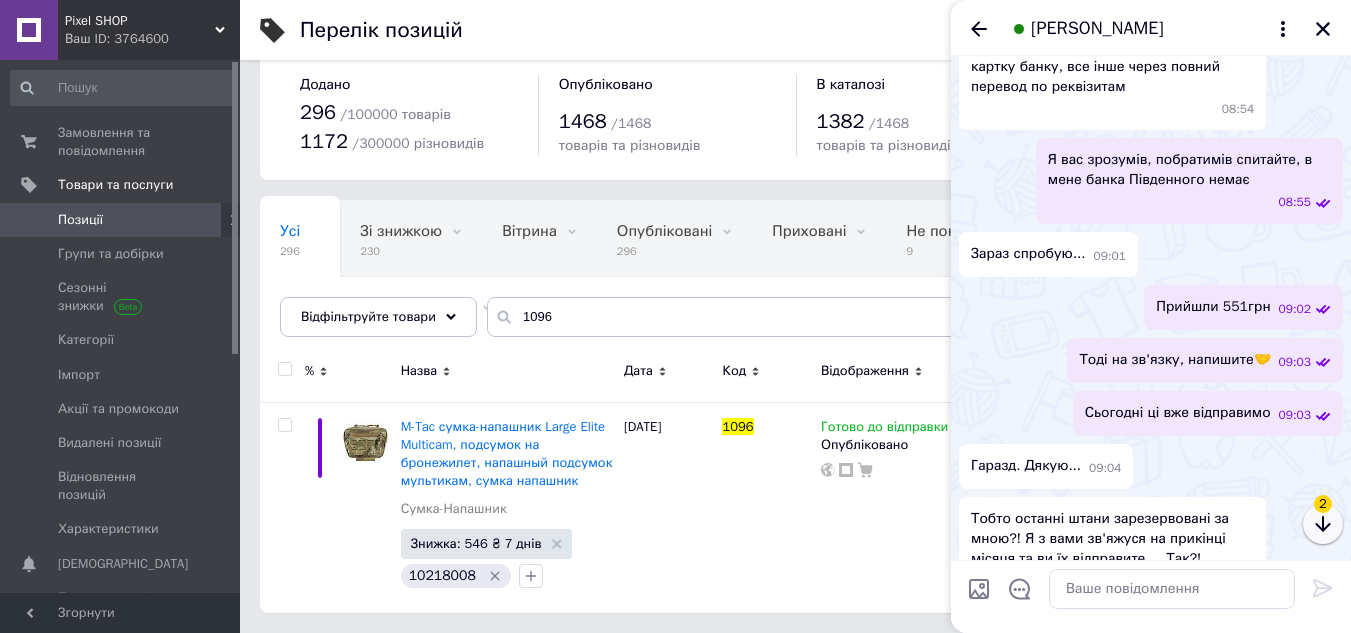 scroll, scrollTop: 3935, scrollLeft: 0, axis: vertical 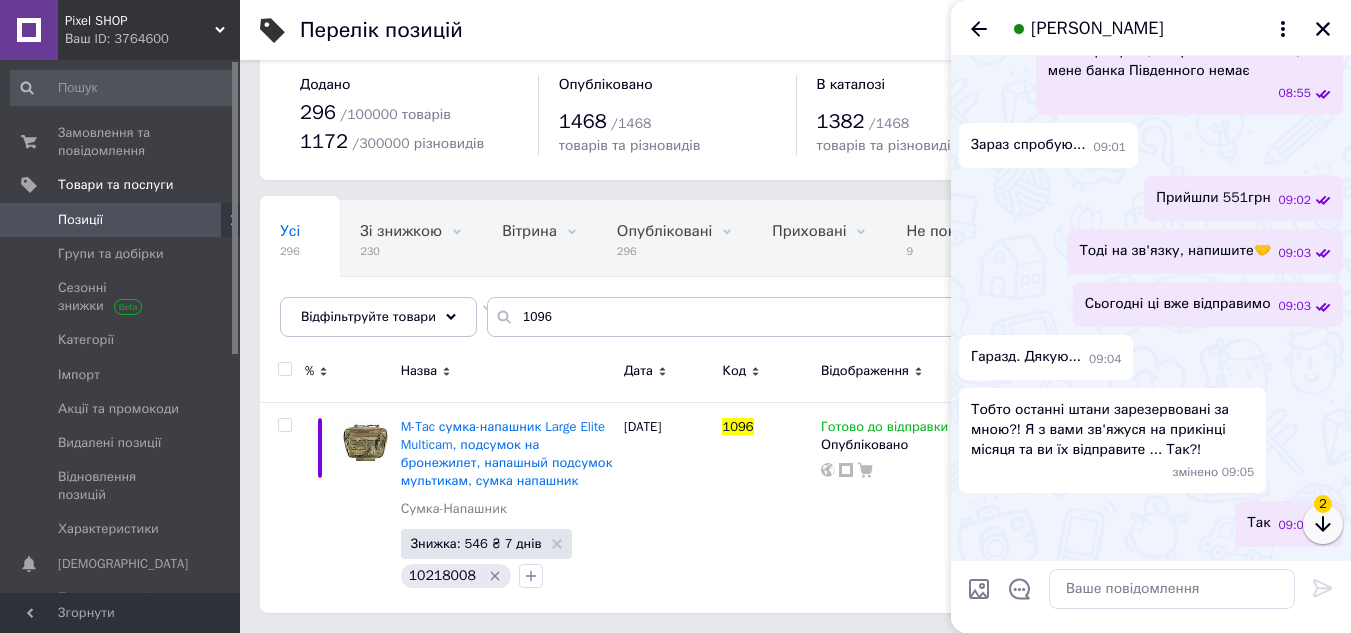 click 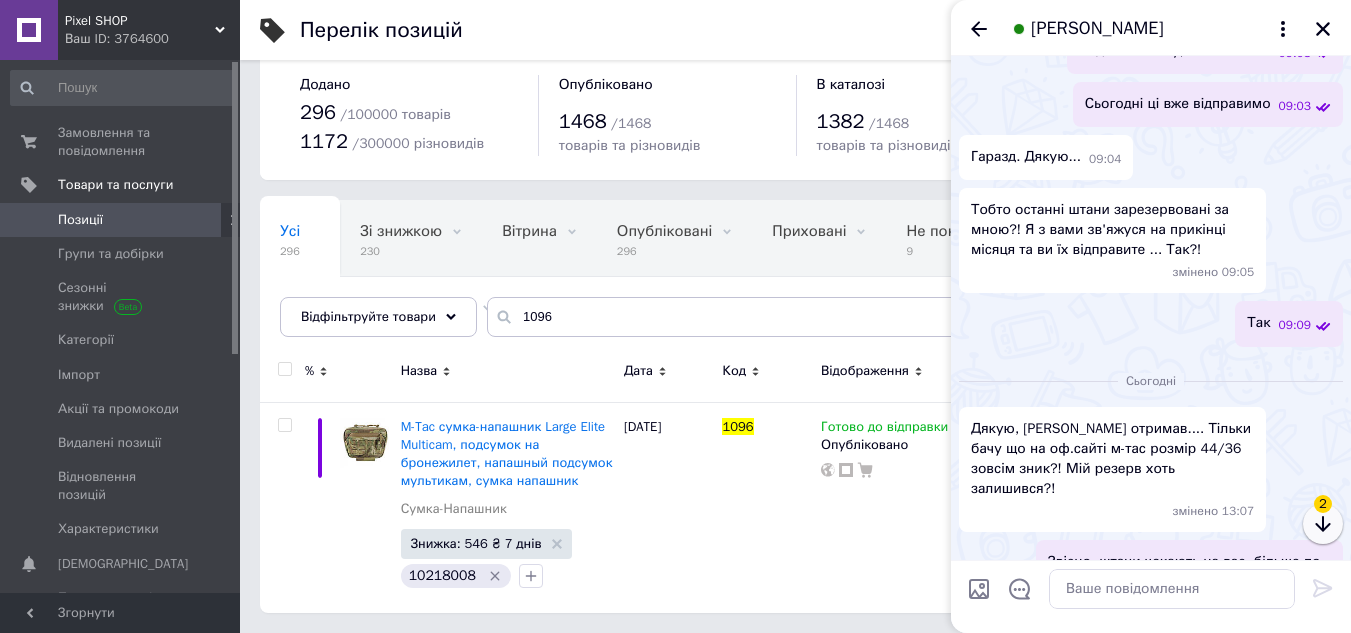 click 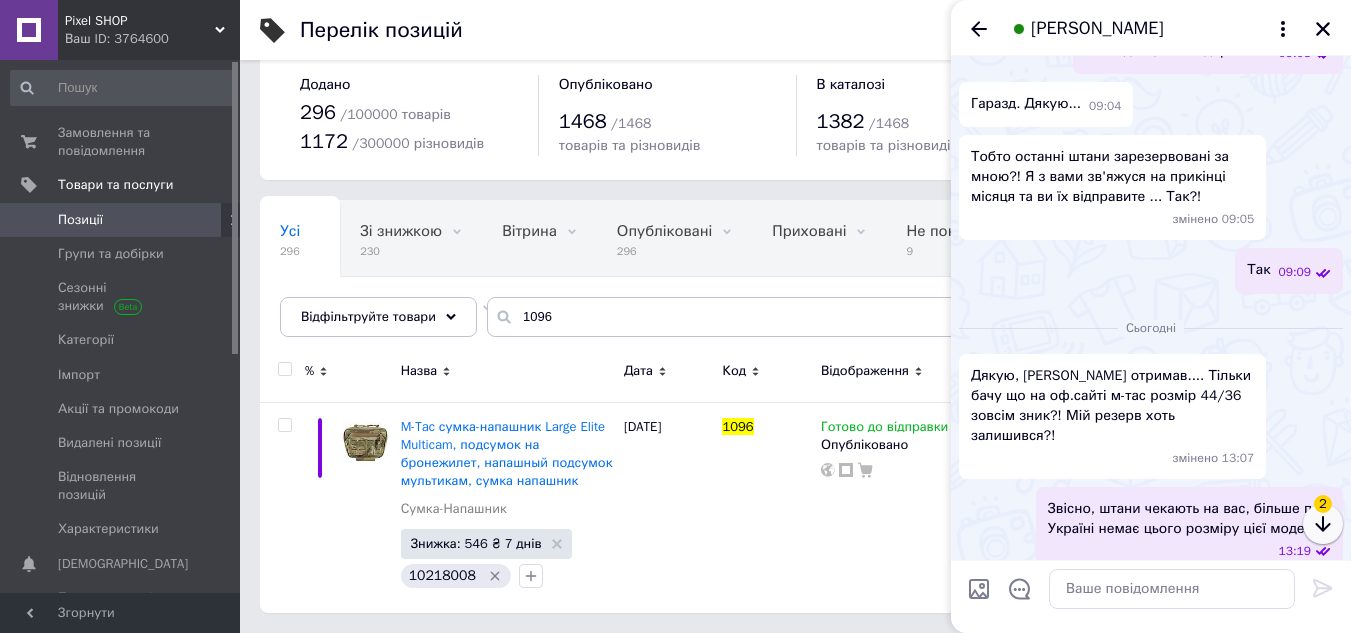 click 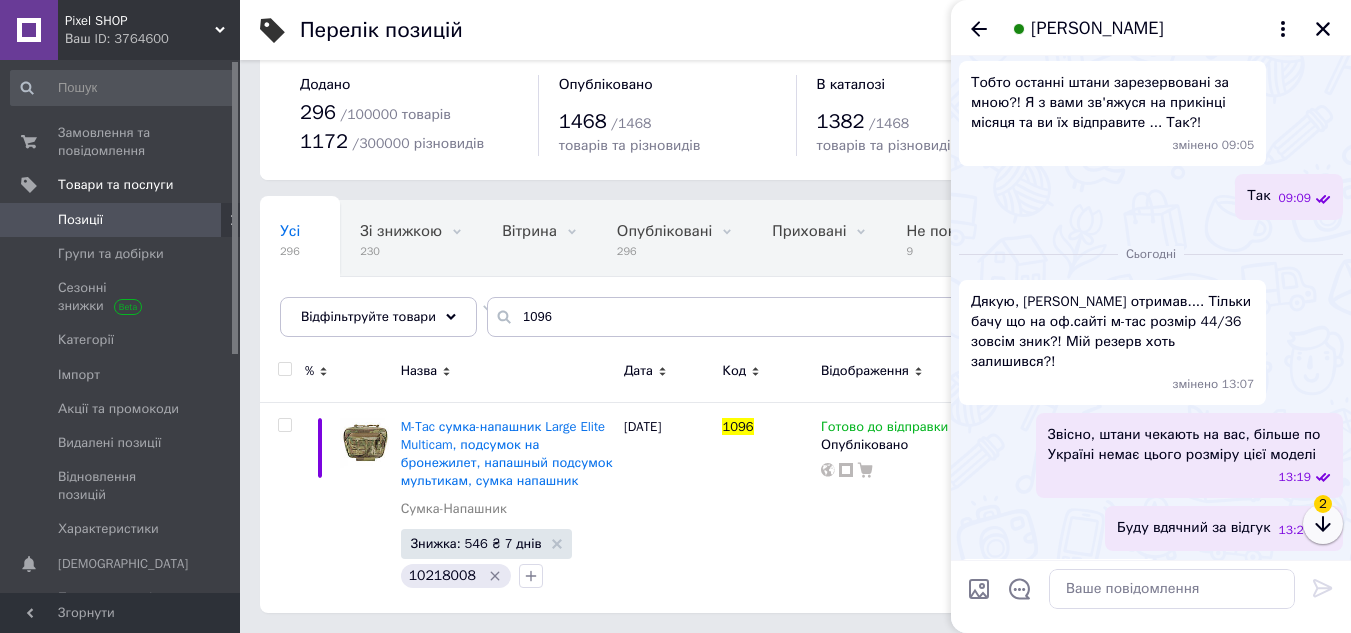 click 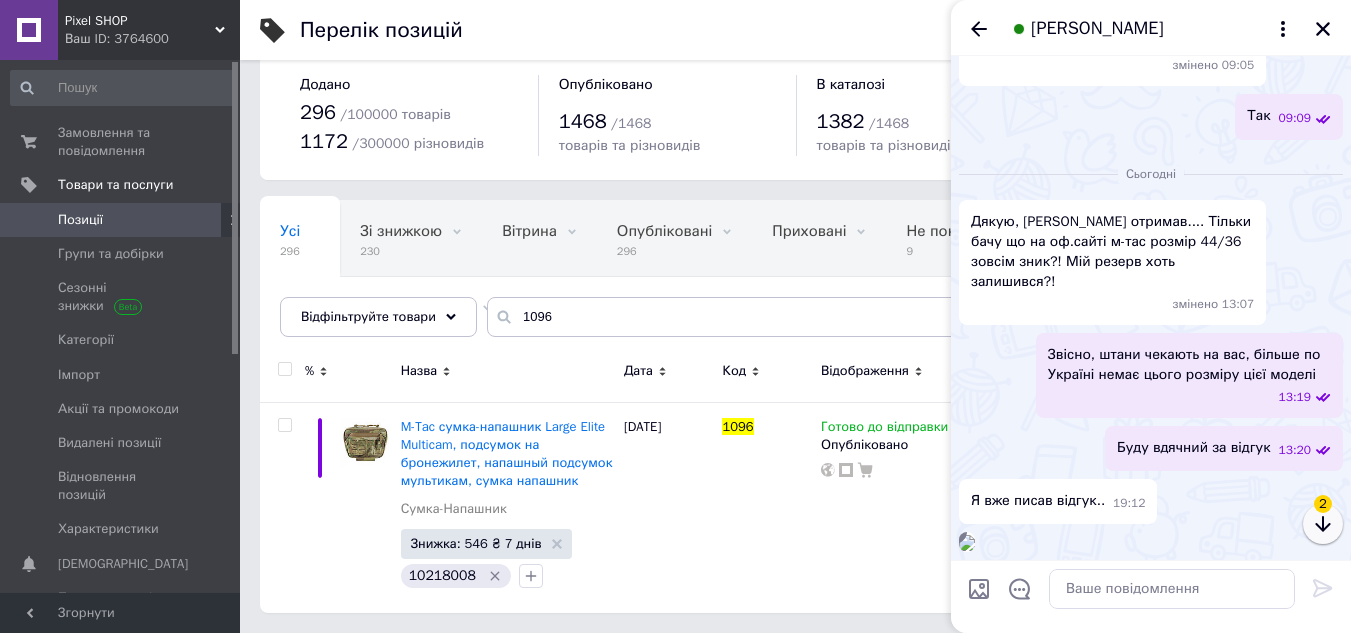 click 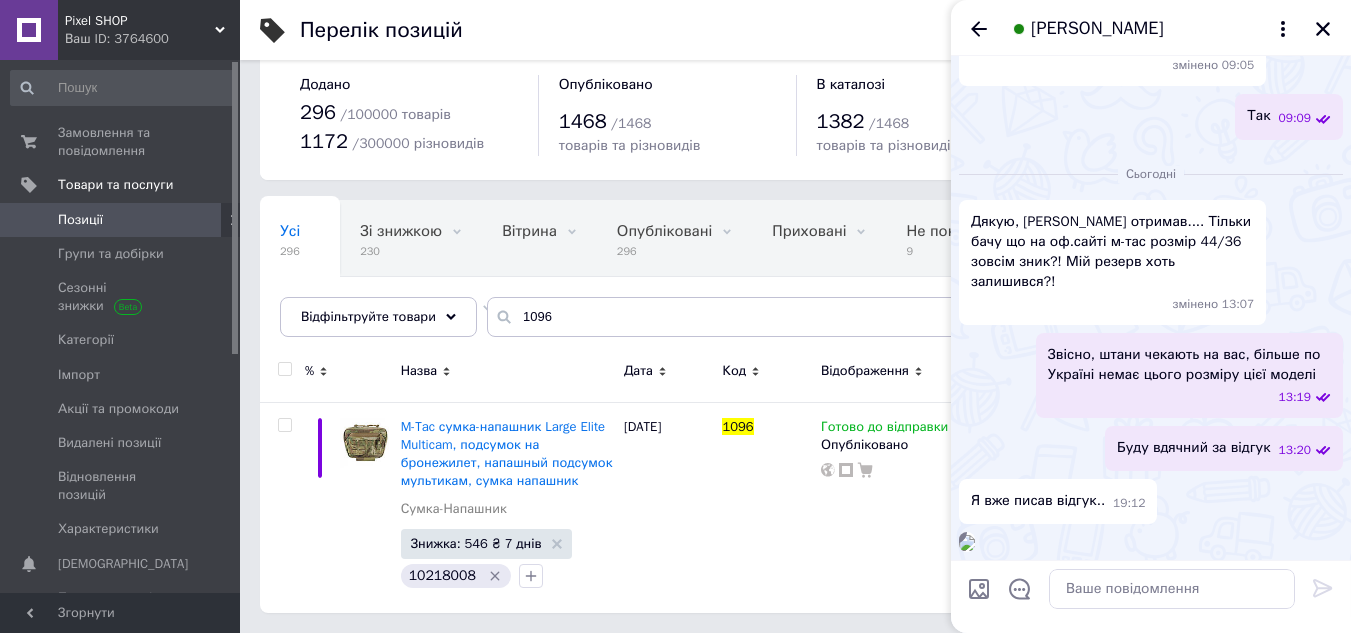 click on "19:13" at bounding box center (1151, 542) 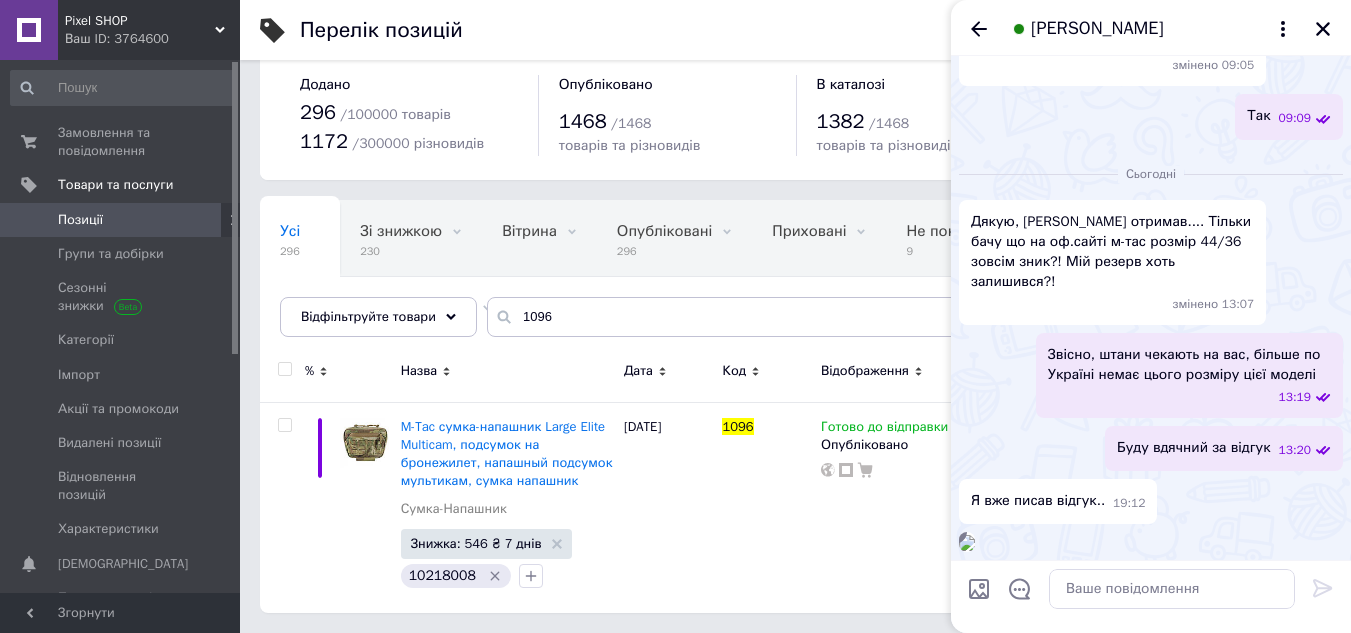 scroll, scrollTop: 4742, scrollLeft: 0, axis: vertical 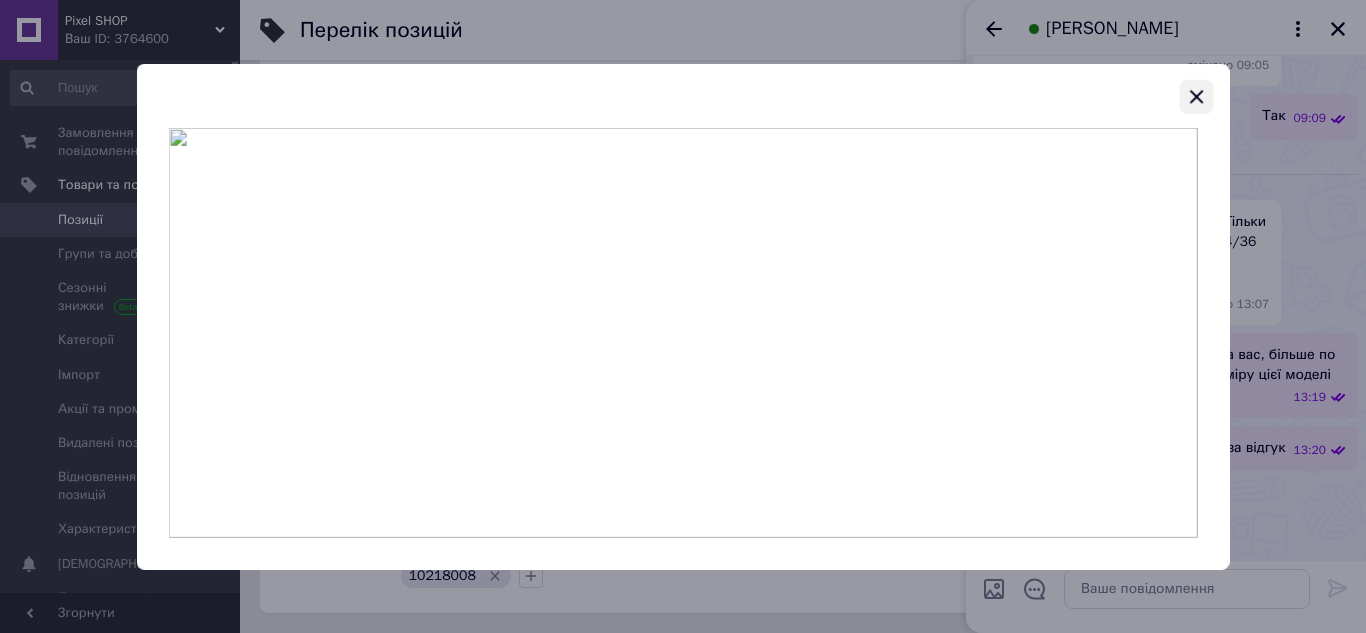 click 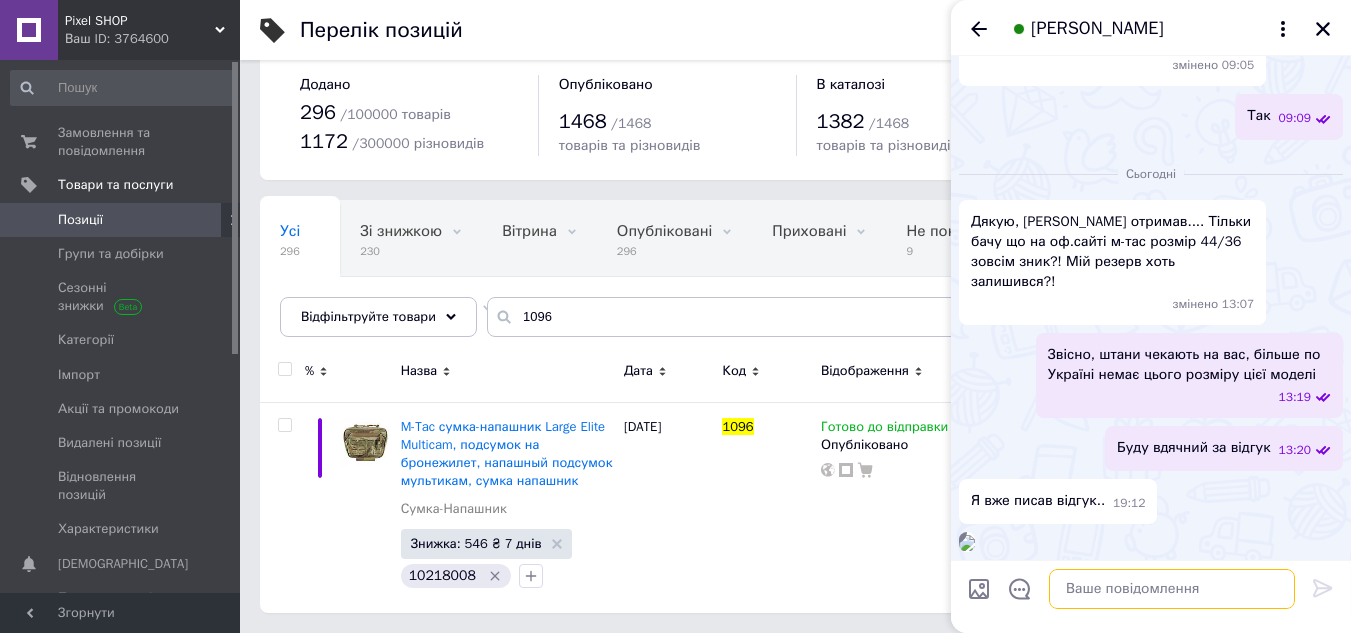 click at bounding box center (1172, 589) 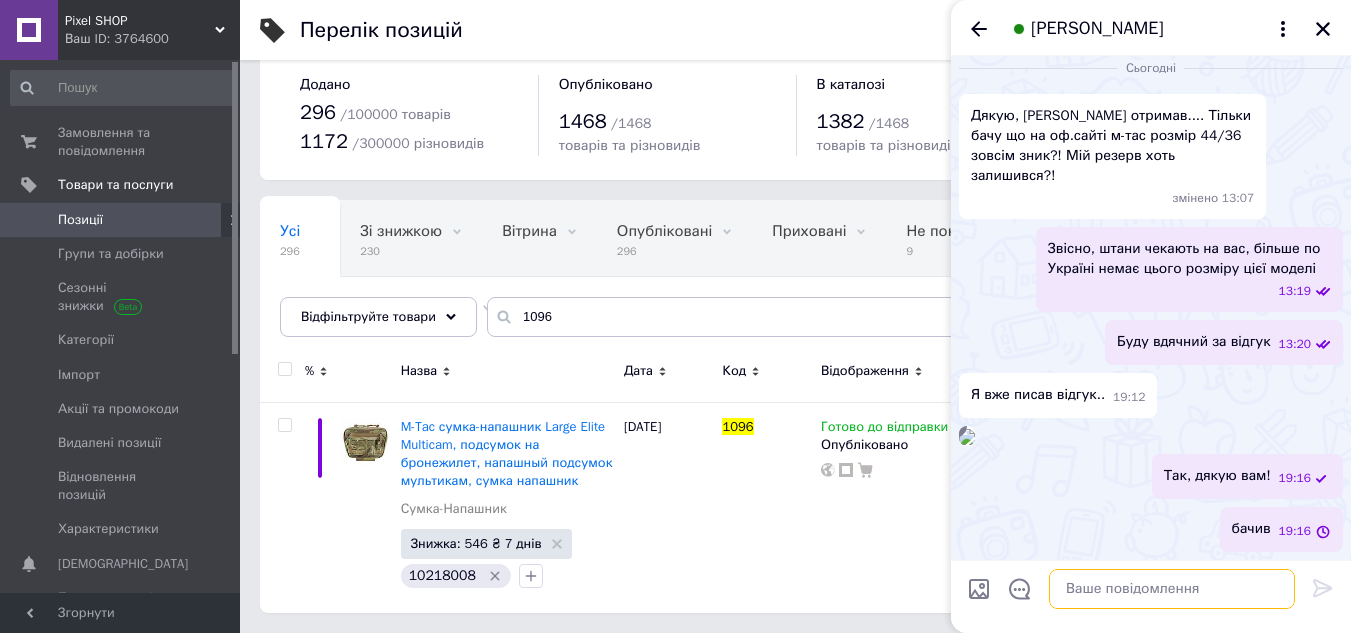scroll, scrollTop: 4848, scrollLeft: 0, axis: vertical 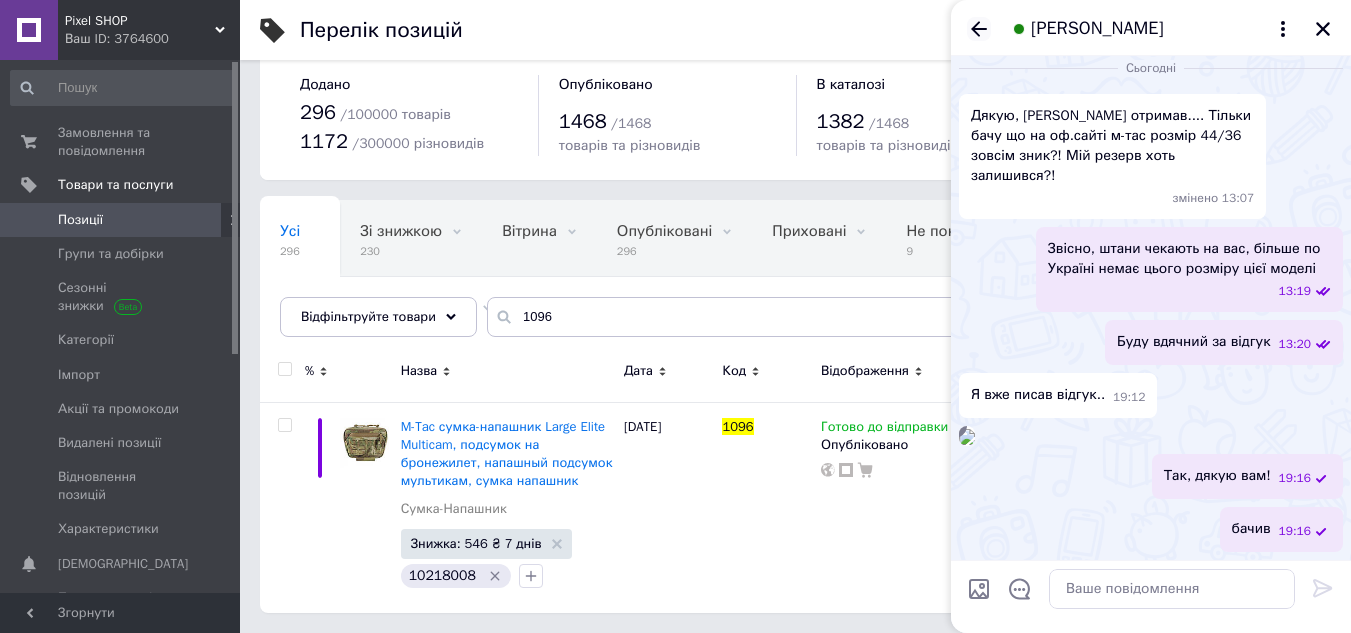 click 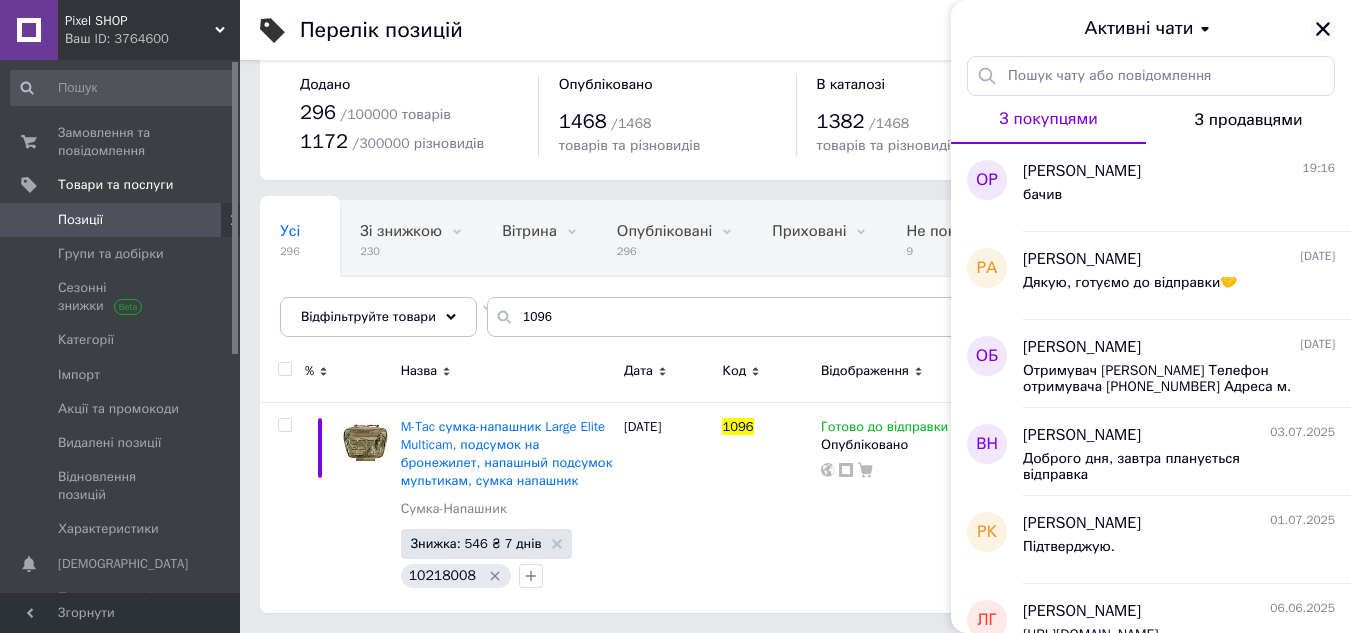 click 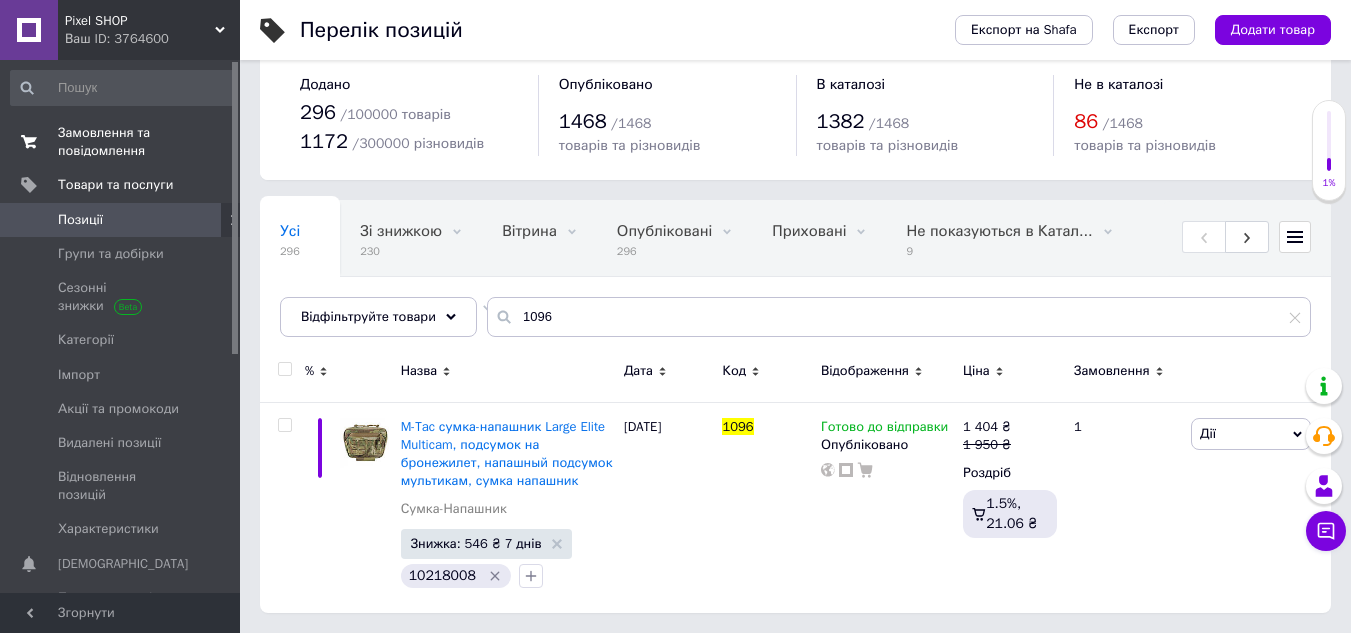 click on "Замовлення та повідомлення" at bounding box center (121, 142) 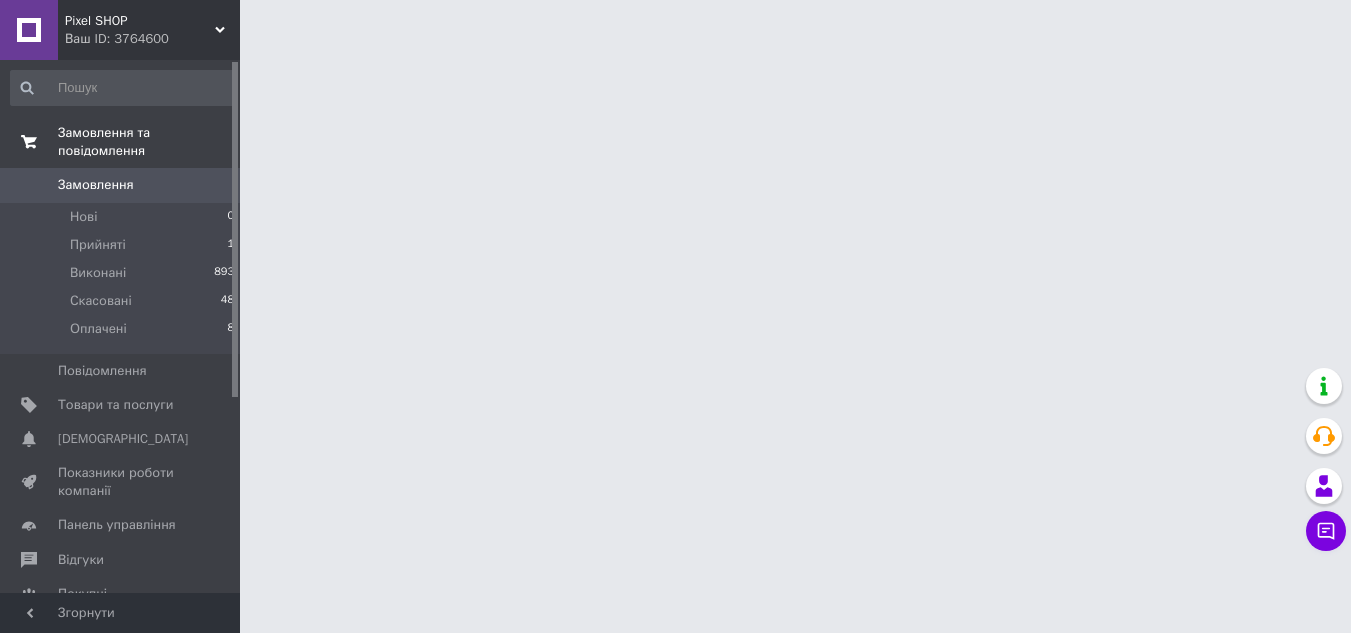 scroll, scrollTop: 0, scrollLeft: 0, axis: both 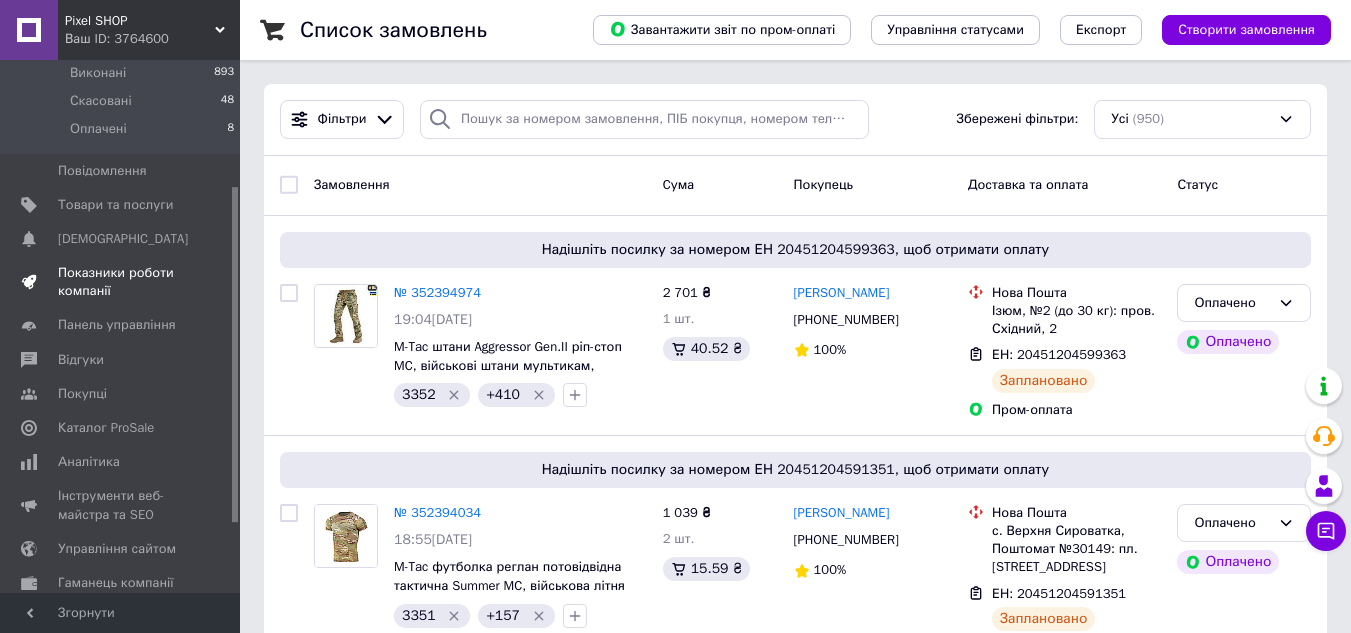 click on "Показники роботи компанії" at bounding box center (121, 282) 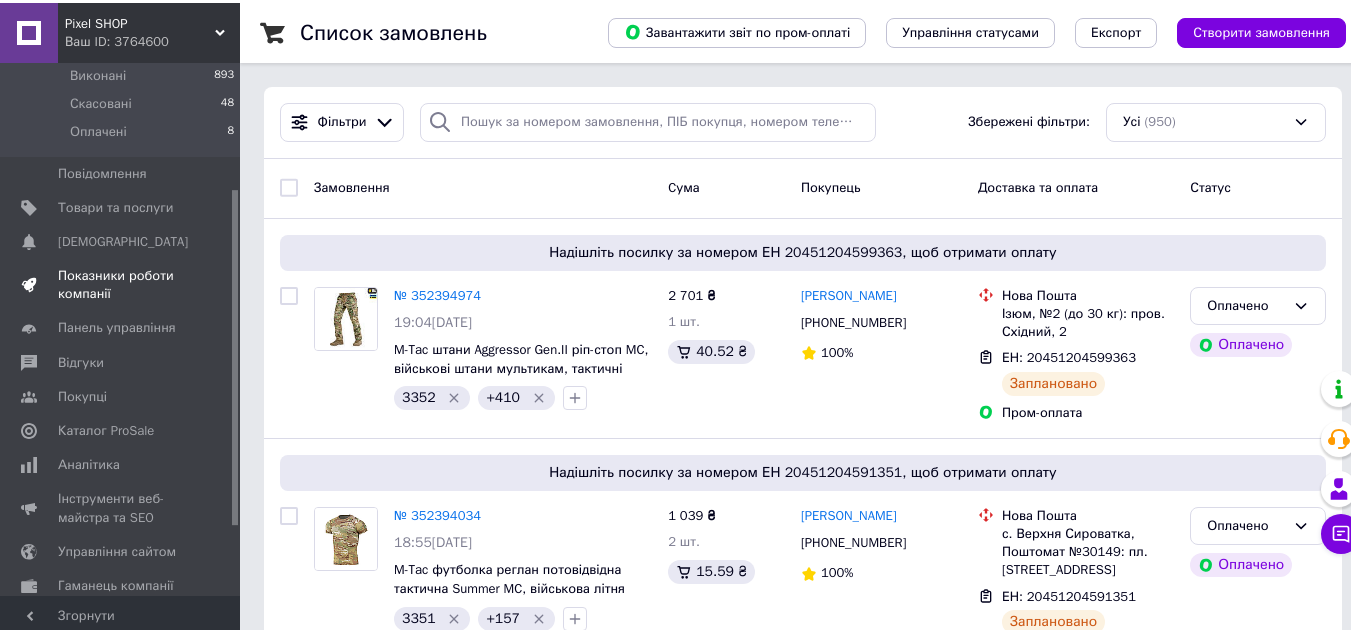 scroll, scrollTop: 109, scrollLeft: 0, axis: vertical 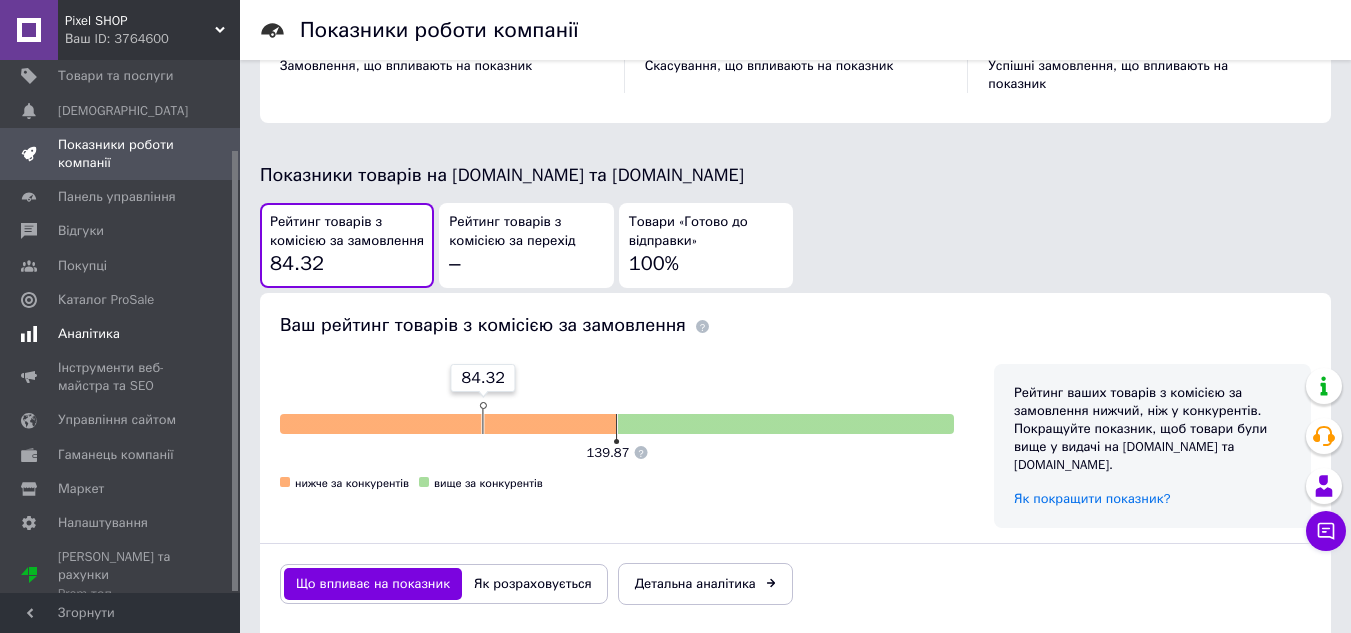 click on "Аналітика" at bounding box center [89, 334] 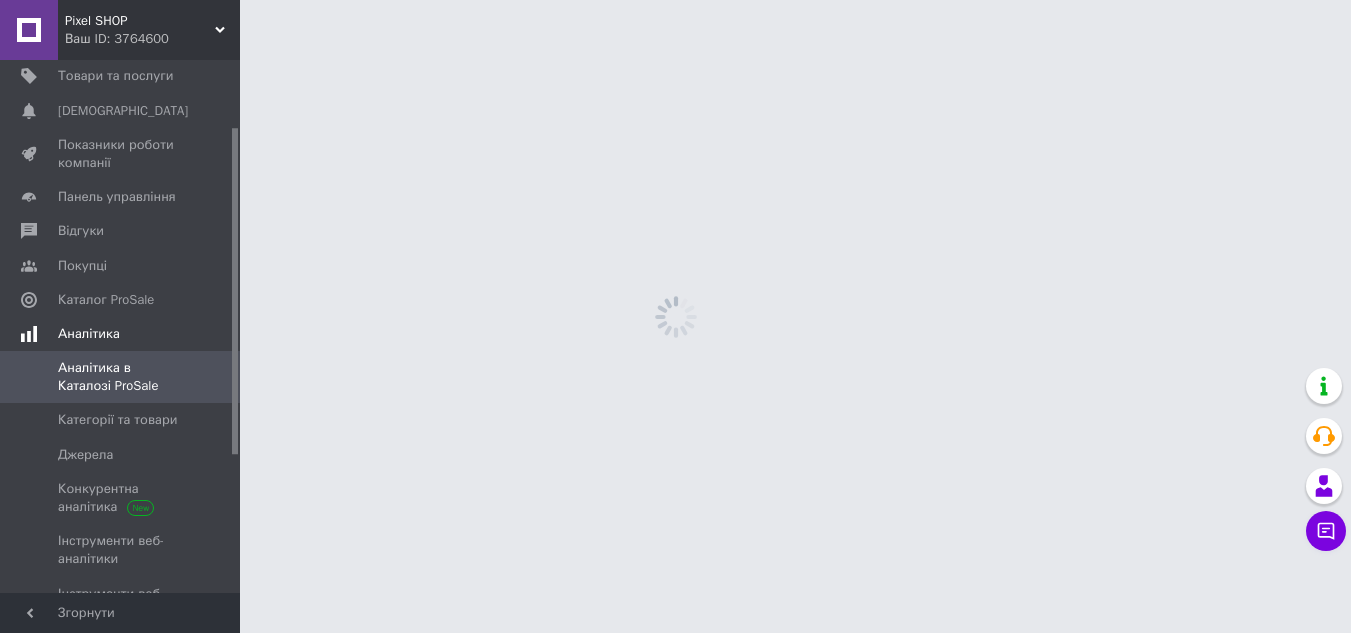 scroll, scrollTop: 0, scrollLeft: 0, axis: both 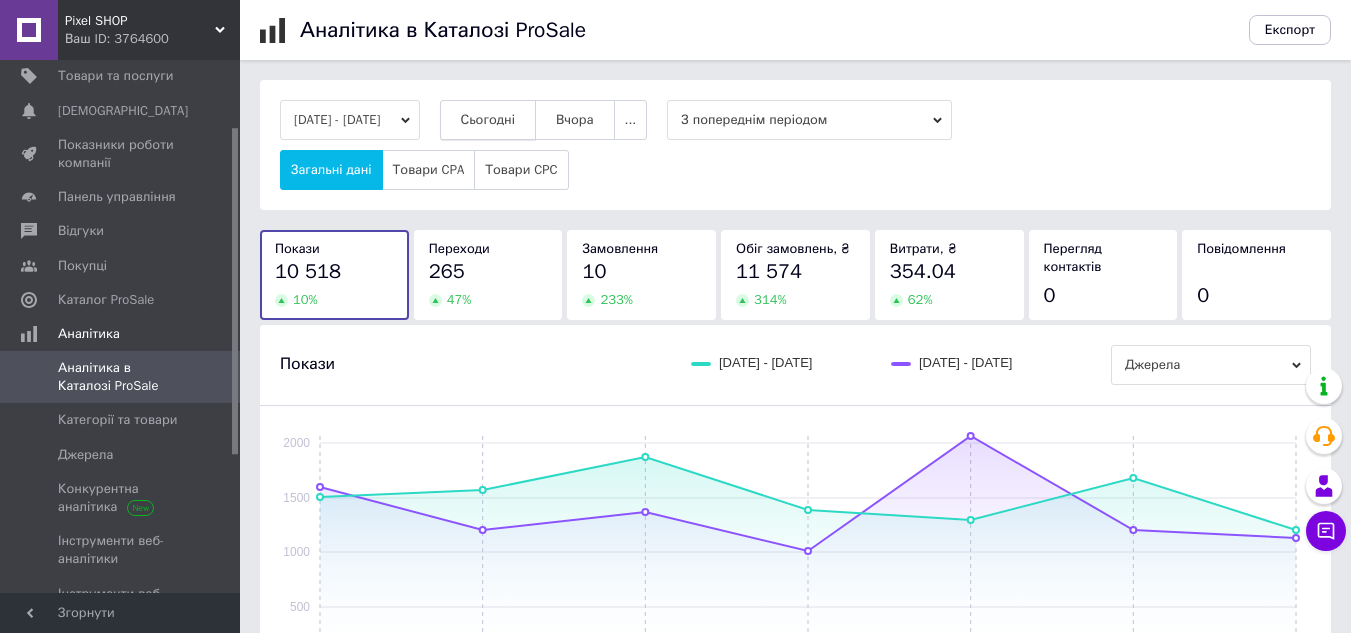 click on "Сьогодні" at bounding box center (488, 120) 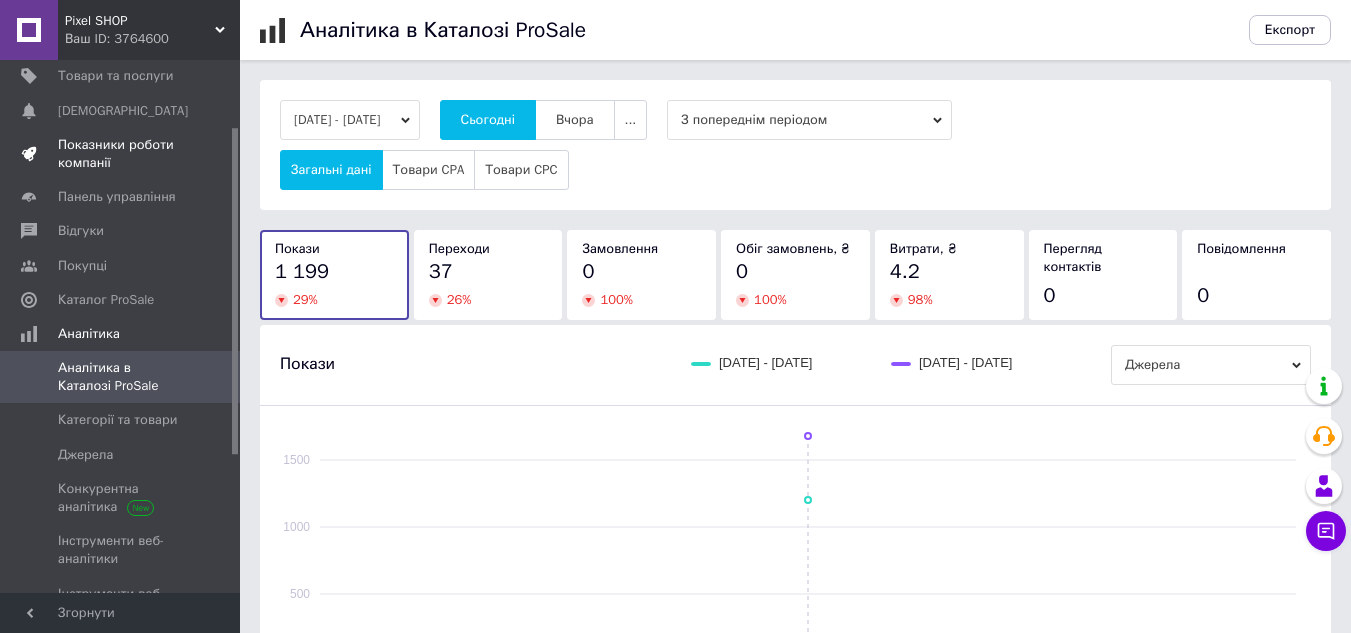 click on "Показники роботи компанії" at bounding box center (121, 154) 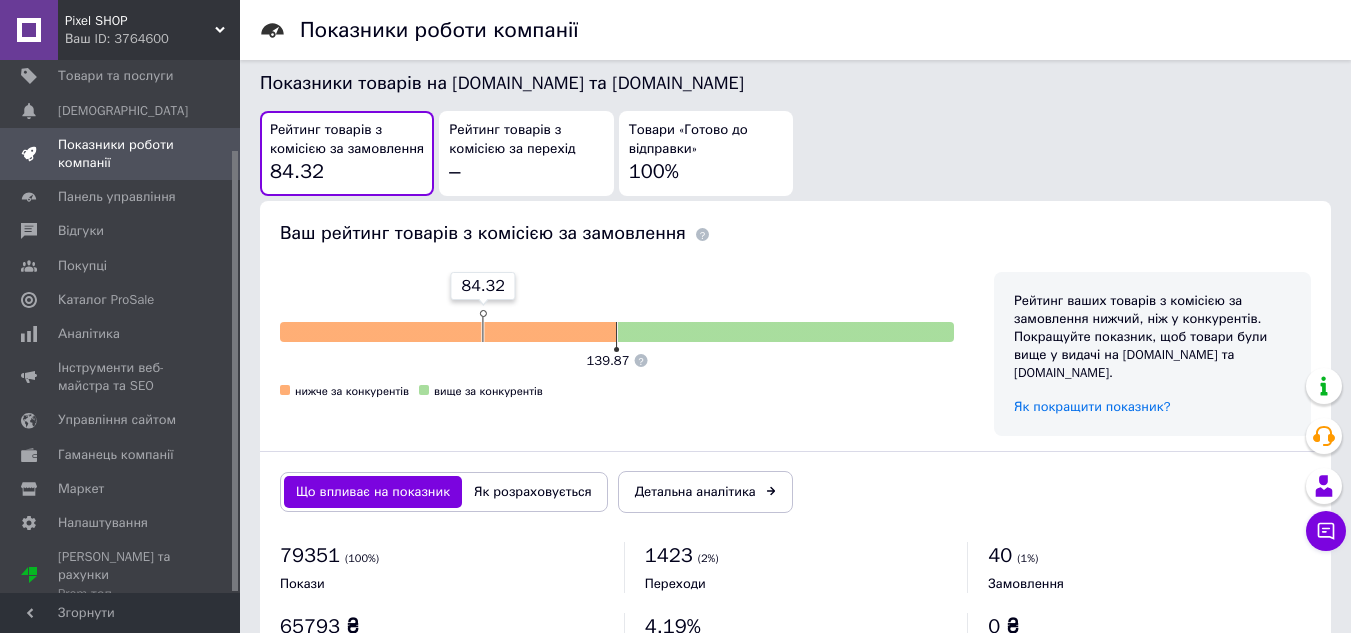 scroll, scrollTop: 1100, scrollLeft: 0, axis: vertical 